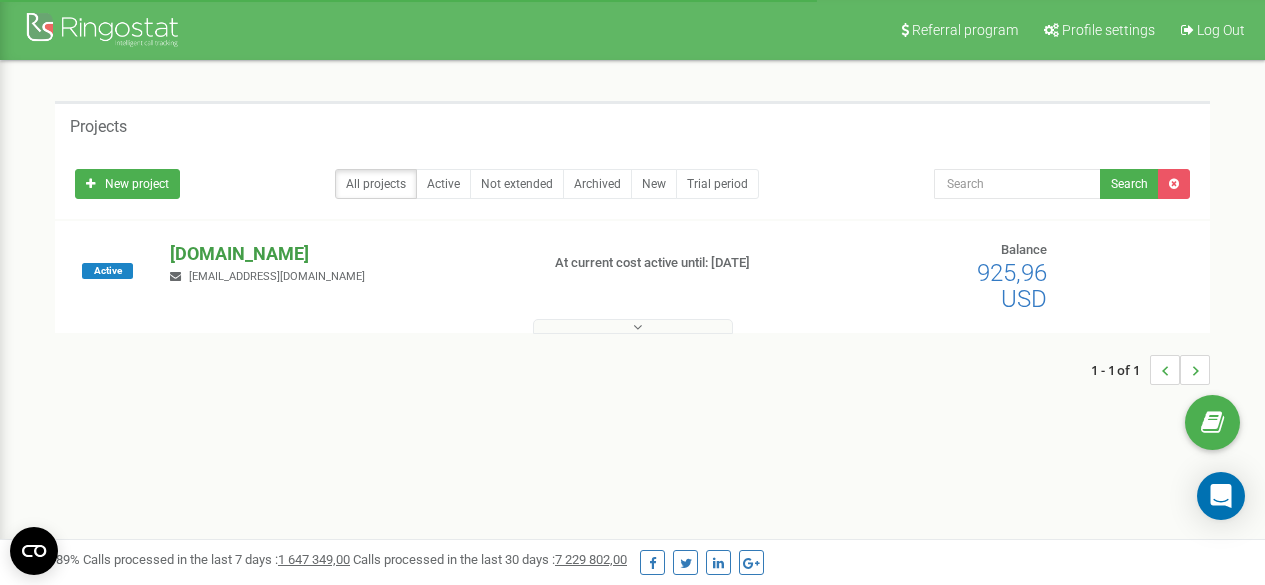 scroll, scrollTop: 0, scrollLeft: 0, axis: both 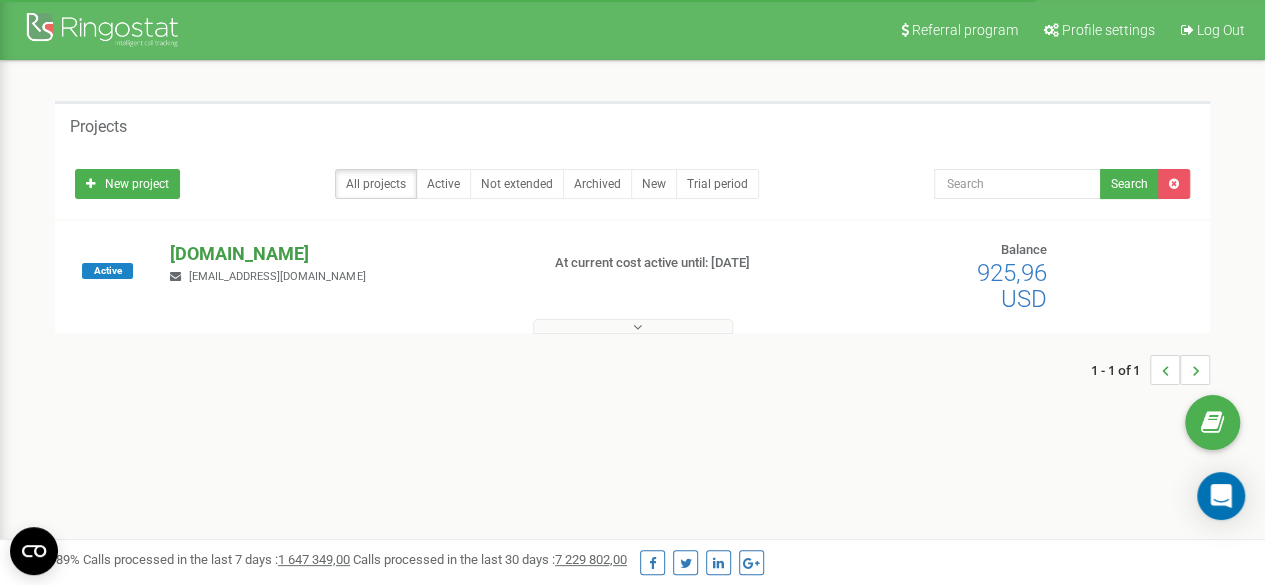 click on "[DOMAIN_NAME]" at bounding box center (346, 254) 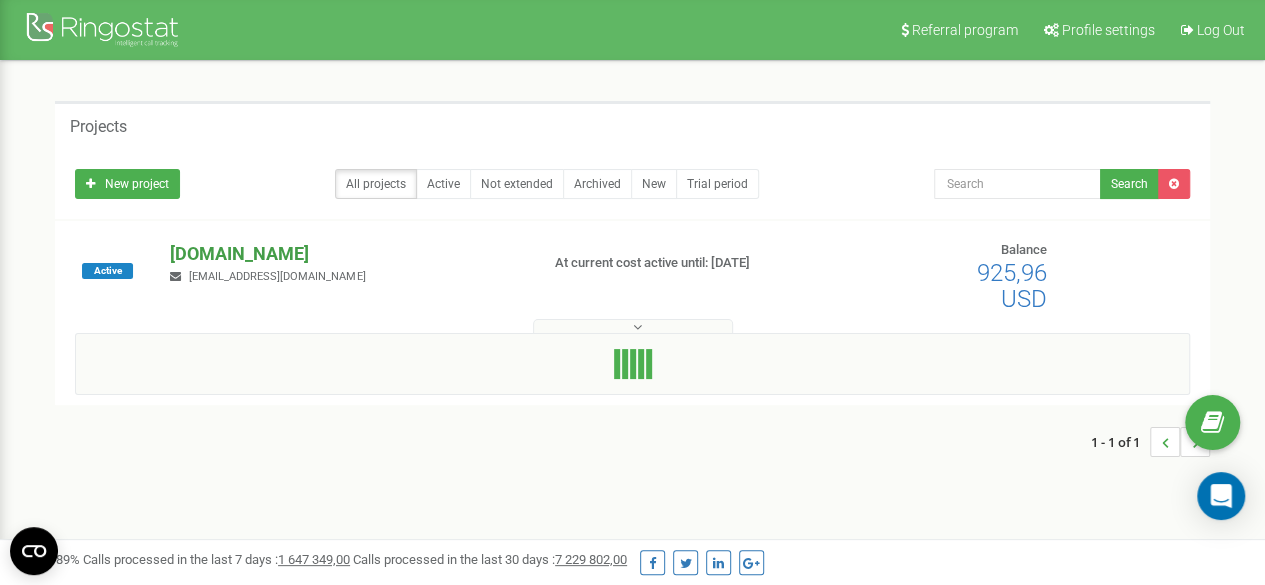 click on "[DOMAIN_NAME]" at bounding box center (346, 254) 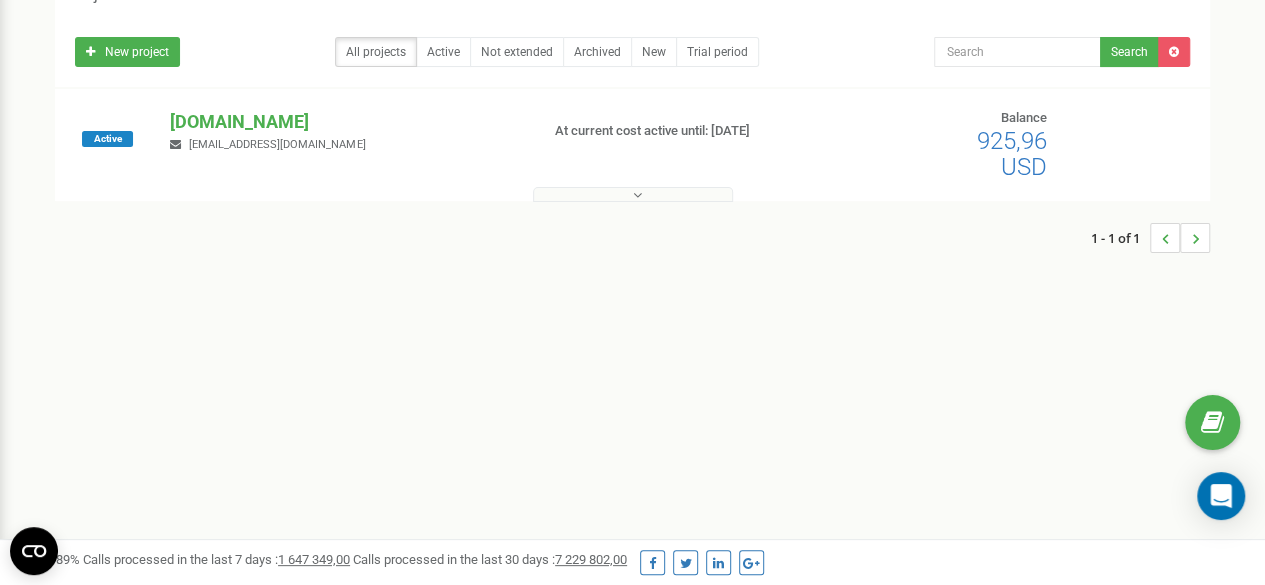 scroll, scrollTop: 0, scrollLeft: 0, axis: both 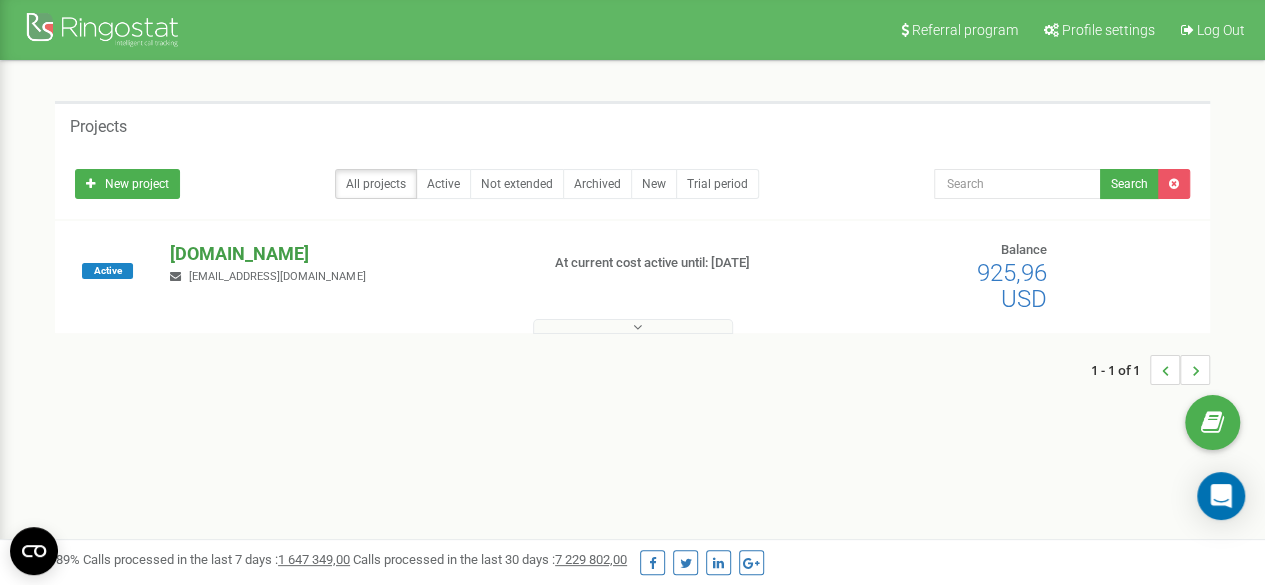 click on "[DOMAIN_NAME]" at bounding box center (346, 254) 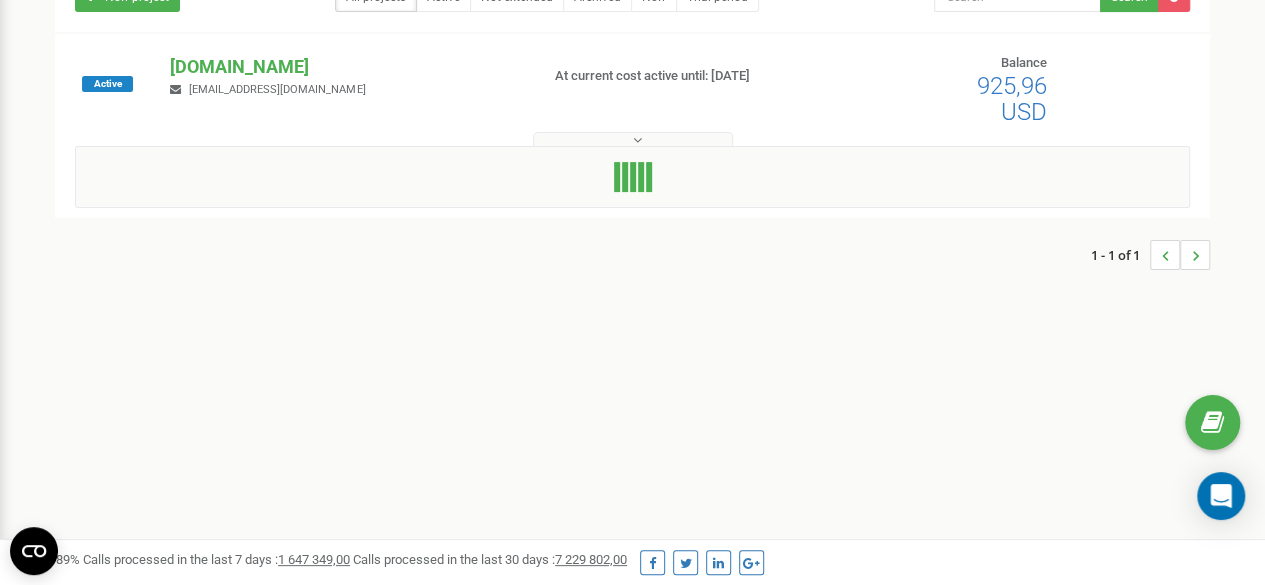 scroll, scrollTop: 200, scrollLeft: 0, axis: vertical 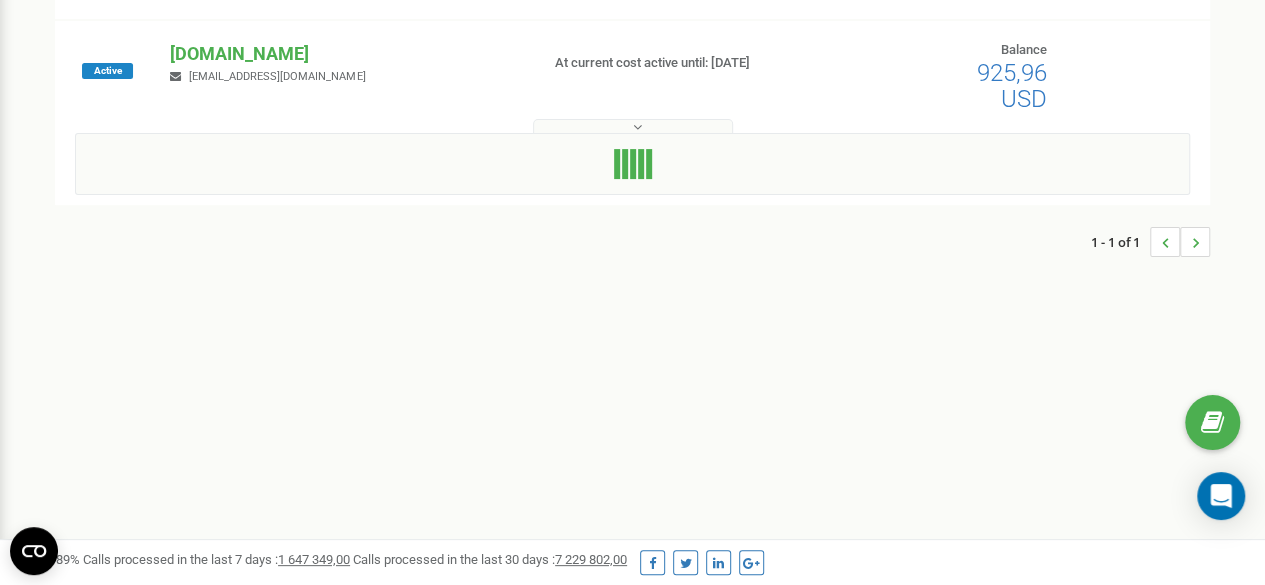 click at bounding box center [632, 122] 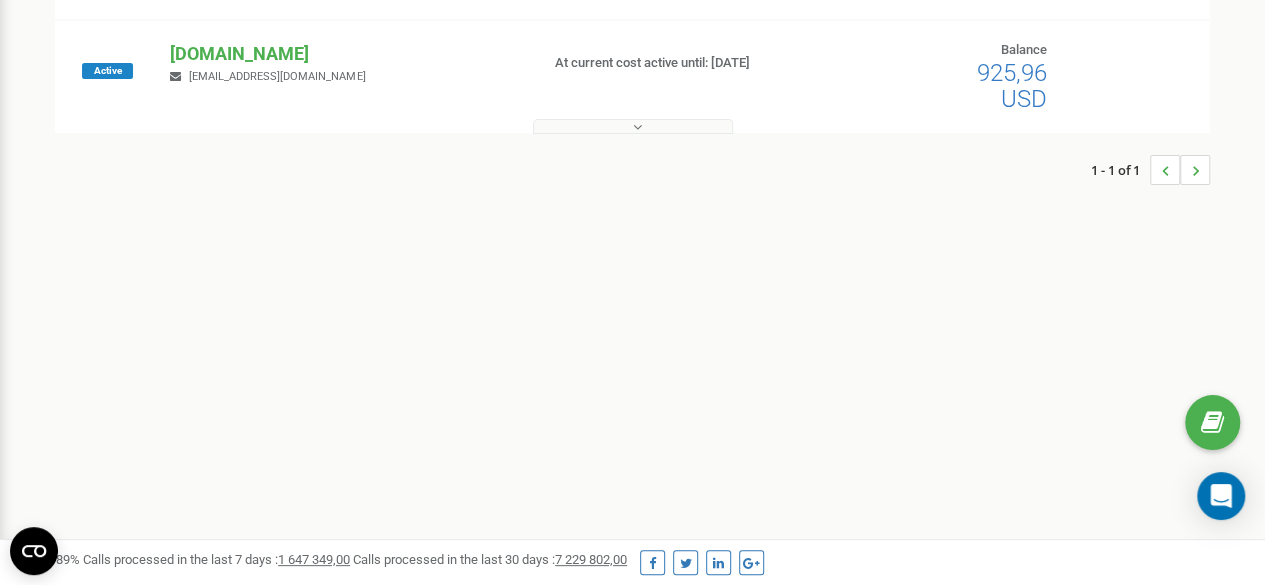 click at bounding box center (633, 126) 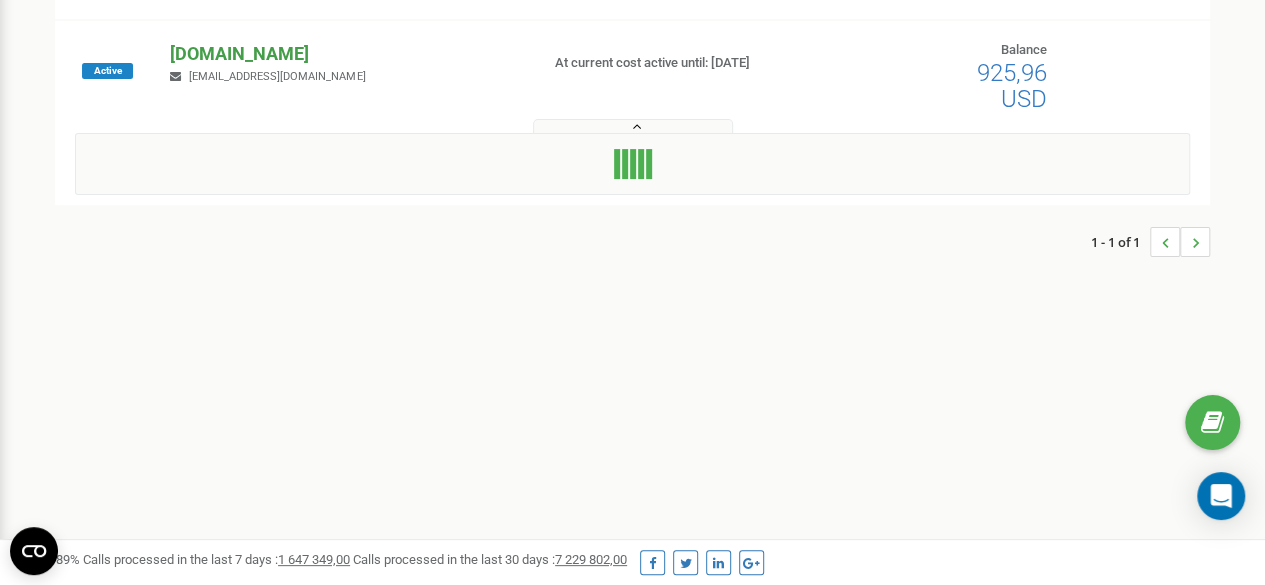 click on "[DOMAIN_NAME]" at bounding box center [346, 54] 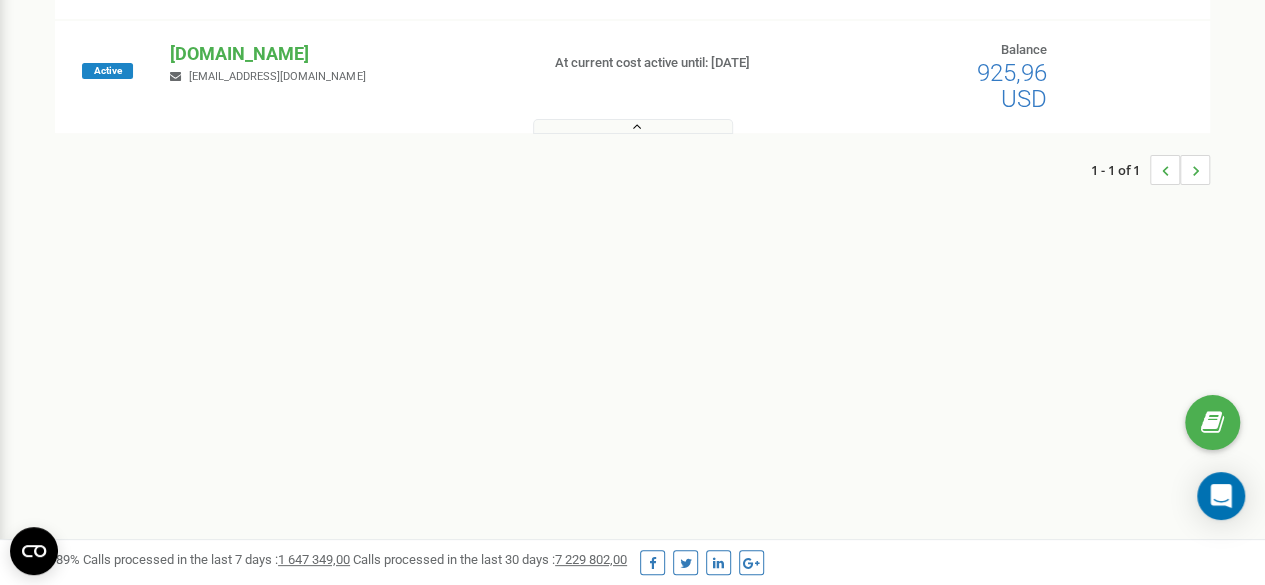 click on "Vitalii@h2hmovers.com" at bounding box center (277, 76) 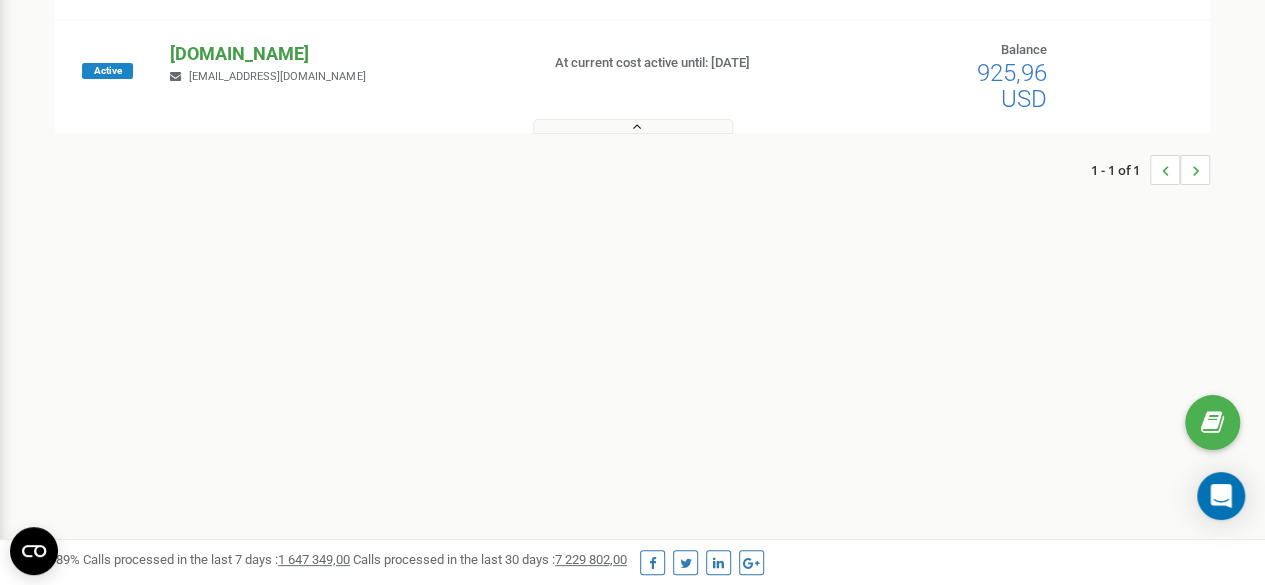 click on "[DOMAIN_NAME]" at bounding box center [346, 54] 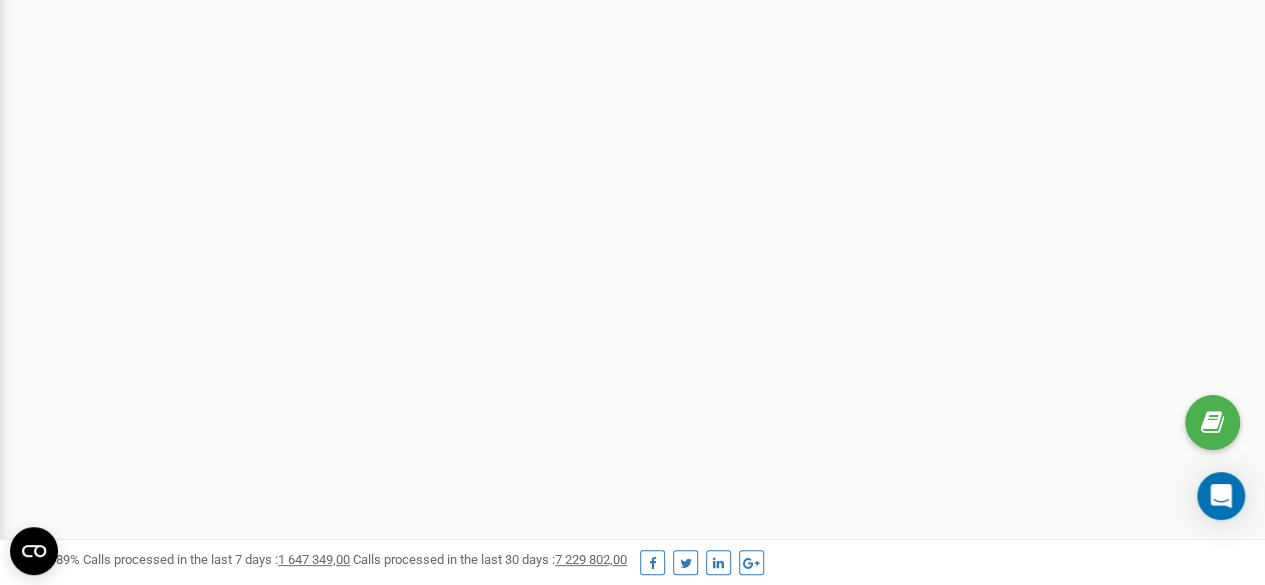 scroll, scrollTop: 500, scrollLeft: 0, axis: vertical 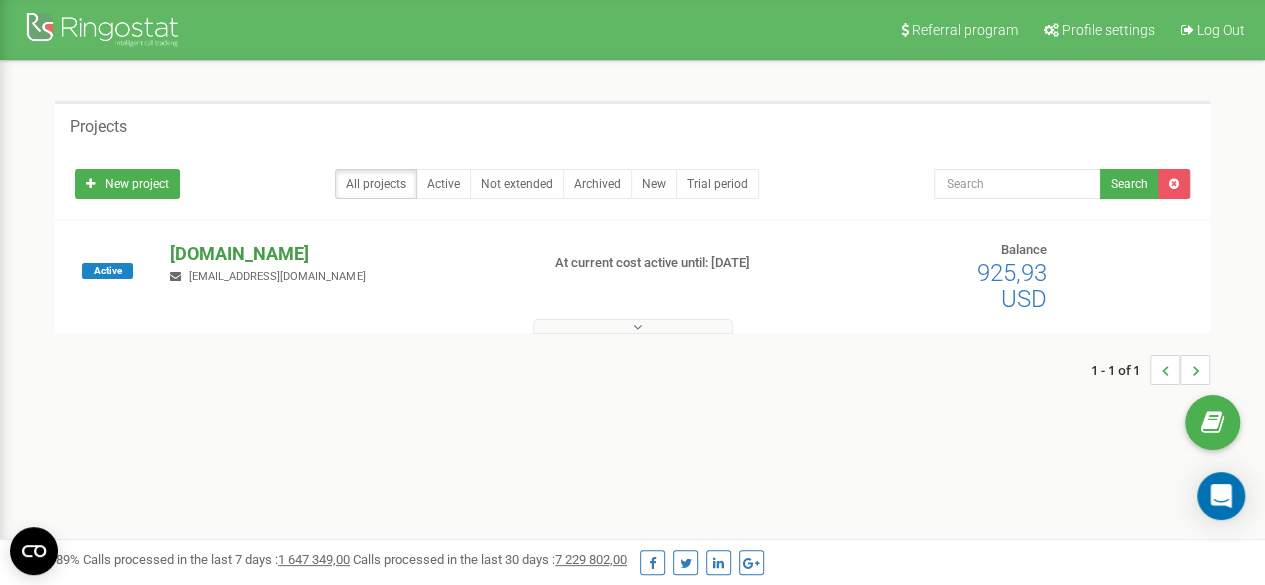 drag, startPoint x: 0, startPoint y: 0, endPoint x: 214, endPoint y: 249, distance: 328.32452 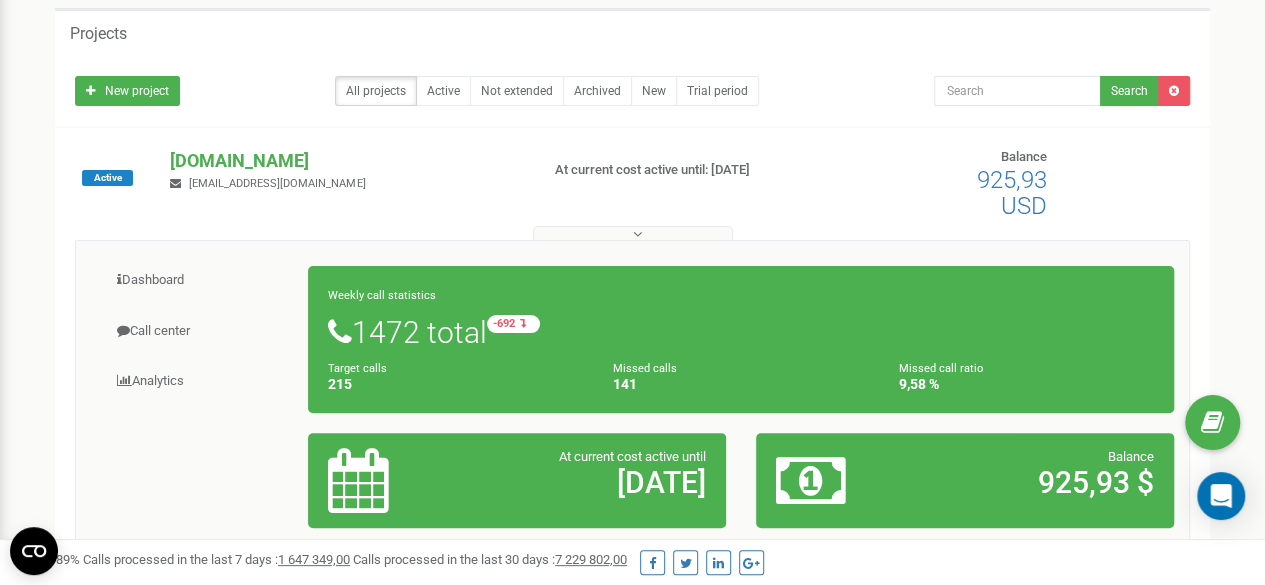 scroll, scrollTop: 200, scrollLeft: 0, axis: vertical 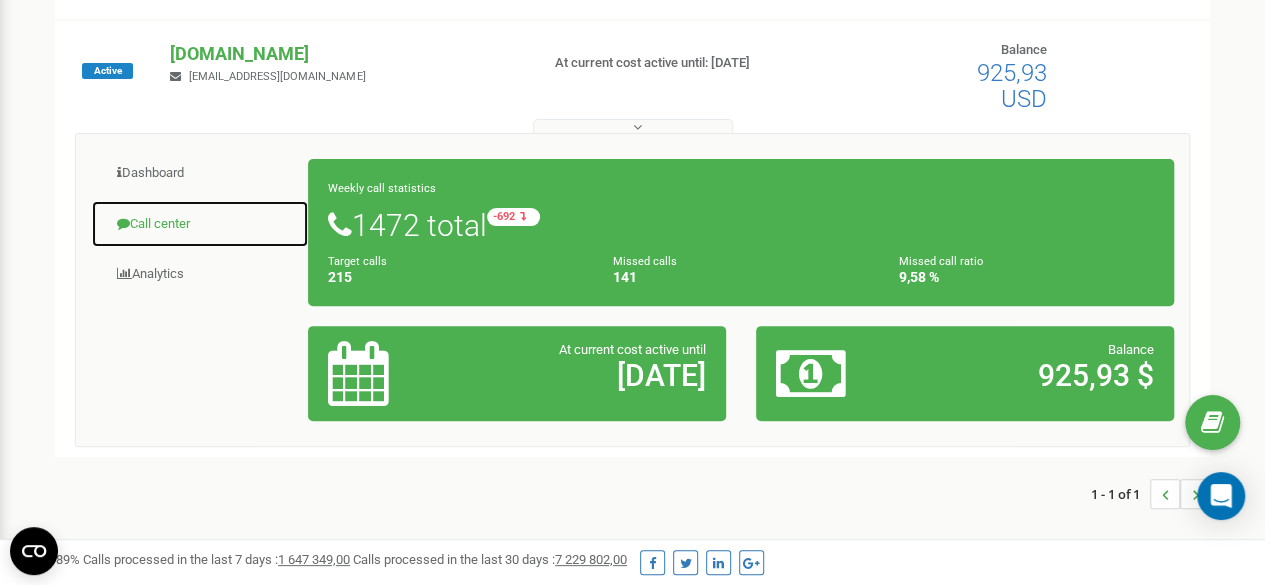 click on "Call center" at bounding box center [200, 224] 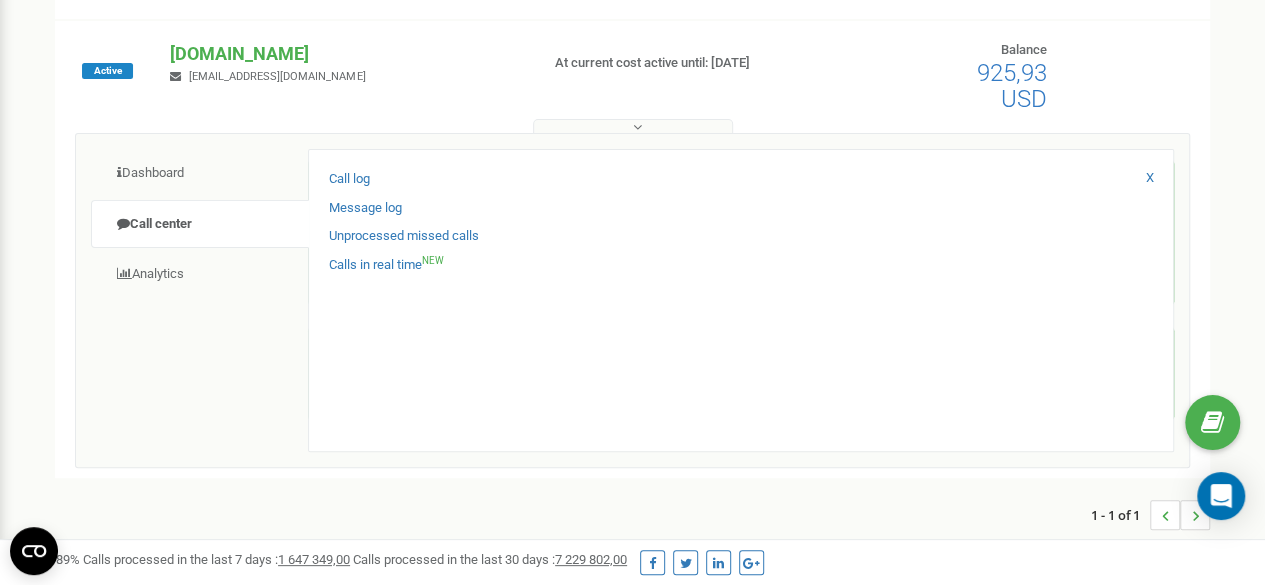 click on "Unprocessed missed calls" at bounding box center (741, 241) 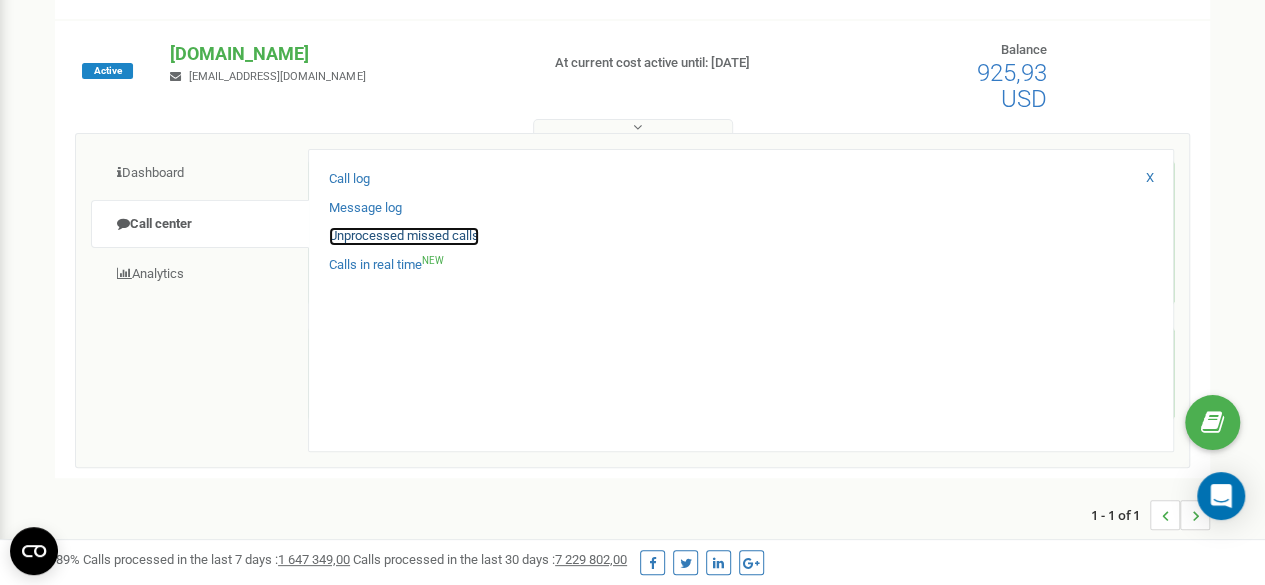 click on "Unprocessed missed calls" at bounding box center (404, 236) 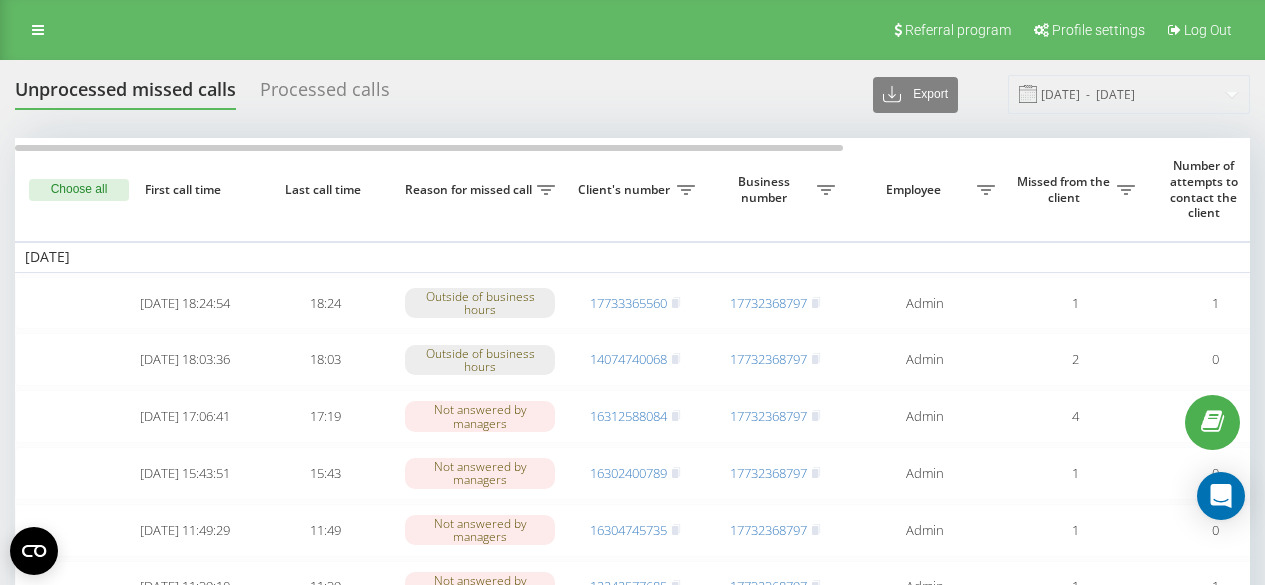 scroll, scrollTop: 0, scrollLeft: 0, axis: both 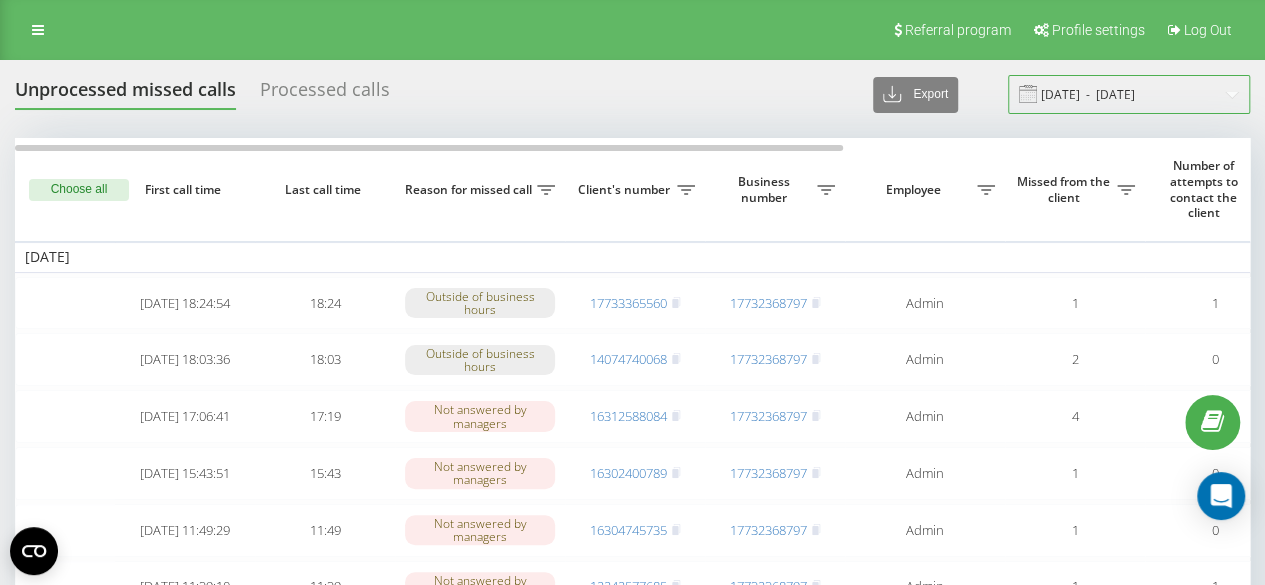 click on "[DATE]  -  [DATE]" at bounding box center [1129, 94] 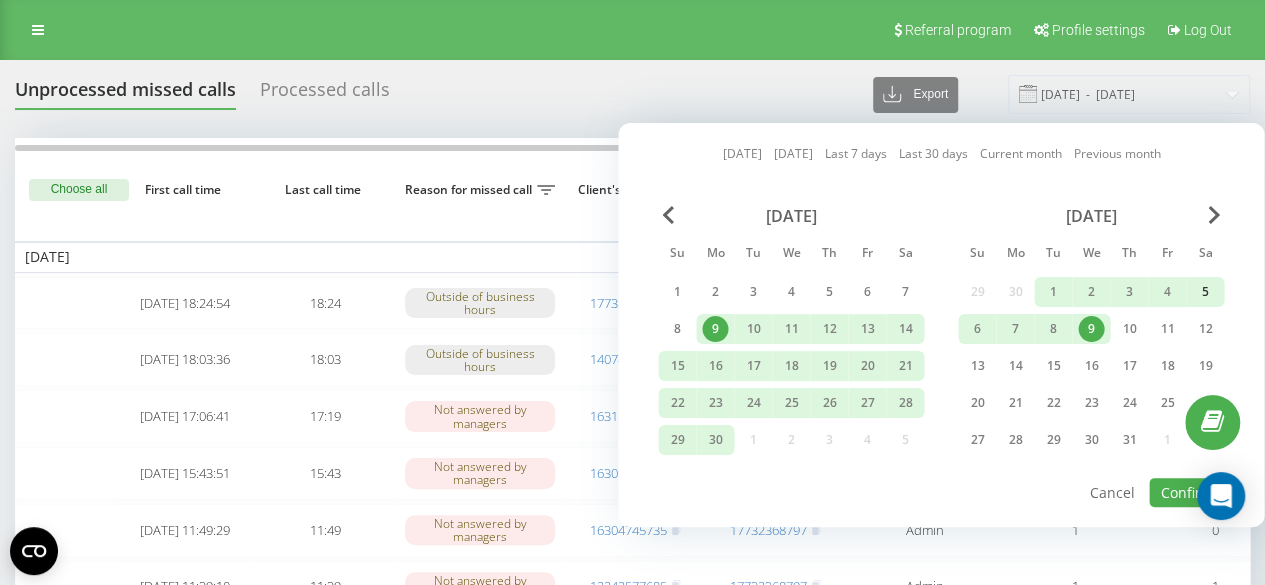 click on "5" at bounding box center (1205, 292) 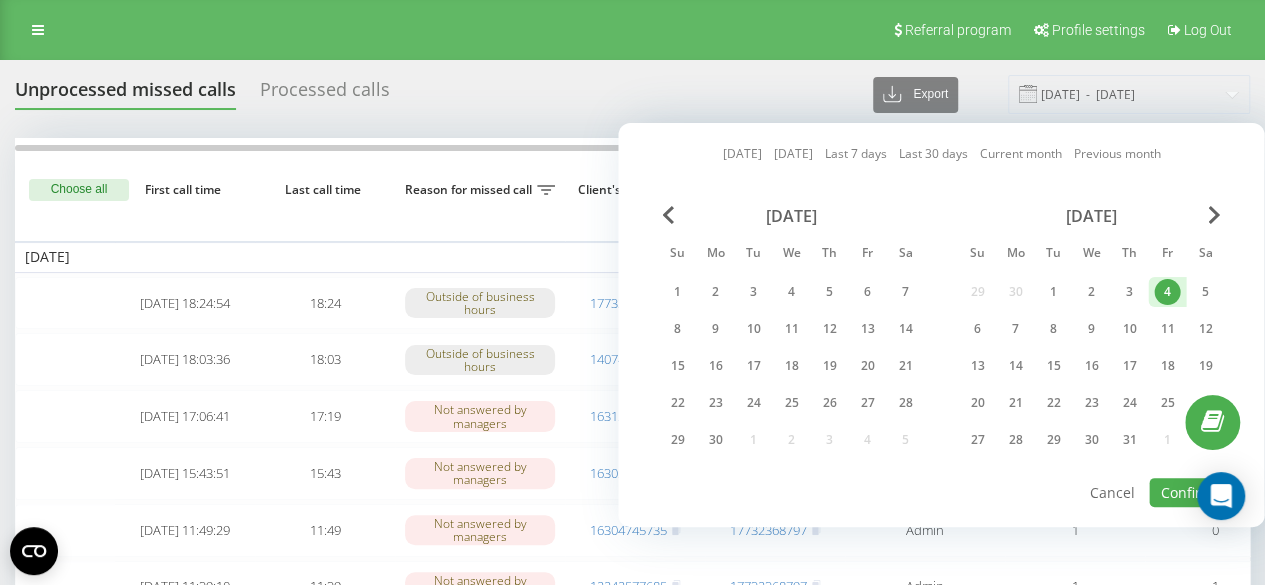 click on "4" at bounding box center [1167, 292] 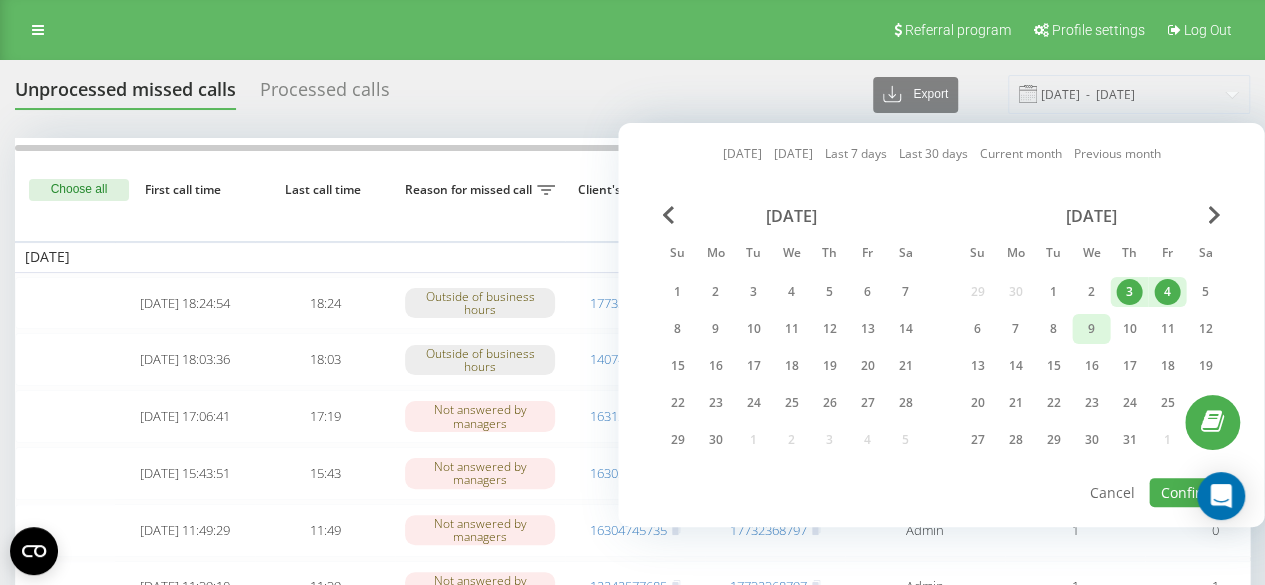 click on "9" at bounding box center [1091, 329] 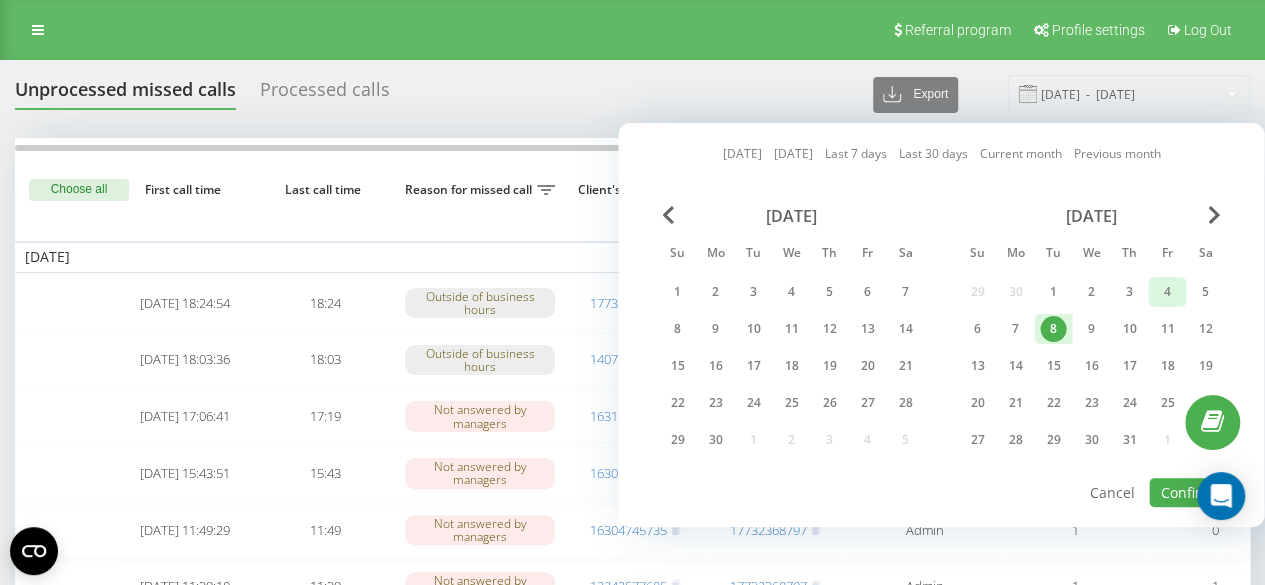 click on "4" at bounding box center (1167, 292) 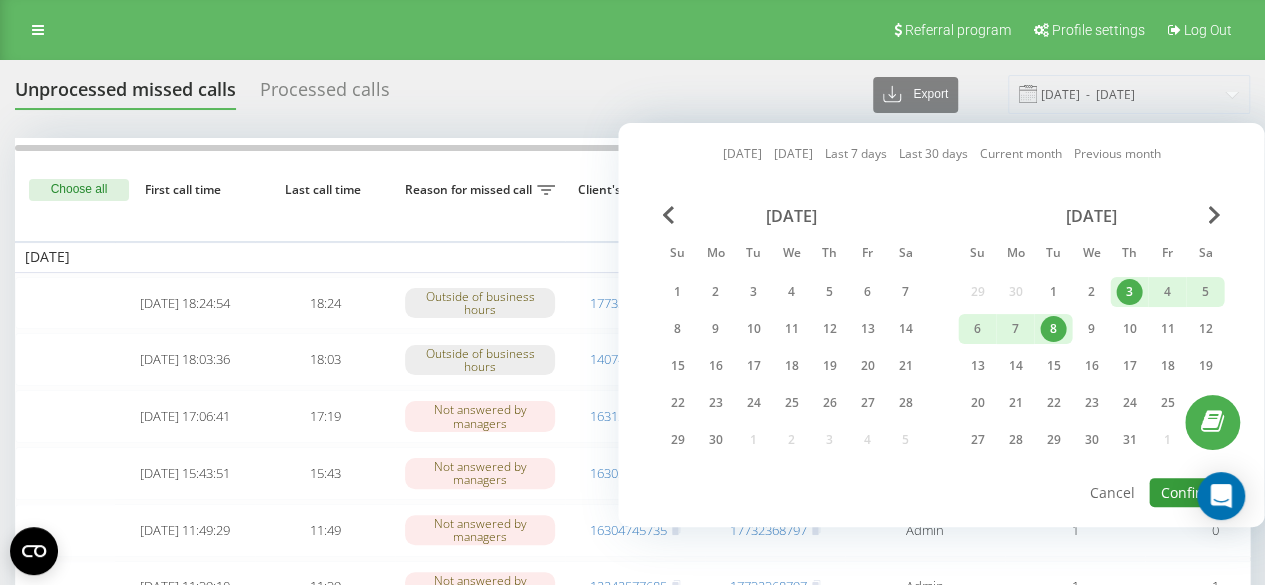 click on "Confirm" at bounding box center (1186, 492) 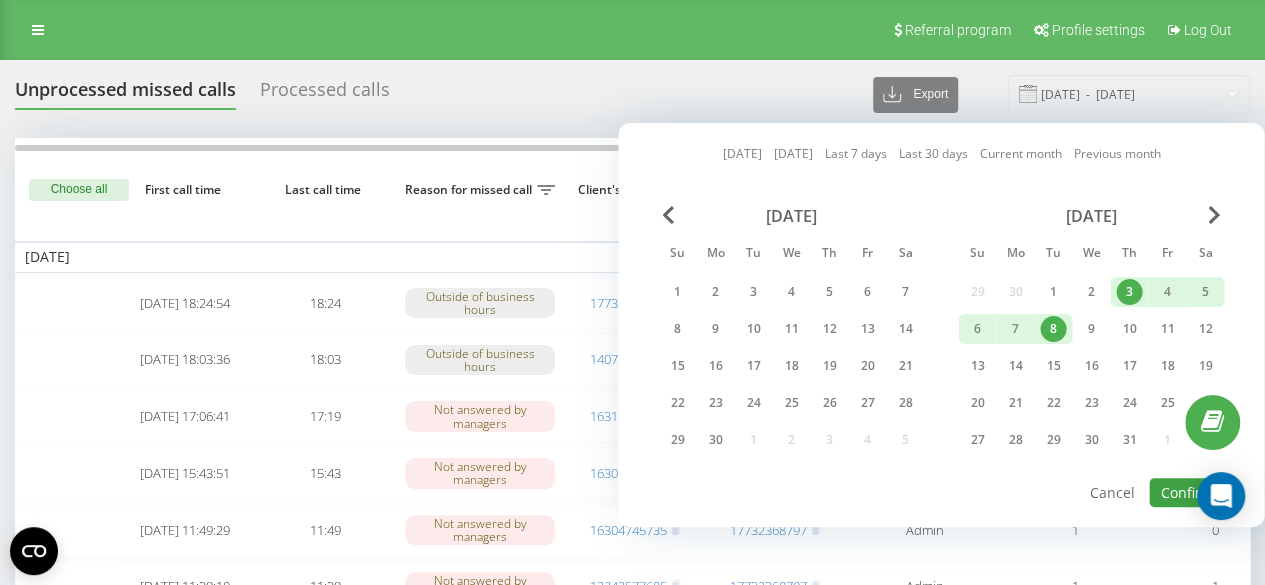 type on "[DATE]  -  [DATE]" 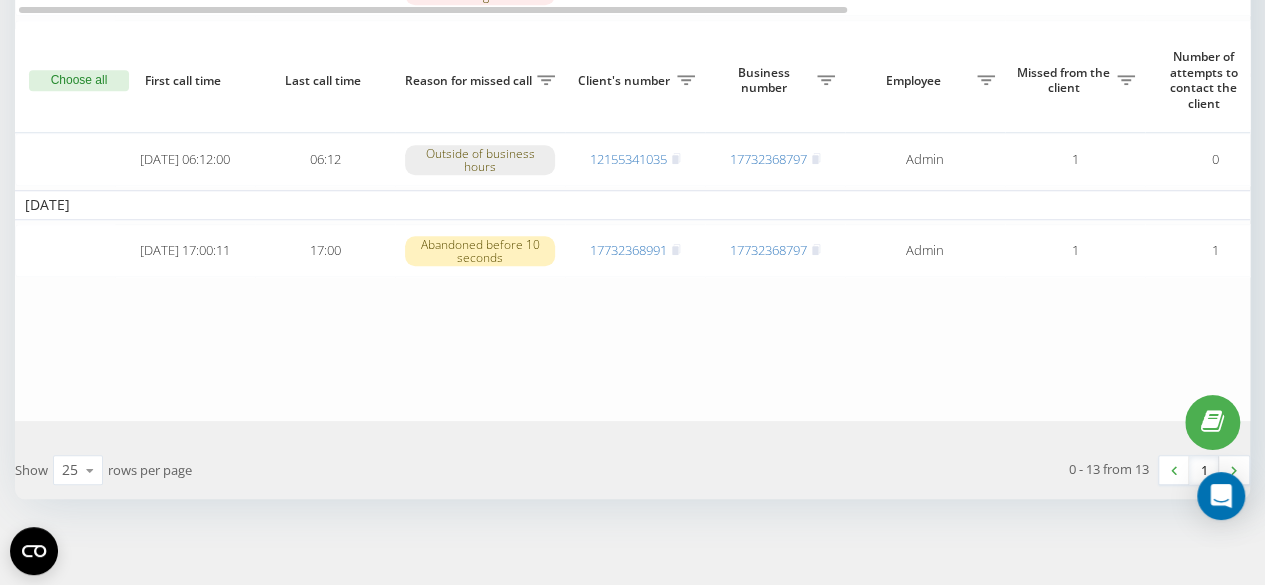 scroll, scrollTop: 744, scrollLeft: 0, axis: vertical 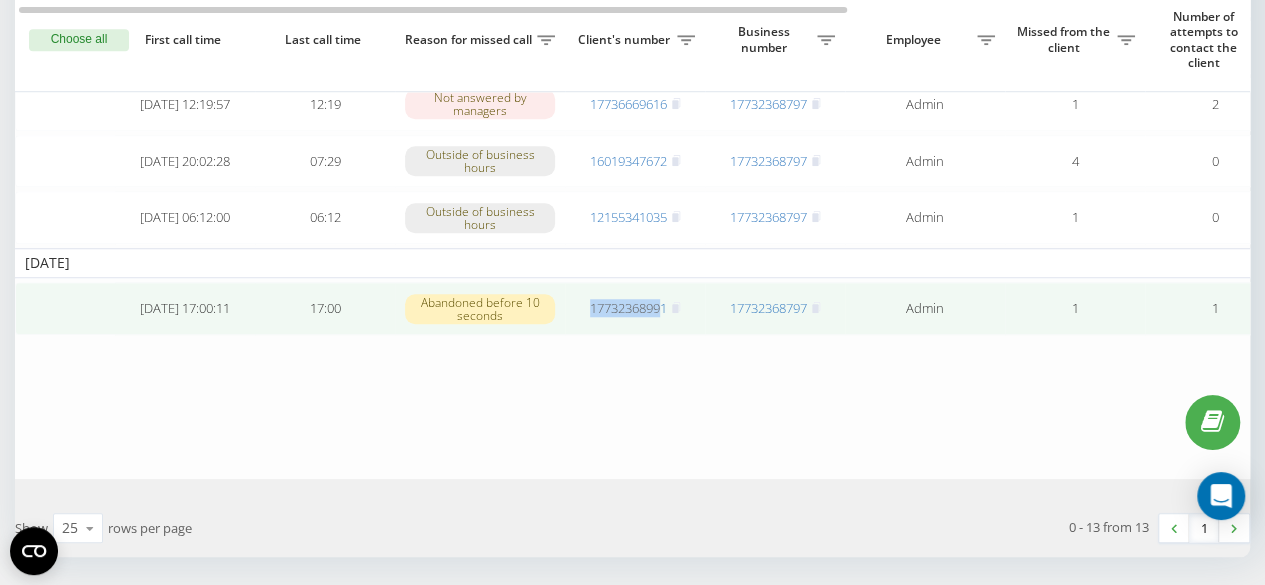 drag, startPoint x: 586, startPoint y: 339, endPoint x: 661, endPoint y: 365, distance: 79.37884 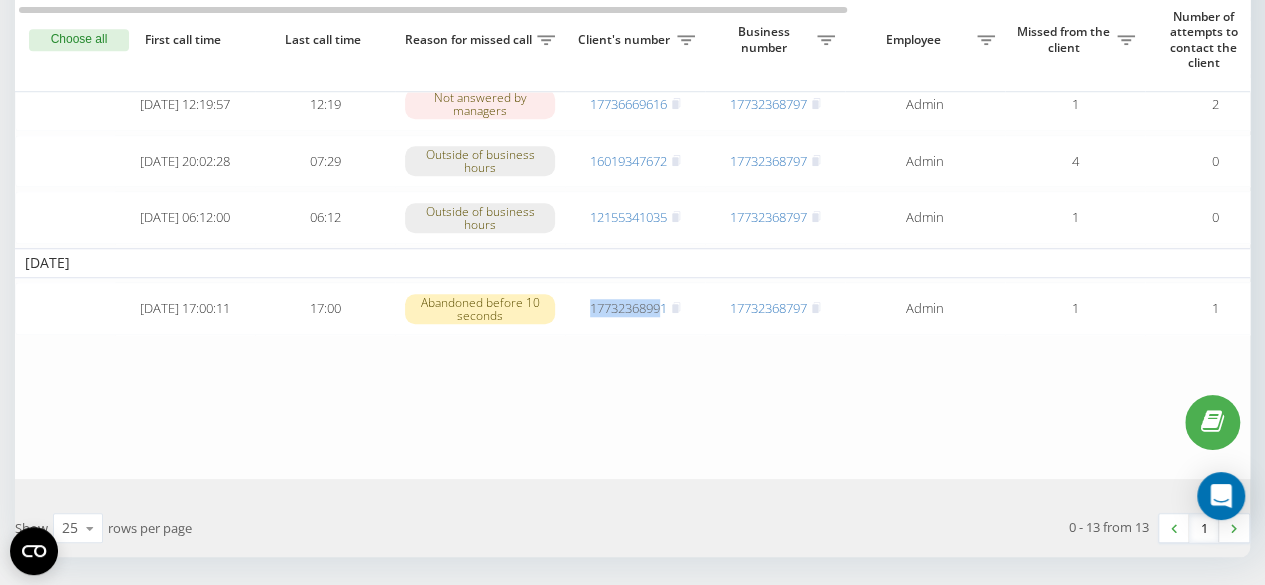 click on "[DATE] [DATE] 18:24:54 18:24 Outside of business hours 17733365560 17732368797 Admin 1 1 17 hours ago main Handle Failed to contact Contacted the client using another channel The client called back from another number Another variant [DATE] 18:03:36 18:03 Outside of business hours 14074740068 17732368797 Admin 2 0 17 hours ago main Handle Failed to contact Contacted the client using another channel The client called back from another number Another variant [DATE] 17:06:41 17:19 Not answered by managers 16312588084 17732368797 Admin 4 0 18 hours ago main Handle Failed to contact Contacted the client using another channel The client called back from another number Another variant [DATE] 15:43:51 15:43 Not answered by managers 16302400789 17732368797 Admin 1 0 19 hours ago main Handle Failed to contact Contacted the client using another channel The client called back from another number Another variant [DATE] 11:49:29 11:49 Not answered by managers 16304745735 17732368797 Admin 1 0 main 1" at bounding box center (935, -64) 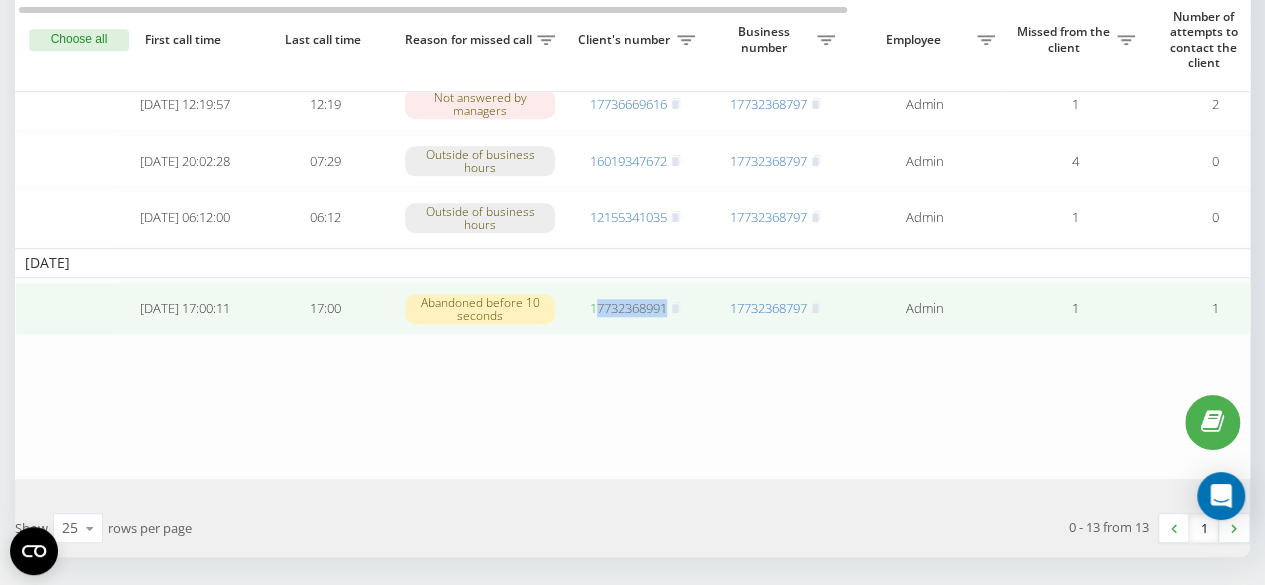 drag, startPoint x: 679, startPoint y: 345, endPoint x: 596, endPoint y: 346, distance: 83.00603 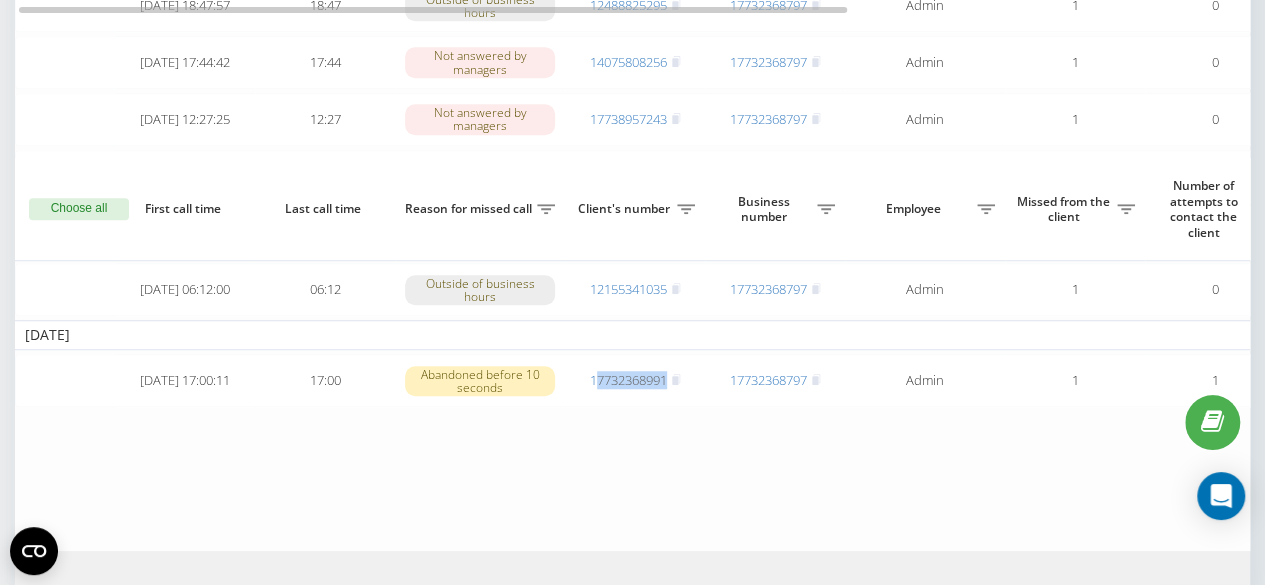 scroll, scrollTop: 844, scrollLeft: 0, axis: vertical 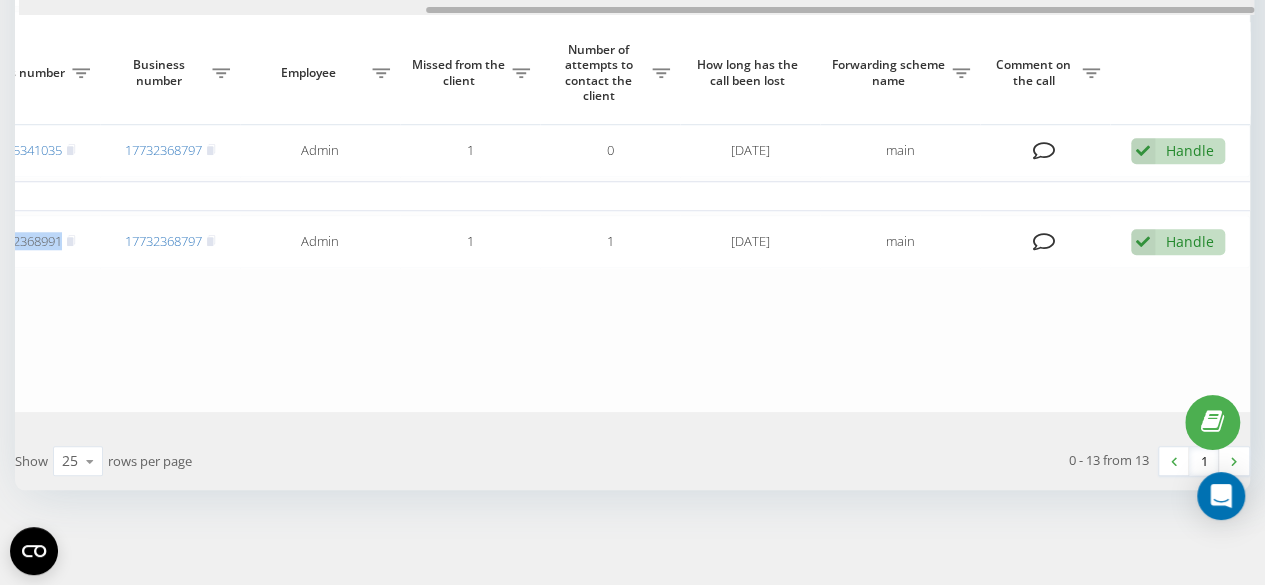 drag, startPoint x: 446, startPoint y: 11, endPoint x: 993, endPoint y: 187, distance: 574.61725 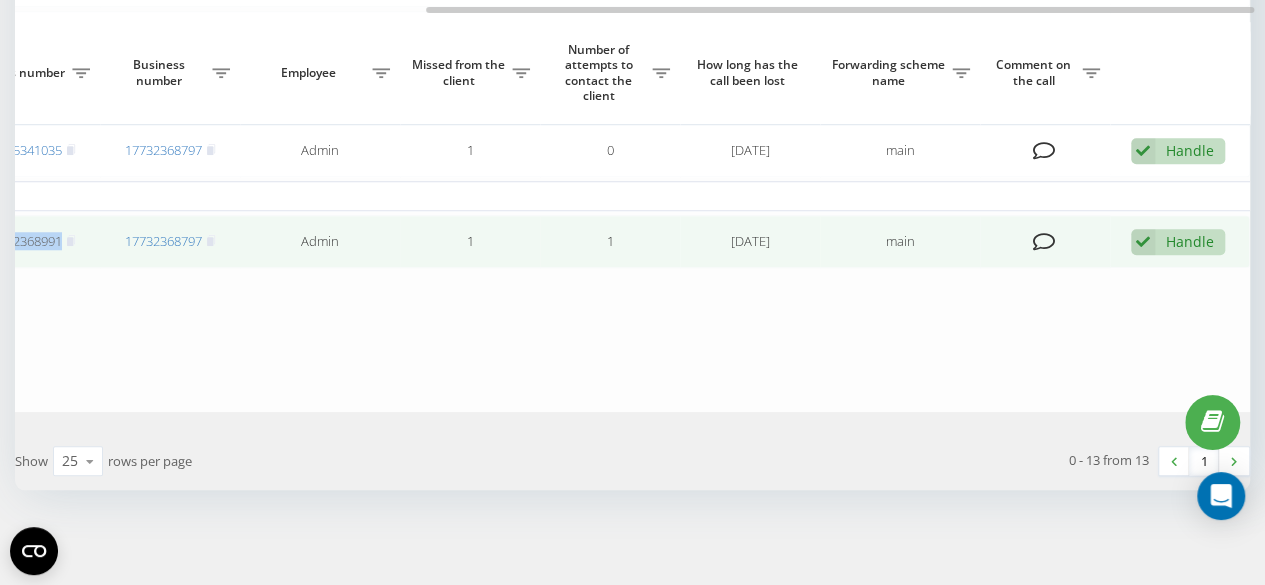 click on "Handle" at bounding box center [1190, 241] 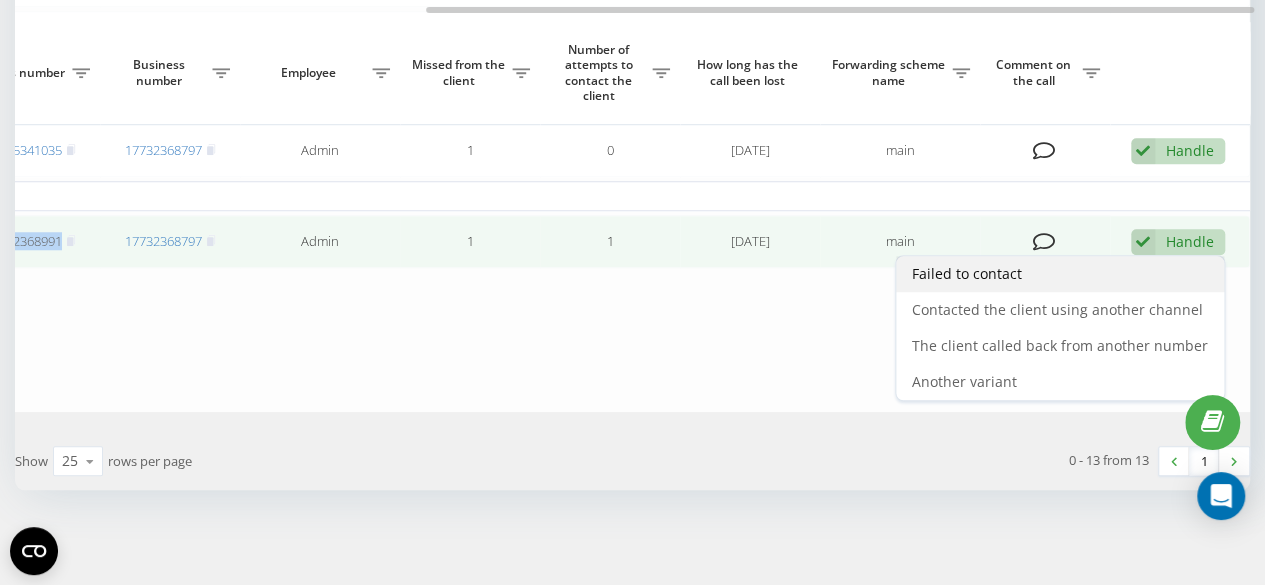 click on "Failed to contact" at bounding box center (1060, 274) 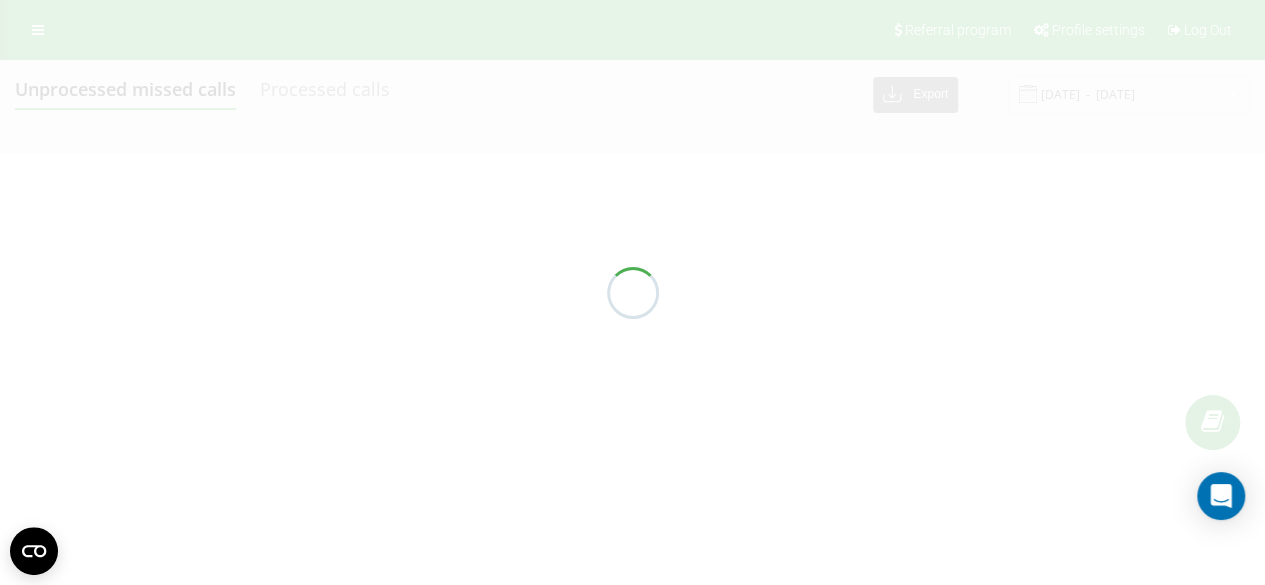scroll, scrollTop: 0, scrollLeft: 0, axis: both 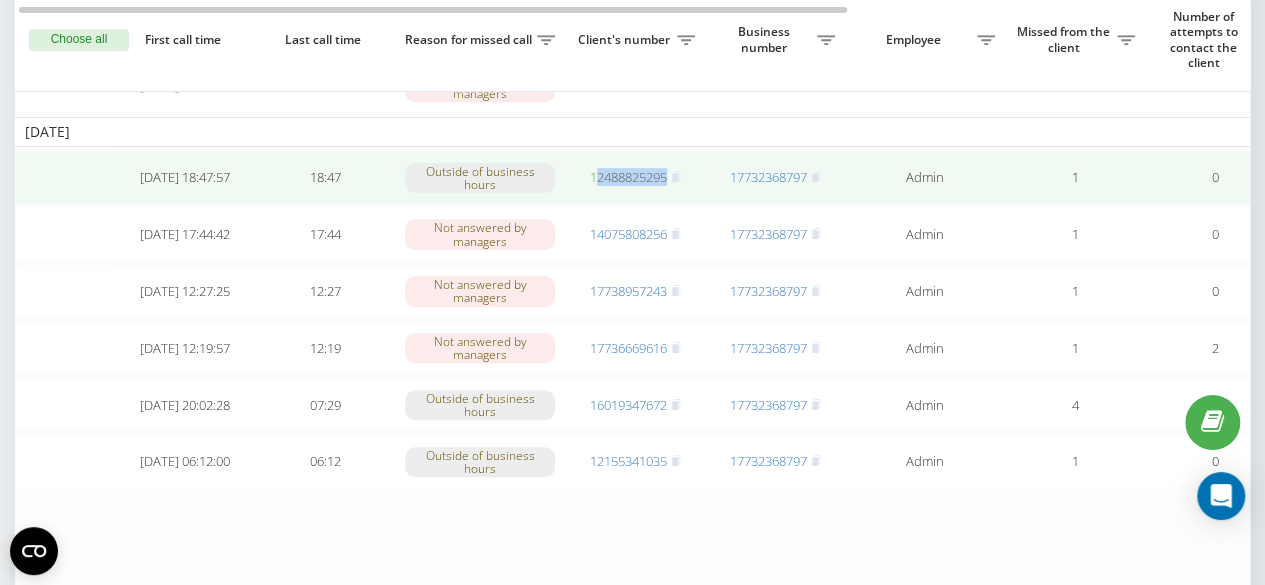 drag, startPoint x: 666, startPoint y: 197, endPoint x: 597, endPoint y: 197, distance: 69 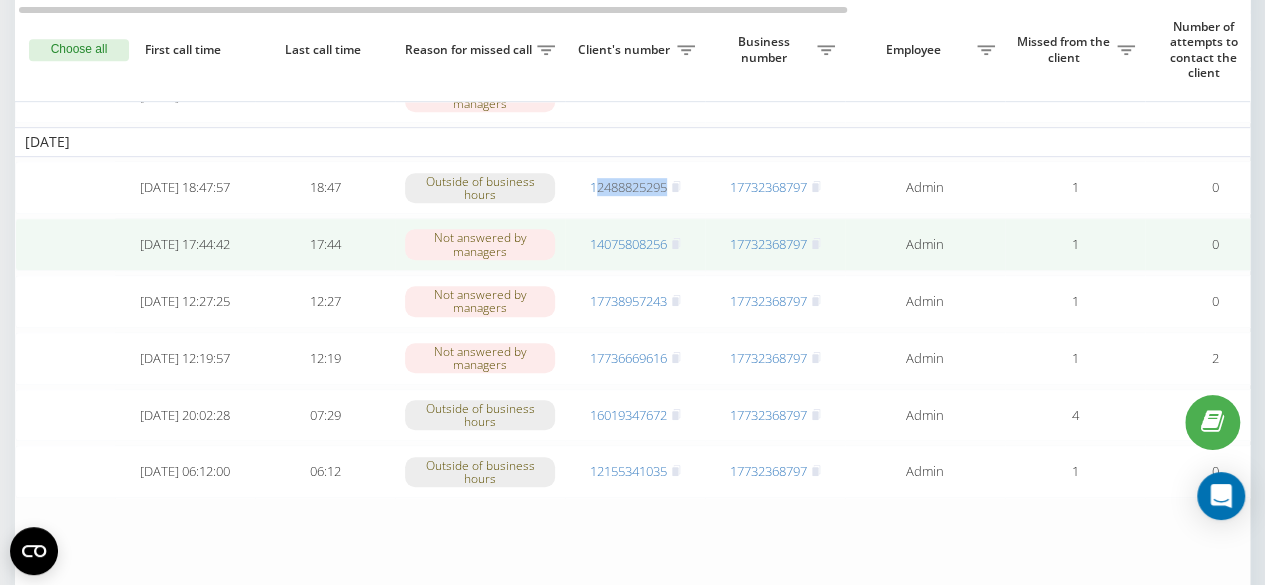 scroll, scrollTop: 500, scrollLeft: 0, axis: vertical 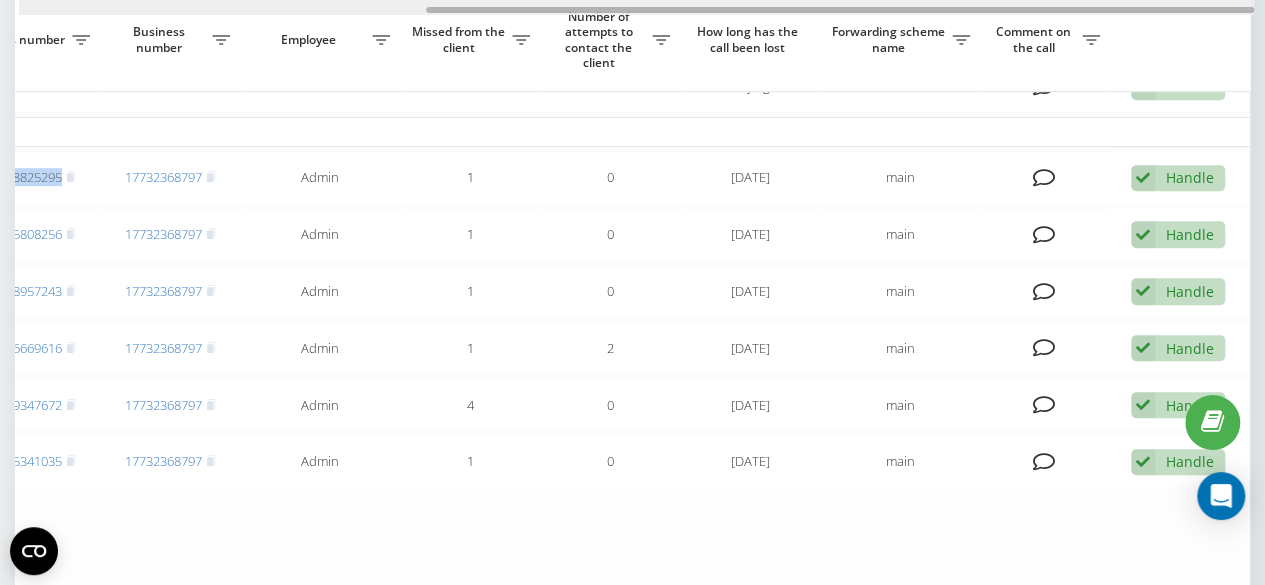 drag, startPoint x: 648, startPoint y: 9, endPoint x: 1118, endPoint y: 79, distance: 475.18417 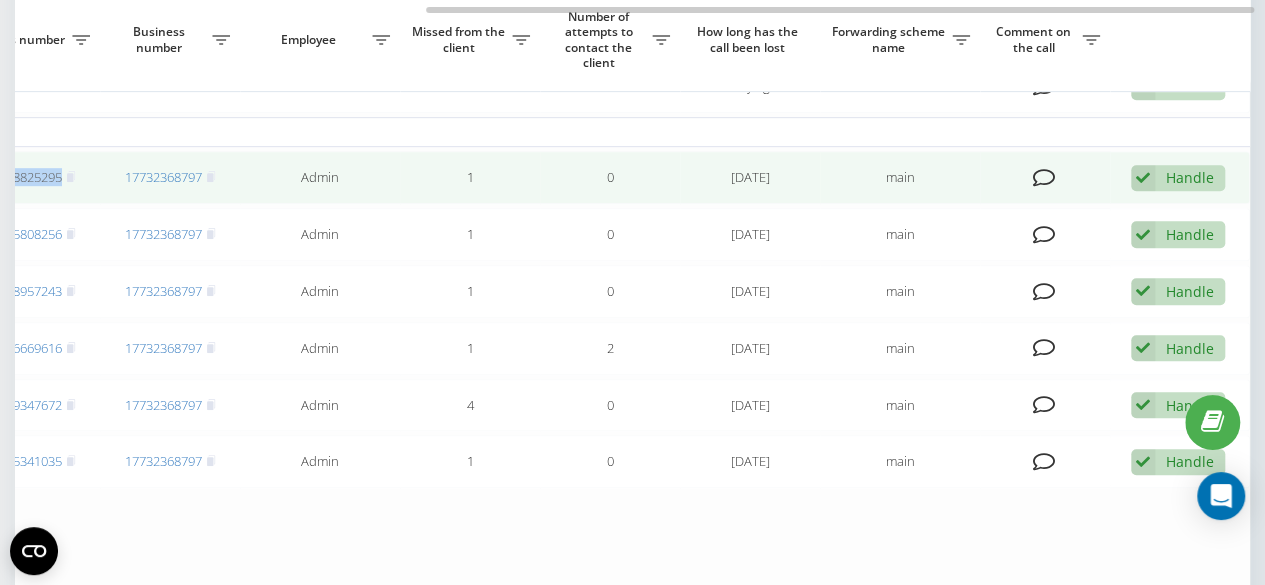 click on "Handle" at bounding box center [1190, 177] 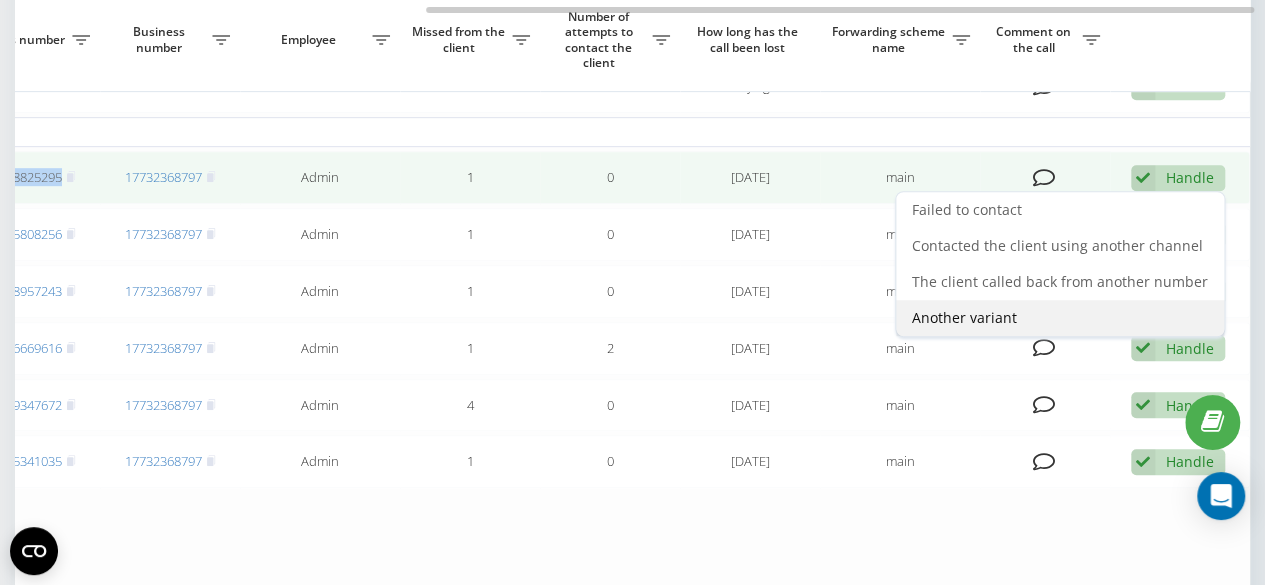 click on "Another variant" at bounding box center [964, 317] 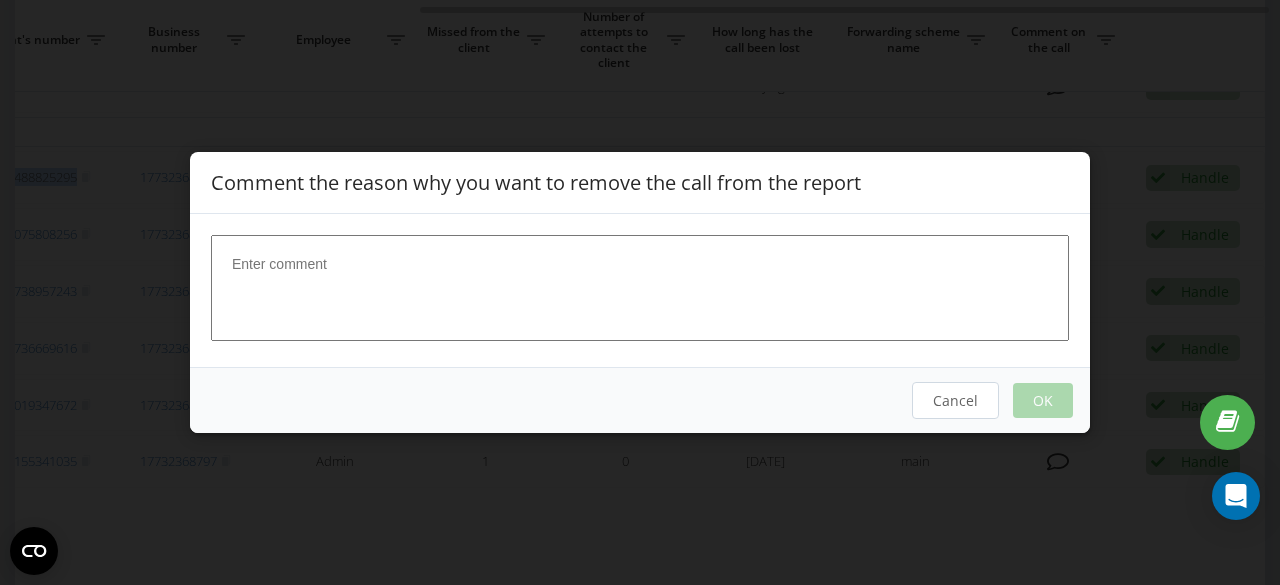 scroll, scrollTop: 0, scrollLeft: 590, axis: horizontal 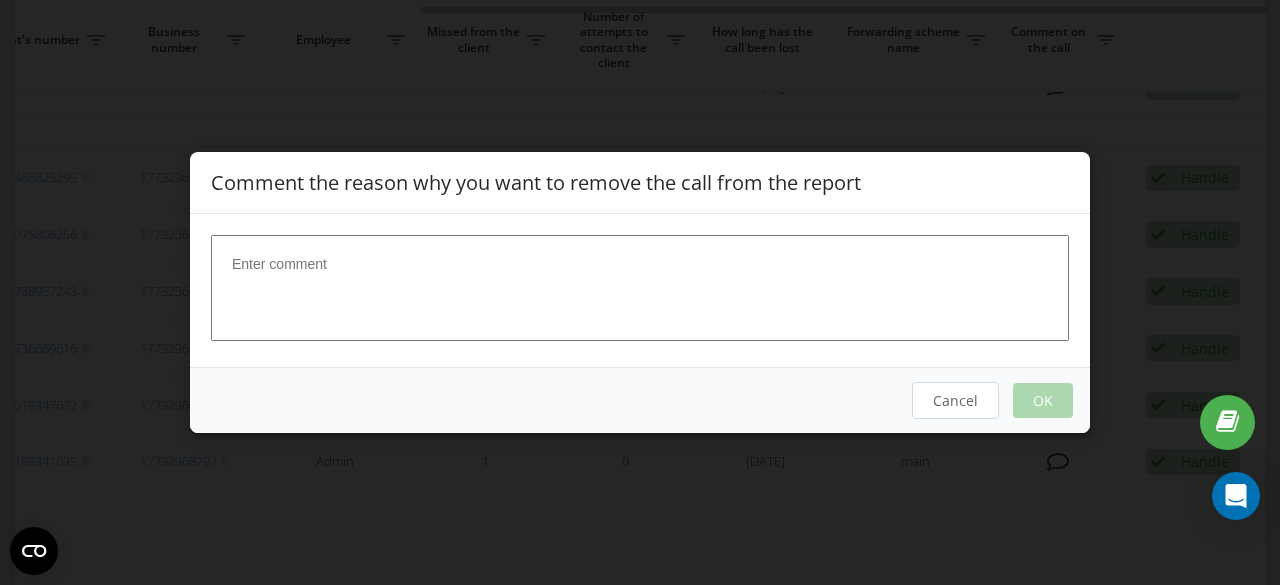 drag, startPoint x: 507, startPoint y: 303, endPoint x: 499, endPoint y: 310, distance: 10.630146 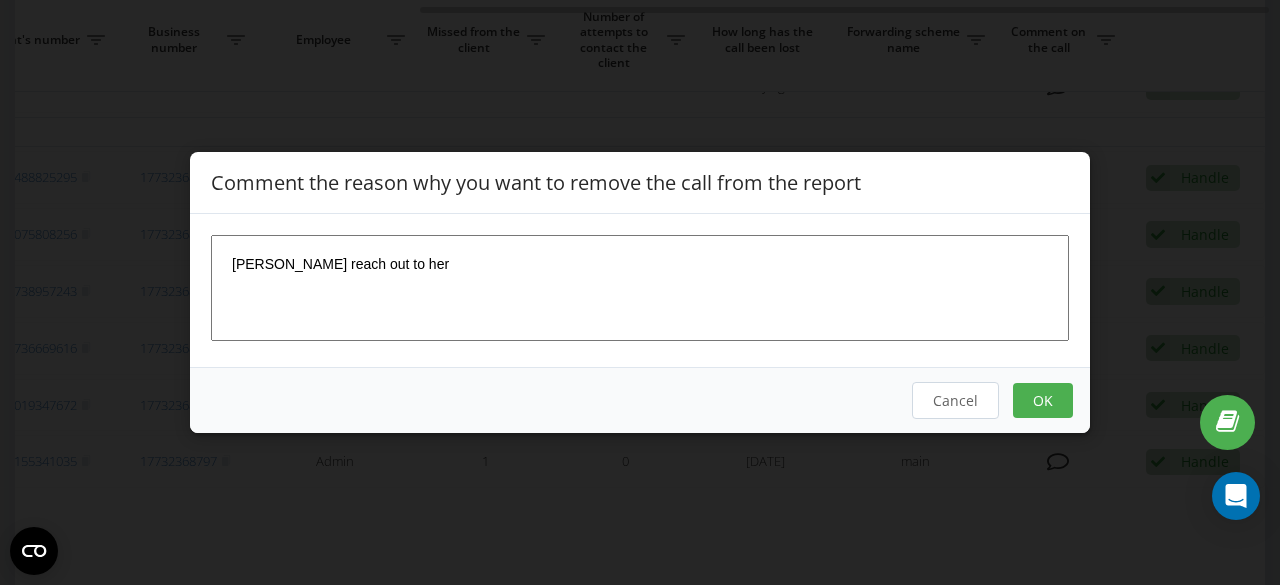 type on "[PERSON_NAME] reach out to her" 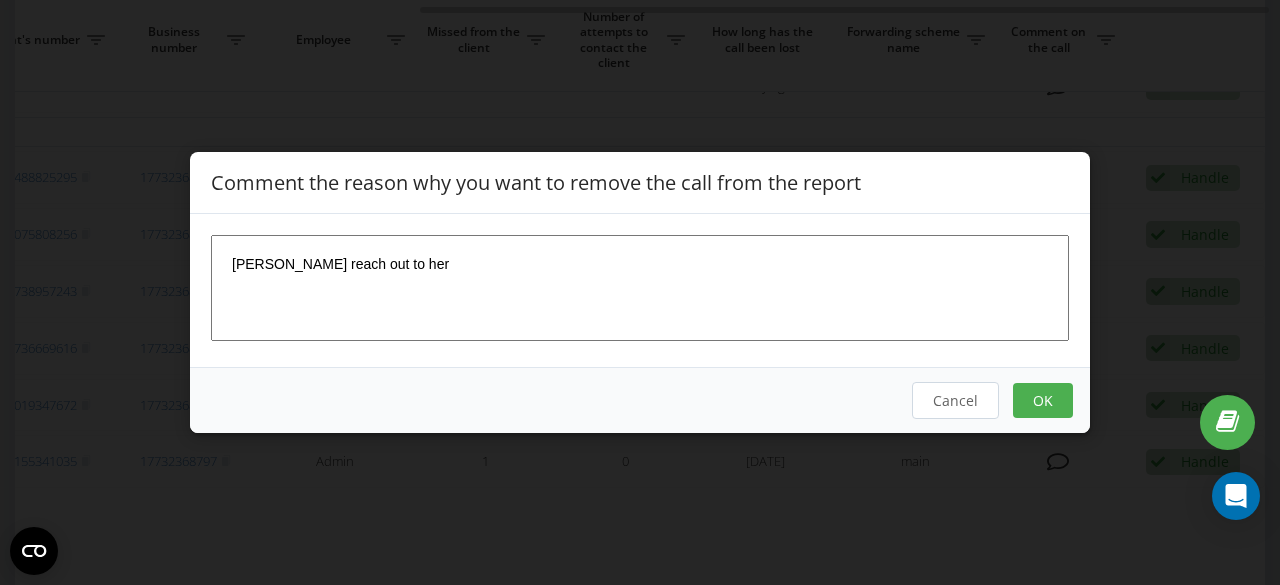 click on "OK" at bounding box center [1043, 400] 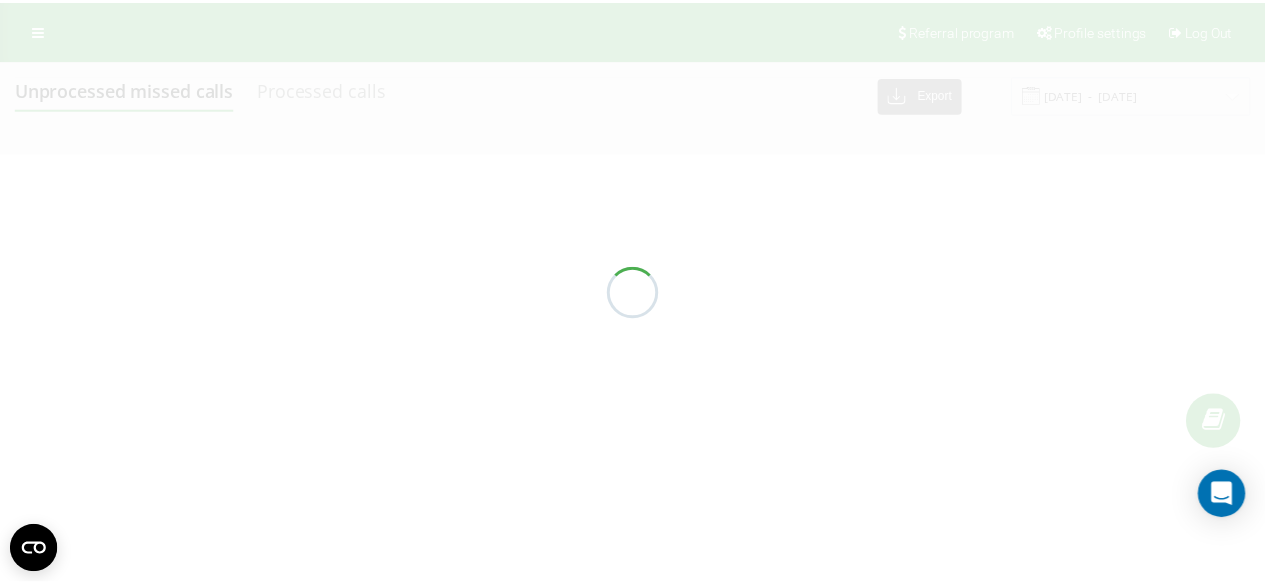 scroll, scrollTop: 0, scrollLeft: 0, axis: both 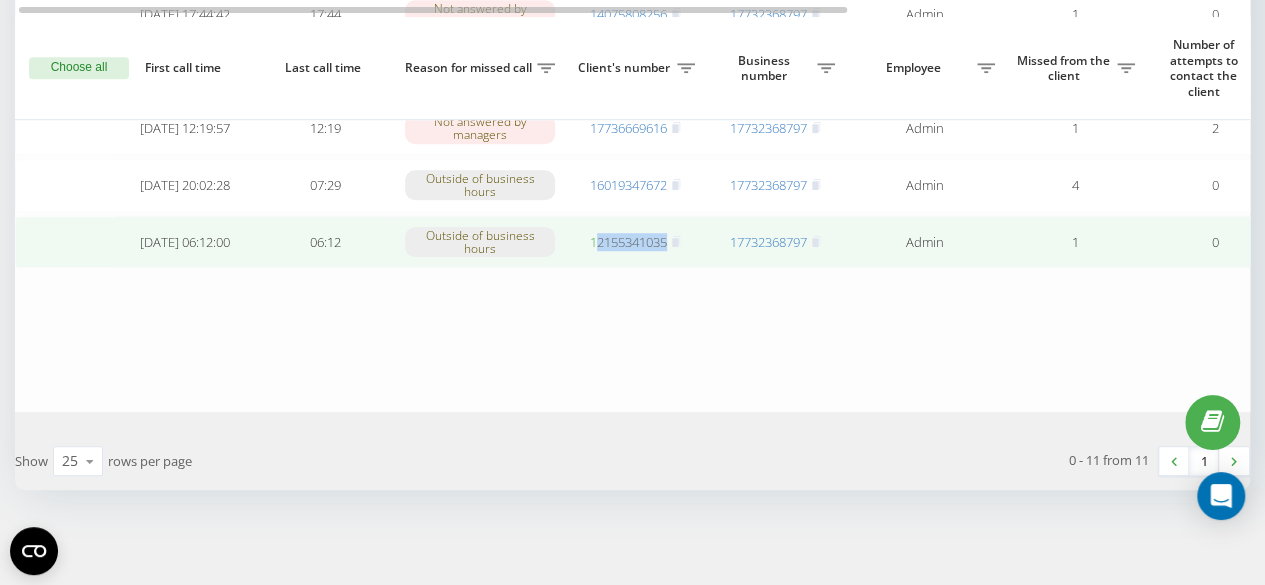 drag, startPoint x: 692, startPoint y: 246, endPoint x: 597, endPoint y: 246, distance: 95 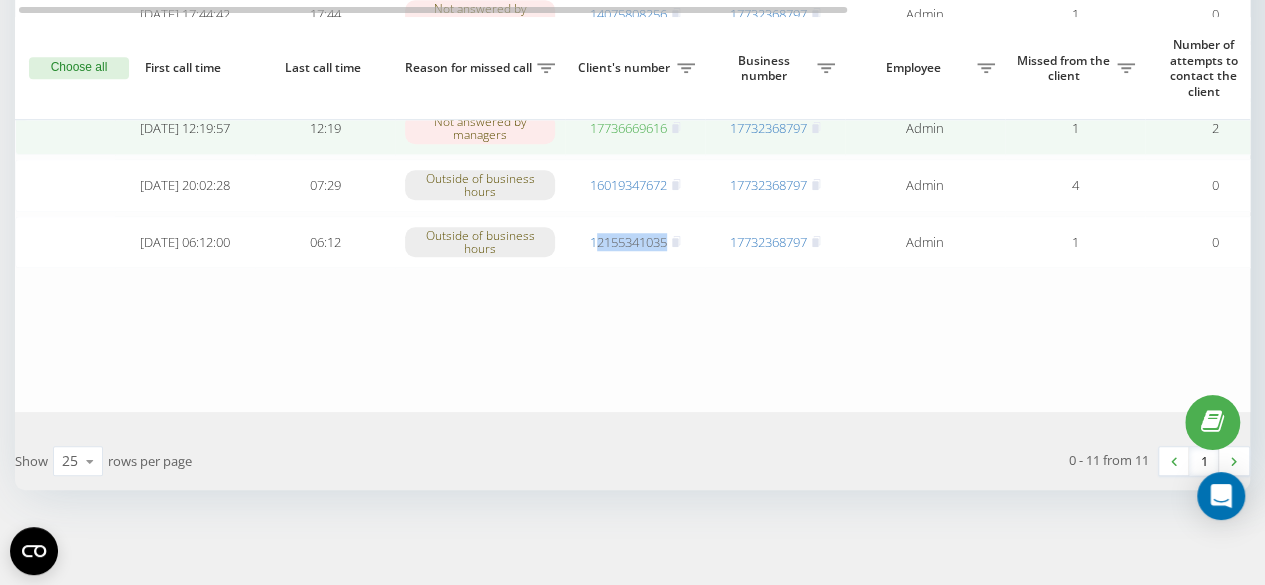 copy on "2155341035" 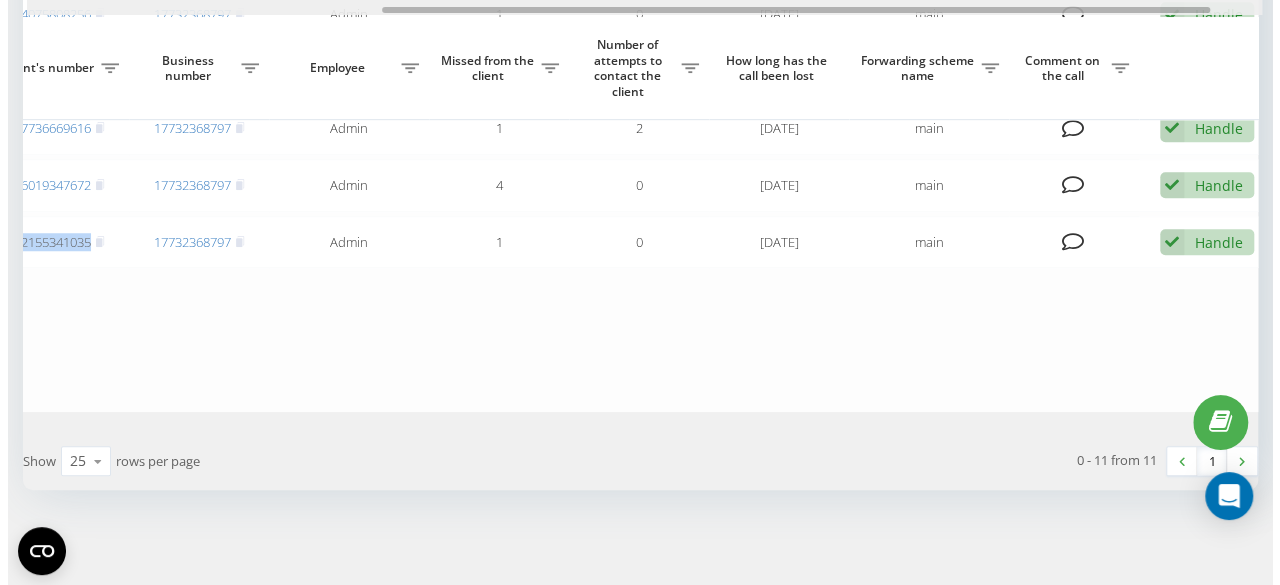 scroll, scrollTop: 0, scrollLeft: 605, axis: horizontal 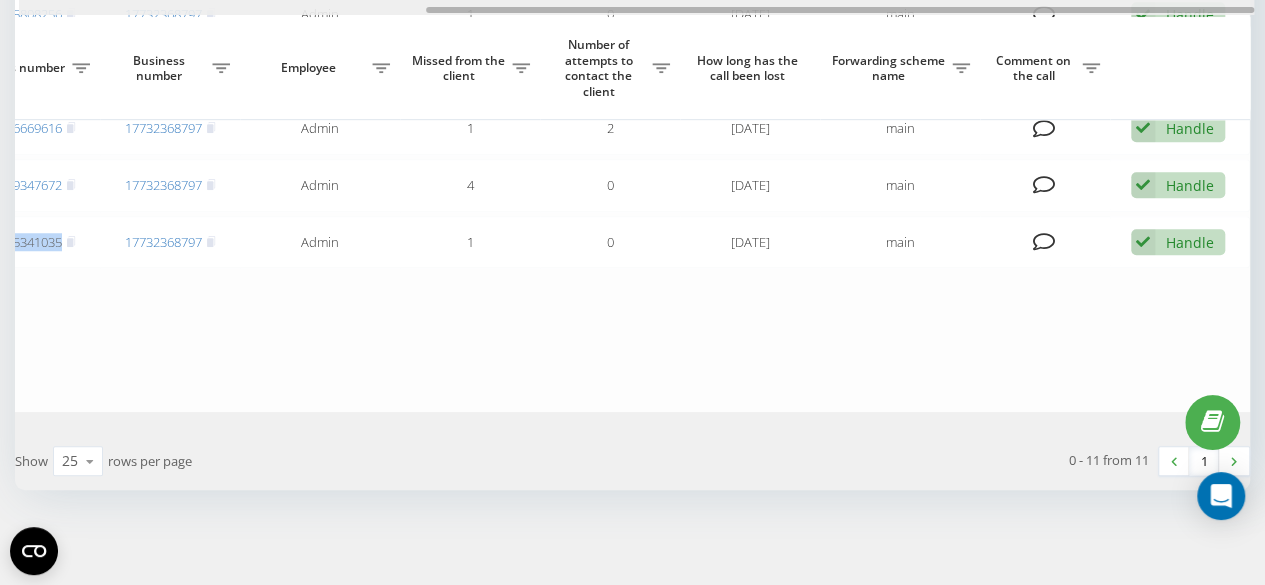drag, startPoint x: 772, startPoint y: 11, endPoint x: 1226, endPoint y: 61, distance: 456.745 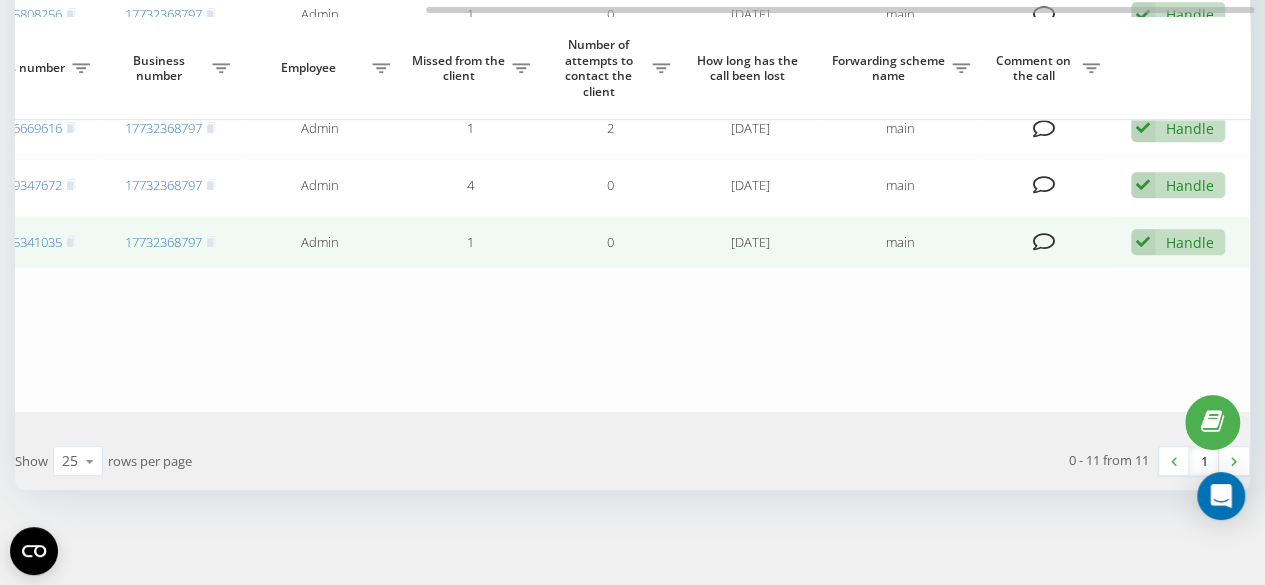 click on "Handle Failed to contact Contacted the client using another channel The client called back from another number Another variant" at bounding box center [1180, 242] 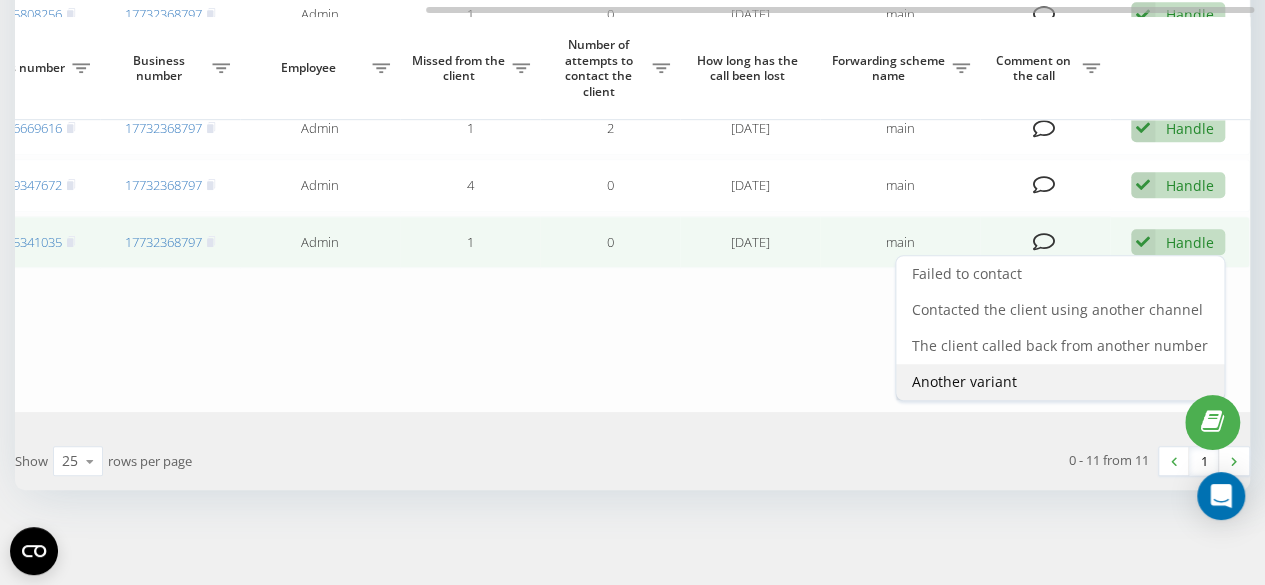click on "Another variant" at bounding box center [964, 381] 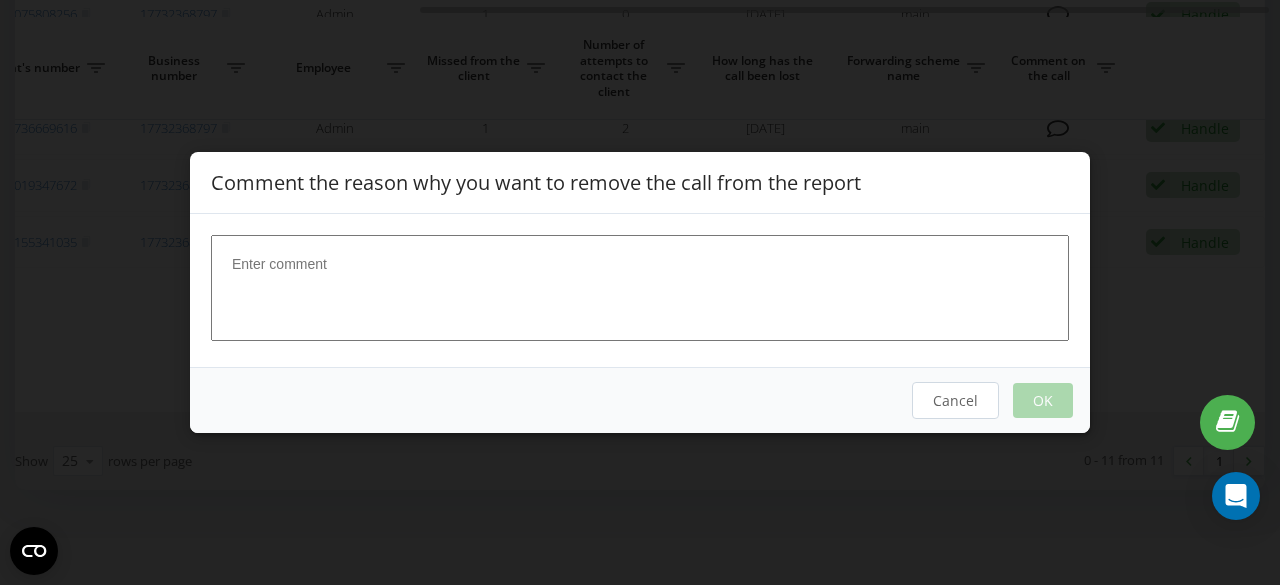 scroll, scrollTop: 0, scrollLeft: 590, axis: horizontal 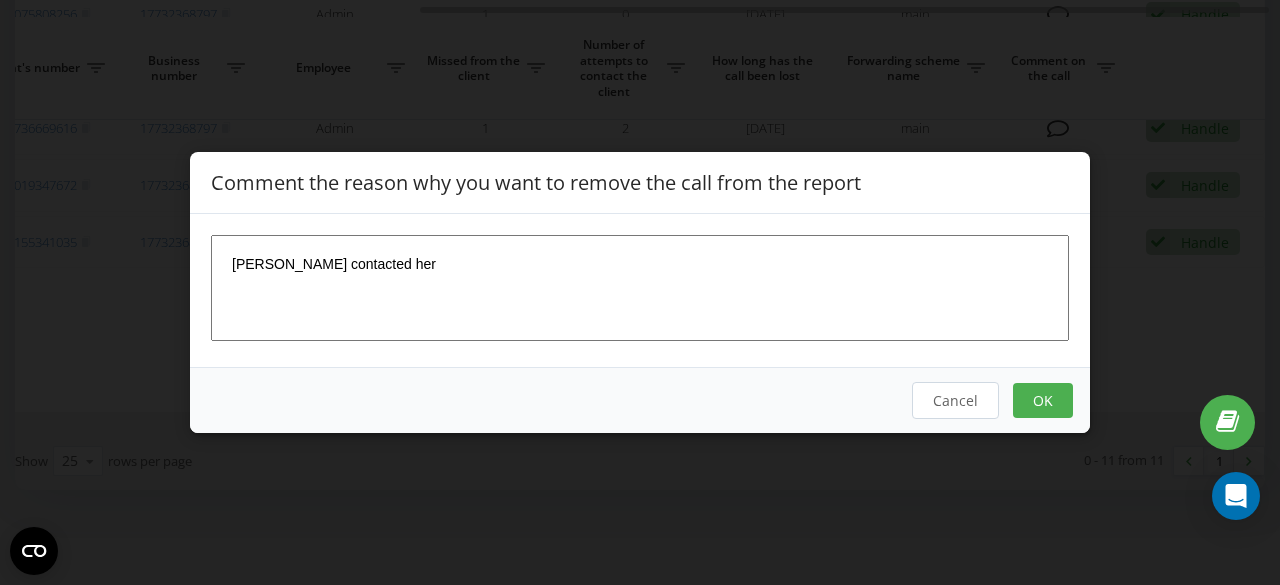 drag, startPoint x: 464, startPoint y: 283, endPoint x: 217, endPoint y: 293, distance: 247.20235 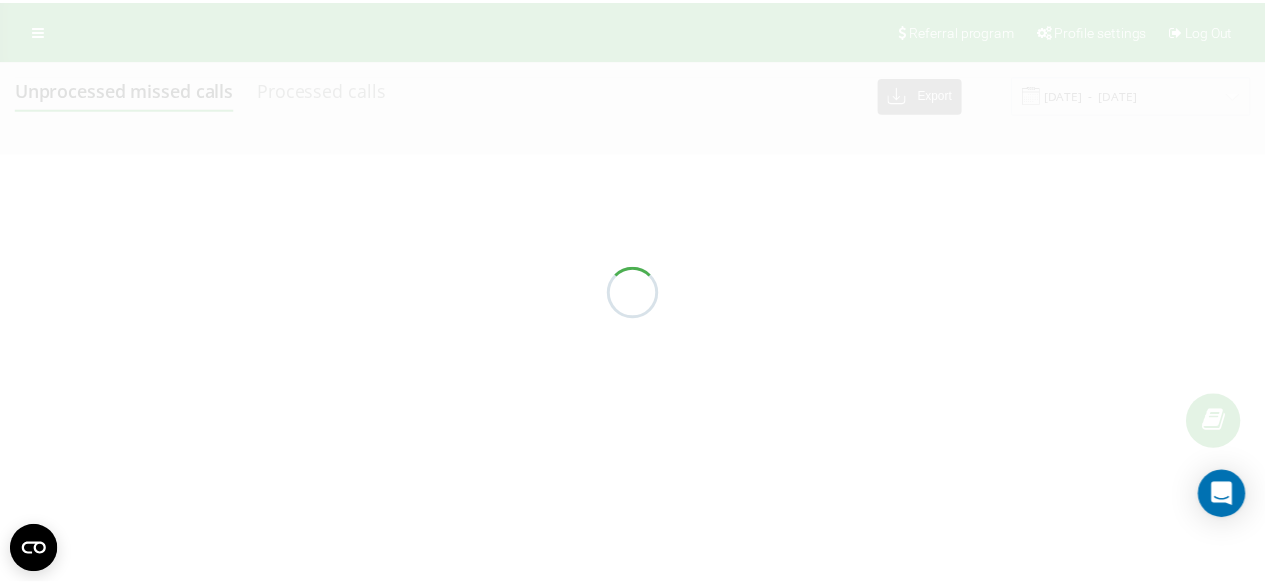 scroll, scrollTop: 0, scrollLeft: 0, axis: both 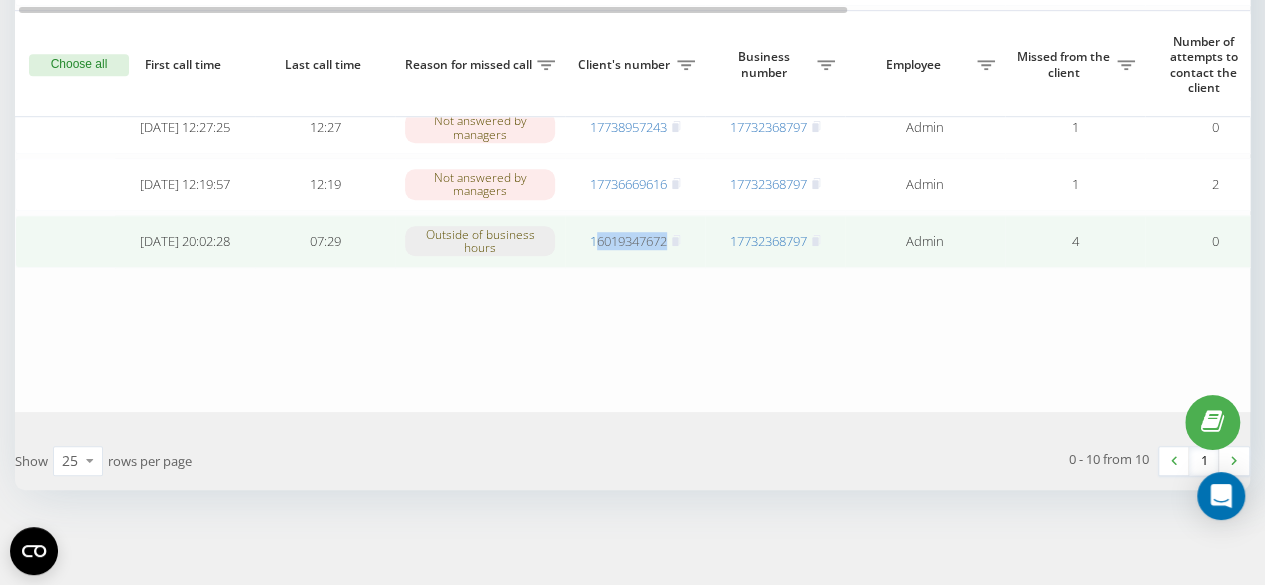 drag, startPoint x: 690, startPoint y: 243, endPoint x: 594, endPoint y: 249, distance: 96.18732 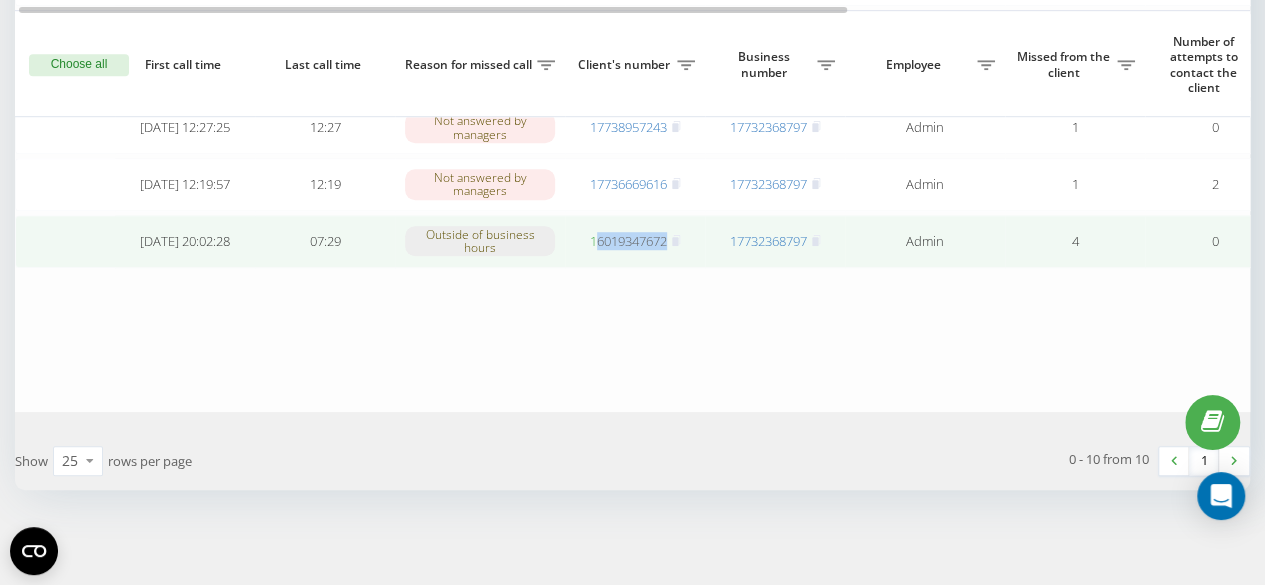 copy on "6019347672" 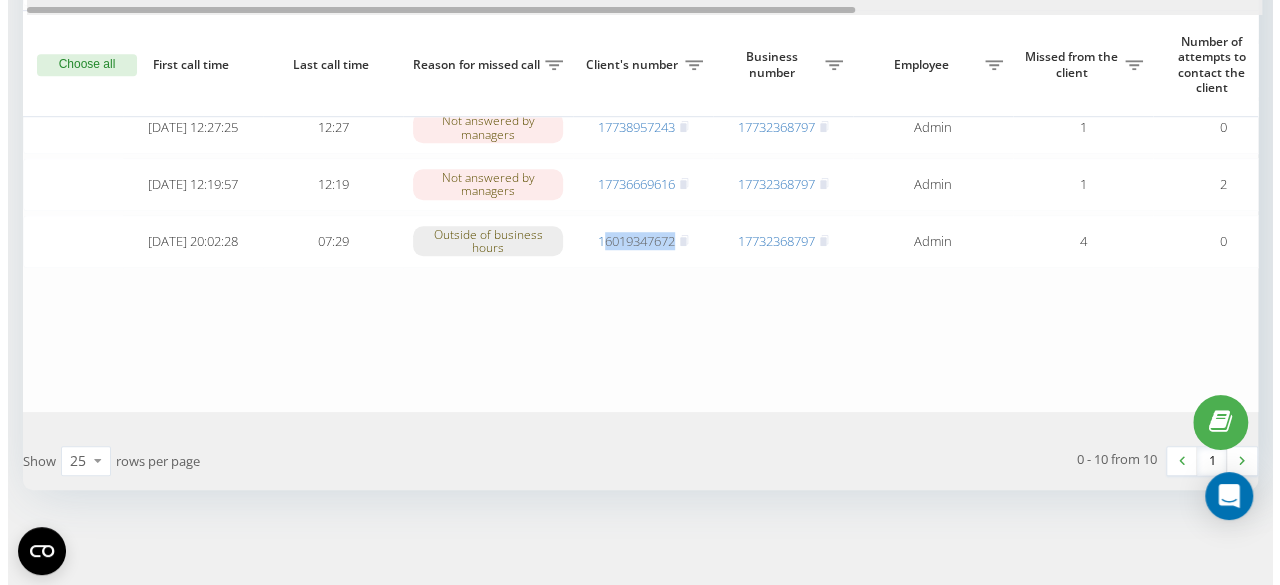 scroll, scrollTop: 0, scrollLeft: 605, axis: horizontal 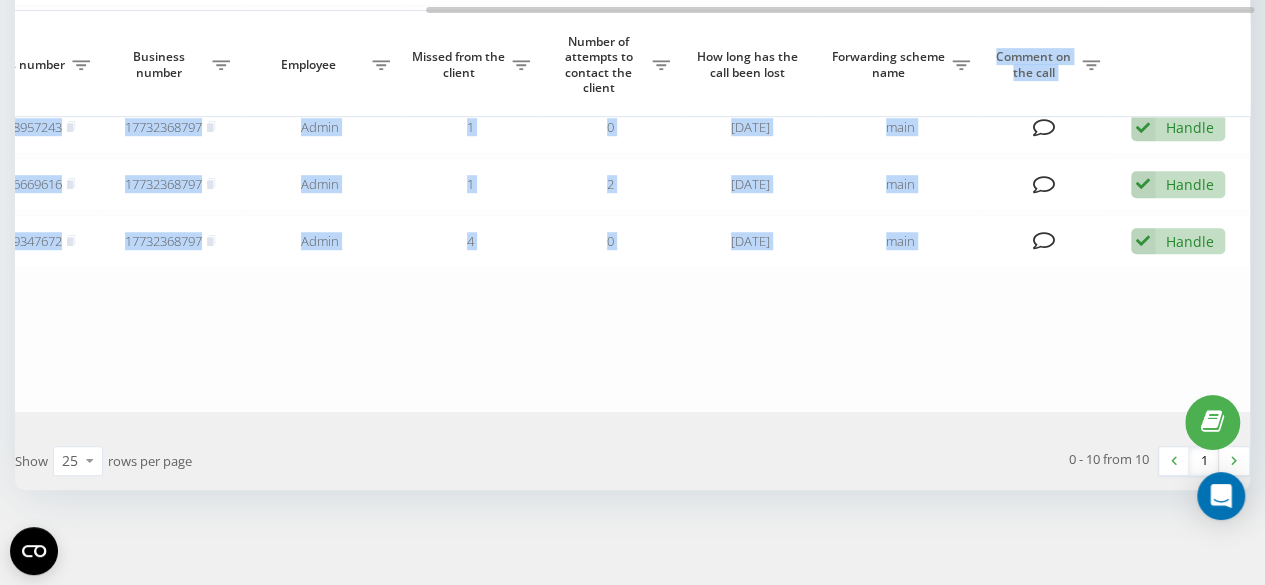 drag, startPoint x: 524, startPoint y: 6, endPoint x: 904, endPoint y: 45, distance: 381.99606 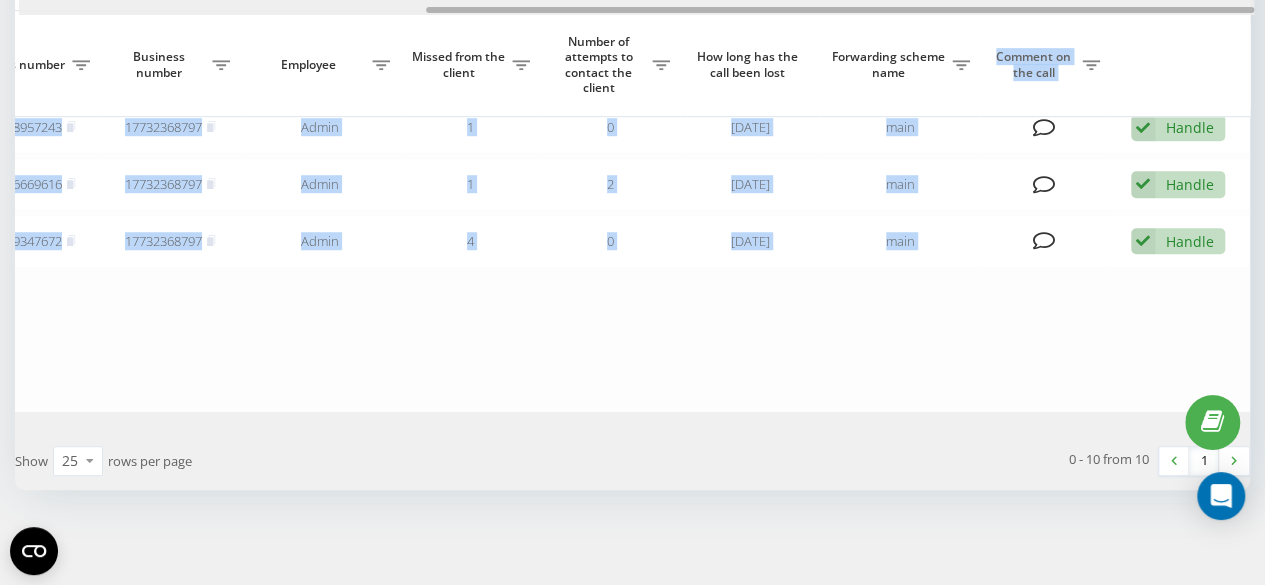 drag, startPoint x: 666, startPoint y: 10, endPoint x: 818, endPoint y: 39, distance: 154.74171 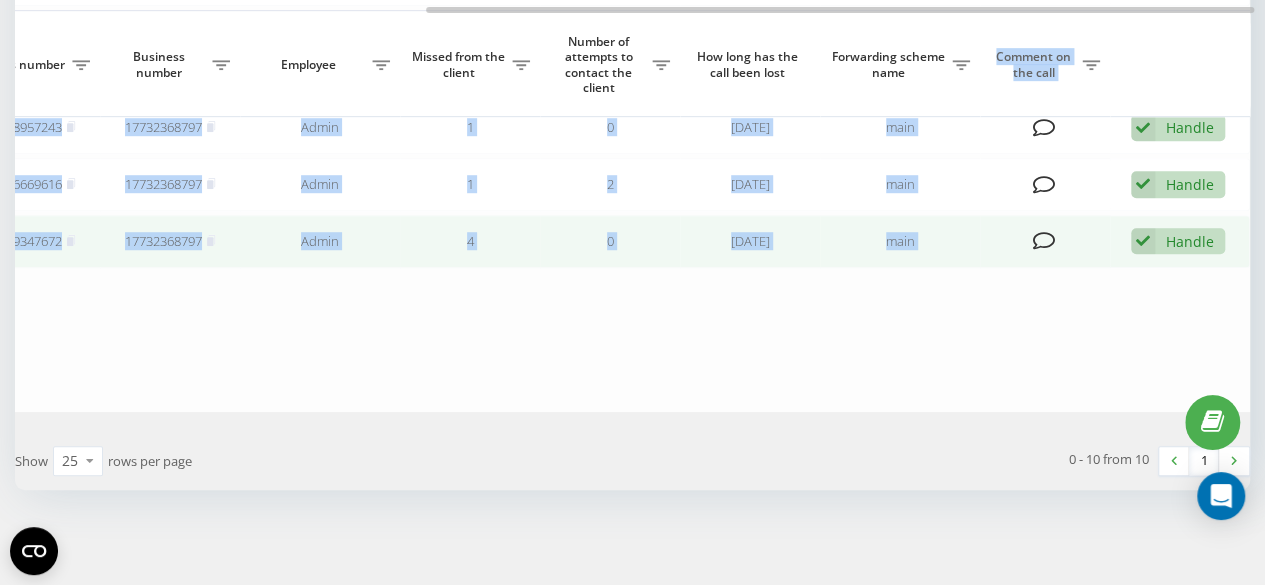 click on "Handle" at bounding box center [1190, 241] 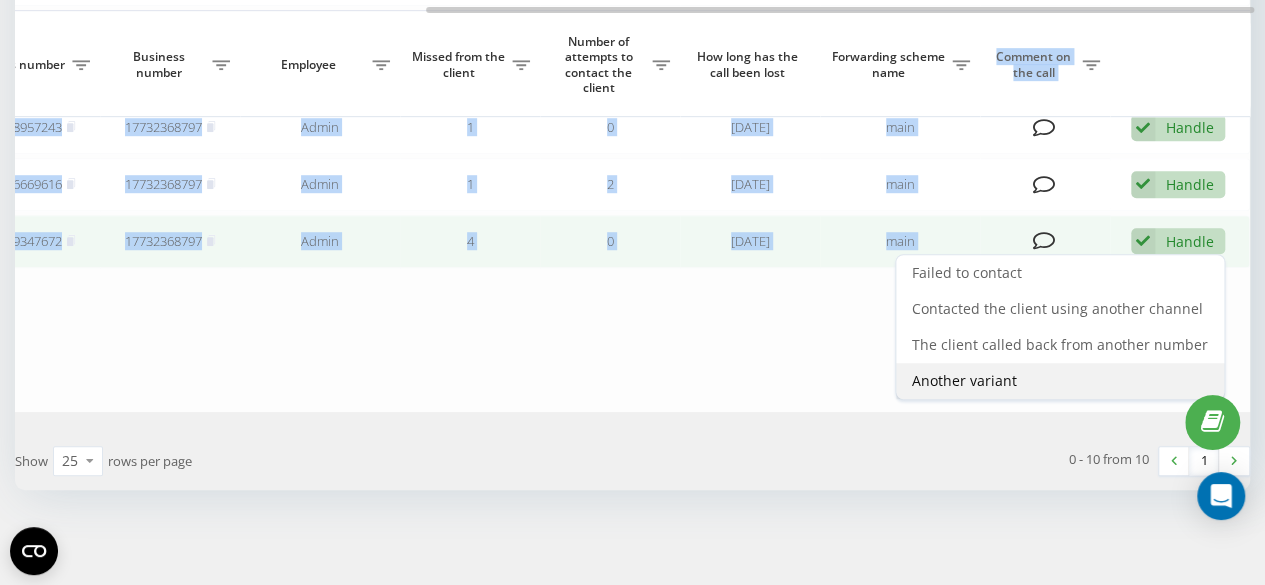click on "Another variant" at bounding box center (1060, 381) 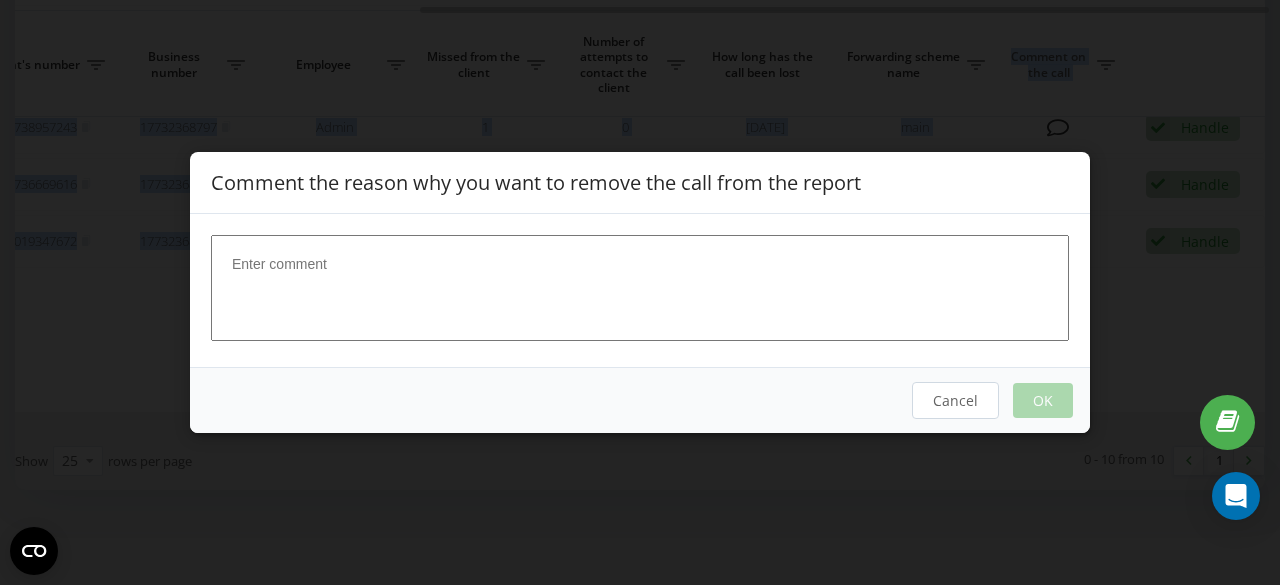 scroll, scrollTop: 0, scrollLeft: 590, axis: horizontal 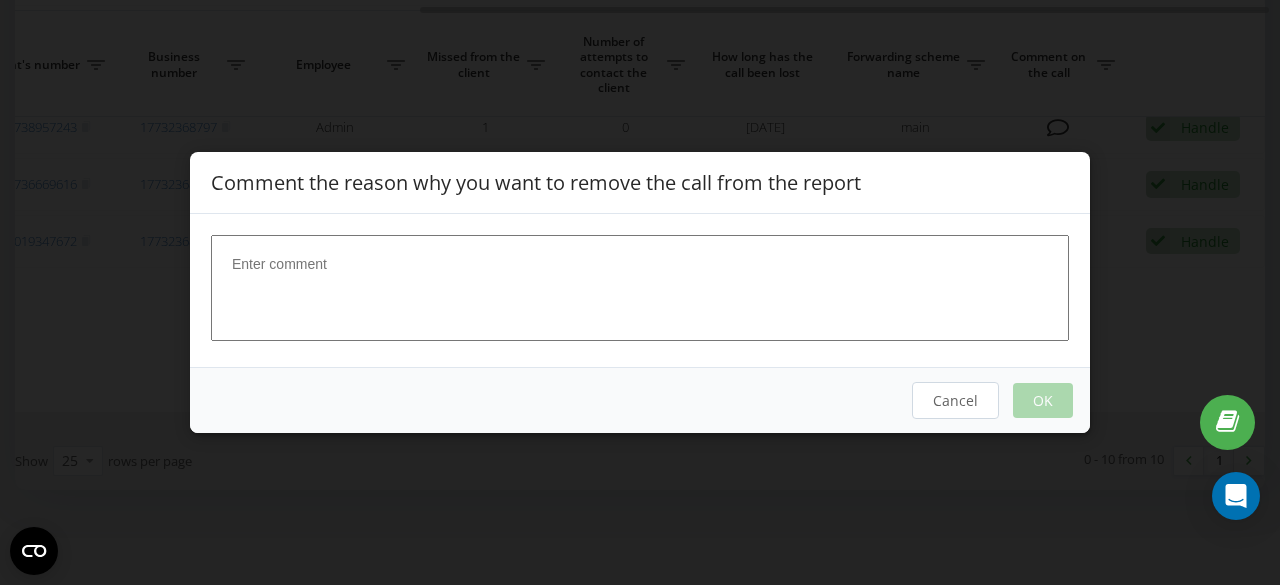 click at bounding box center (640, 288) 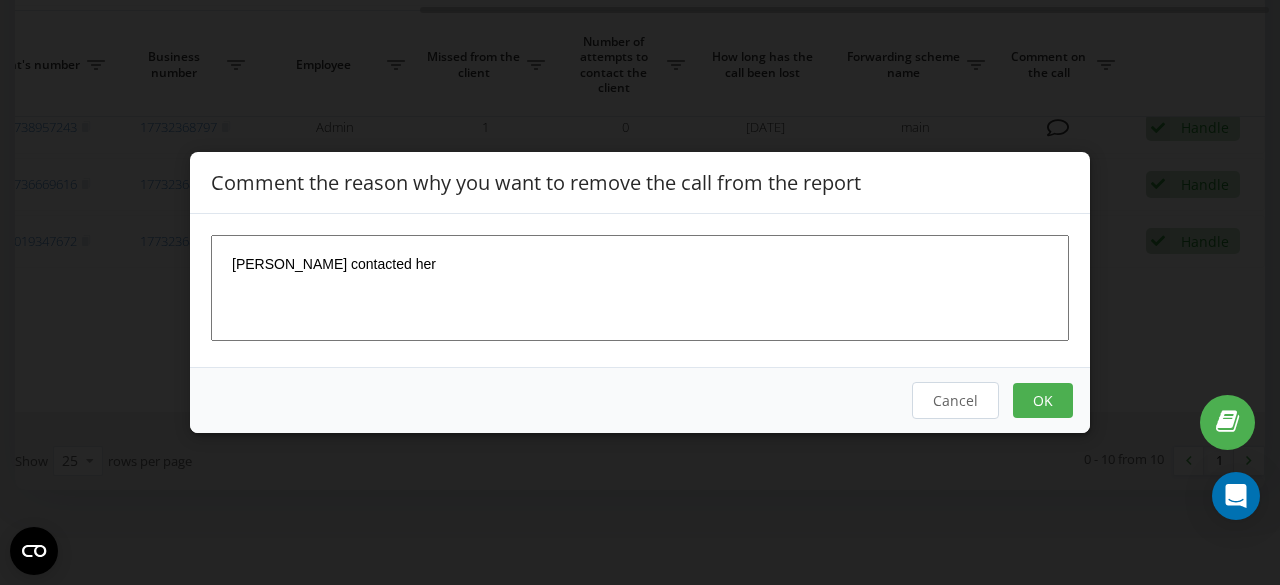 type on "[PERSON_NAME] contacted her" 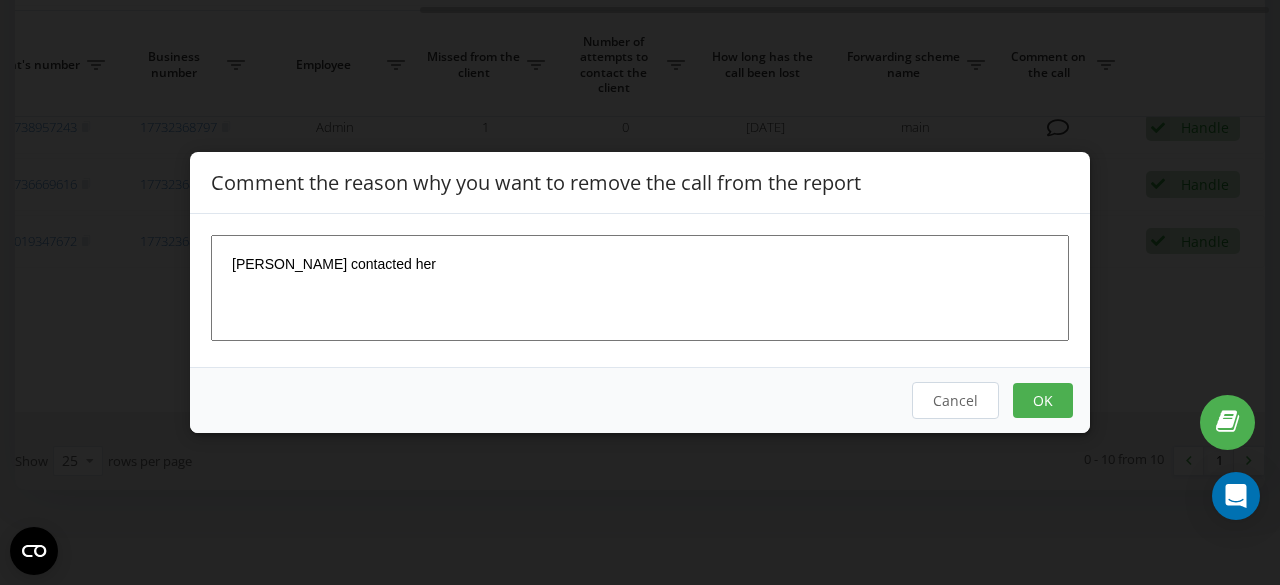 click on "OK" at bounding box center (1043, 400) 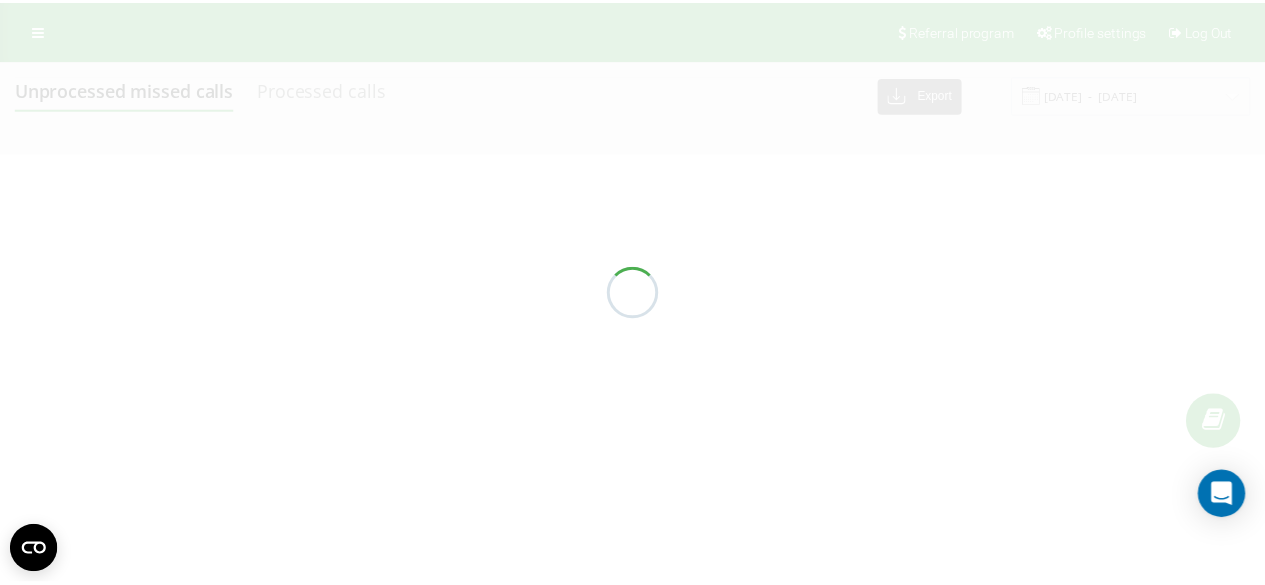 scroll, scrollTop: 0, scrollLeft: 0, axis: both 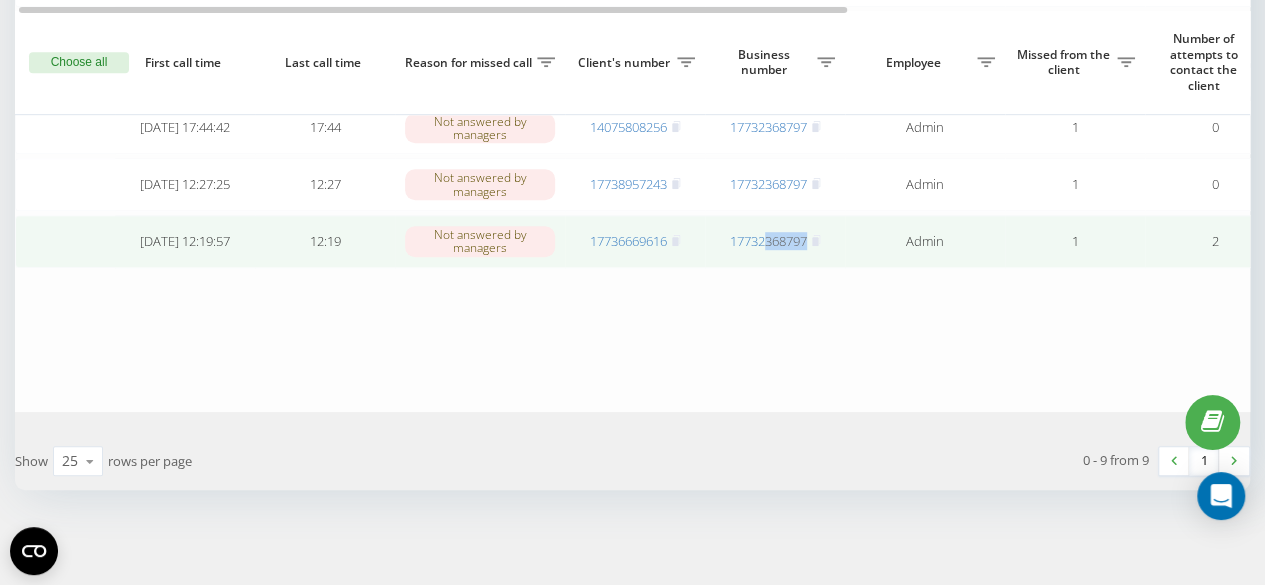 drag, startPoint x: 830, startPoint y: 246, endPoint x: 760, endPoint y: 251, distance: 70.178345 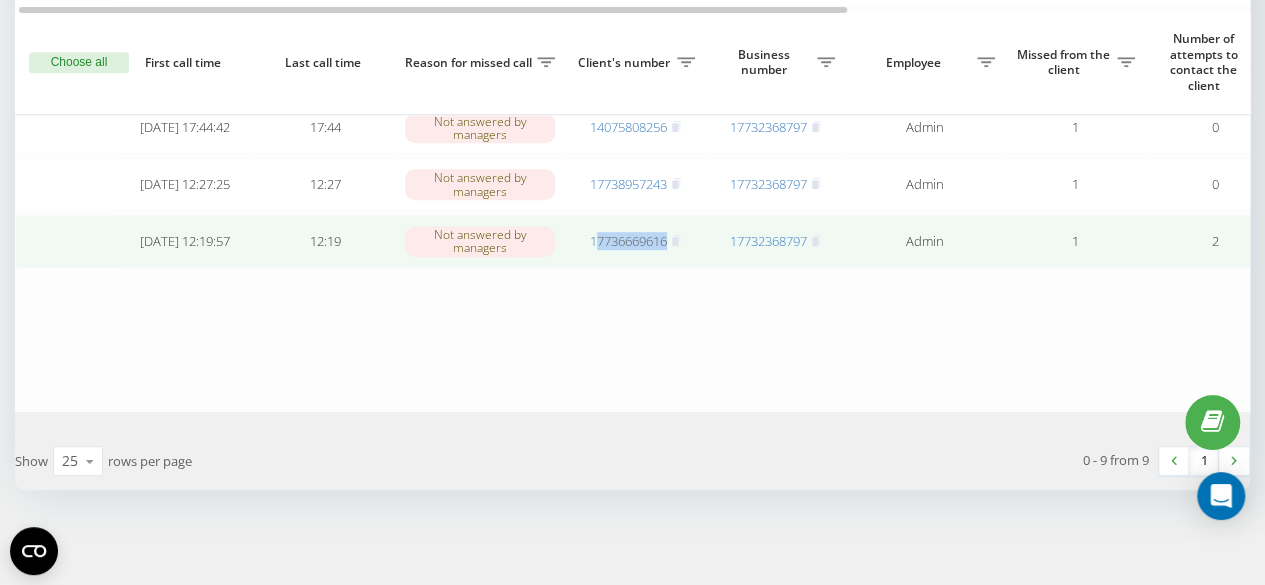 drag, startPoint x: 672, startPoint y: 245, endPoint x: 597, endPoint y: 258, distance: 76.11833 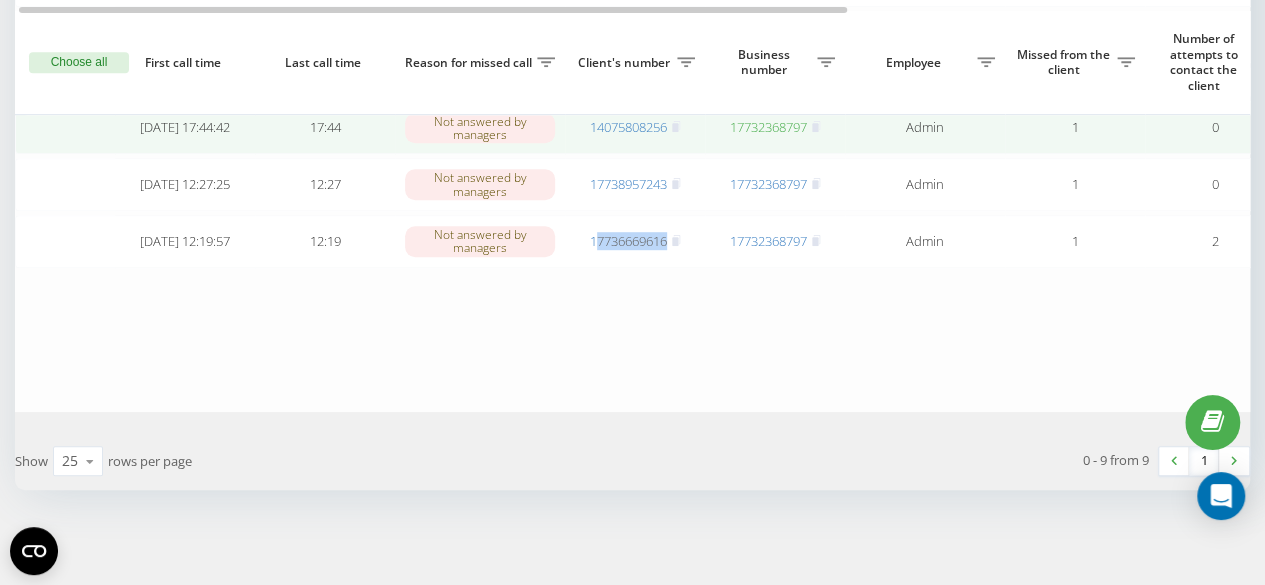 copy on "7736669616" 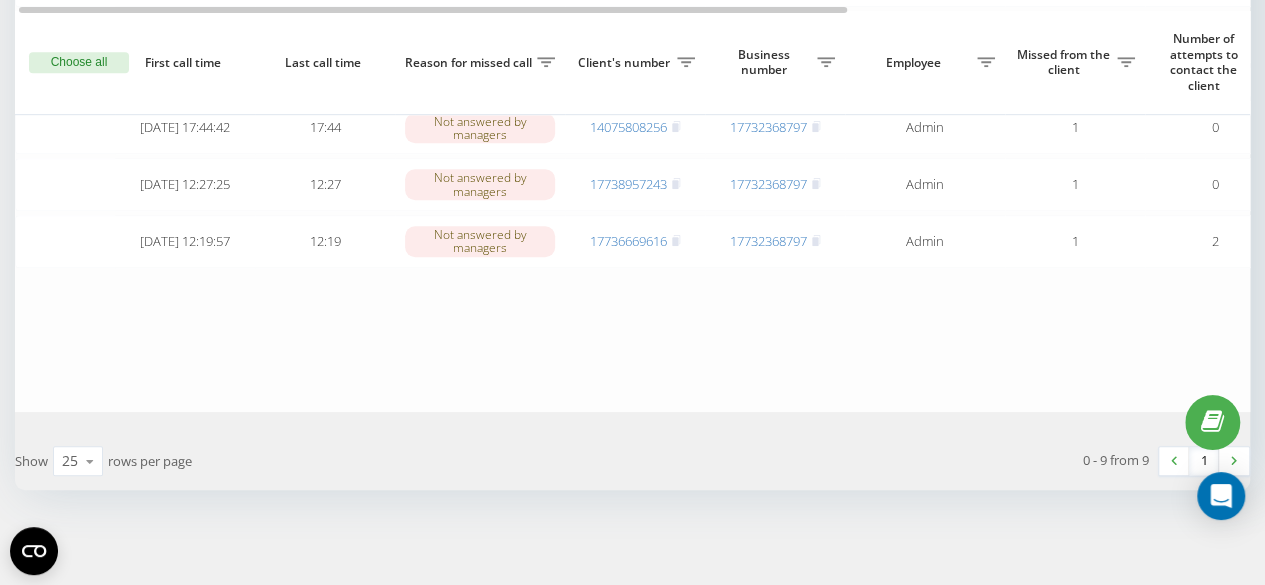 click on "[DATE] [DATE] 18:24:54 18:24 Outside of business hours 17733365560 17732368797 Admin 1 1 17 hours ago main Handle Failed to contact Contacted the client using another channel The client called back from another number Another variant [DATE] 18:03:36 18:03 Outside of business hours 14074740068 17732368797 Admin 2 0 17 hours ago main Handle Failed to contact Contacted the client using another channel The client called back from another number Another variant [DATE] 17:06:41 17:19 Not answered by managers 16312588084 17732368797 Admin 4 0 18 hours ago main Handle Failed to contact Contacted the client using another channel The client called back from another number Another variant [DATE] 15:43:51 15:43 Not answered by managers 16302400789 17732368797 Admin 1 0 19 hours ago main Handle Failed to contact Contacted the client using another channel The client called back from another number Another variant [DATE] 11:49:29 11:49 Not answered by managers 16304745735 17732368797 Admin 1 0 main 1" at bounding box center (935, -1) 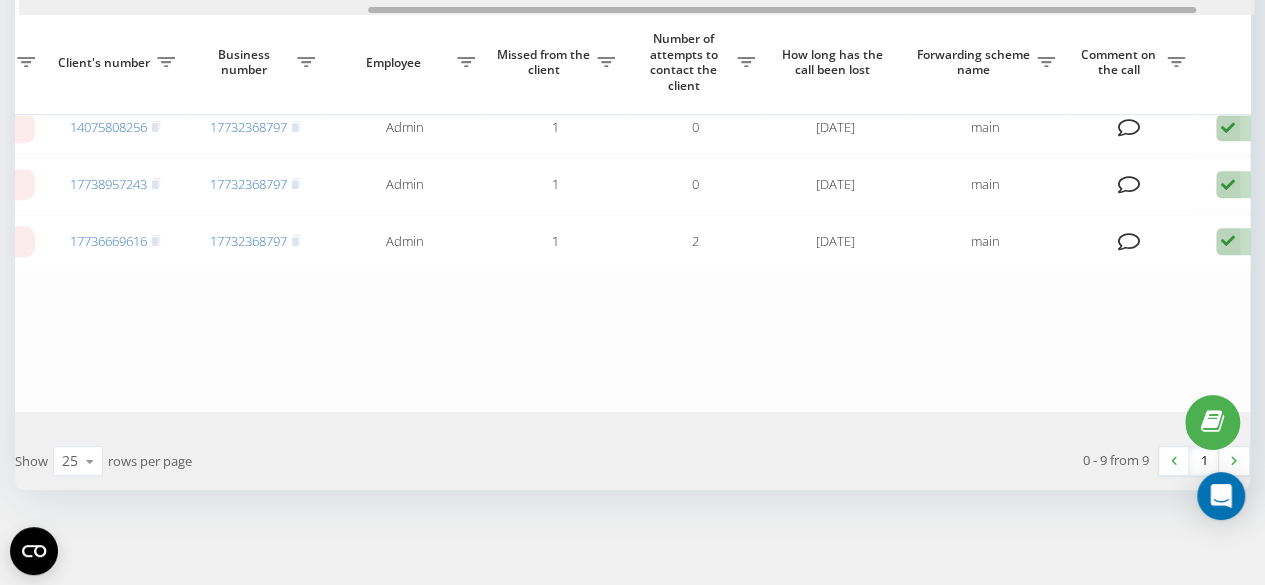 scroll, scrollTop: 0, scrollLeft: 605, axis: horizontal 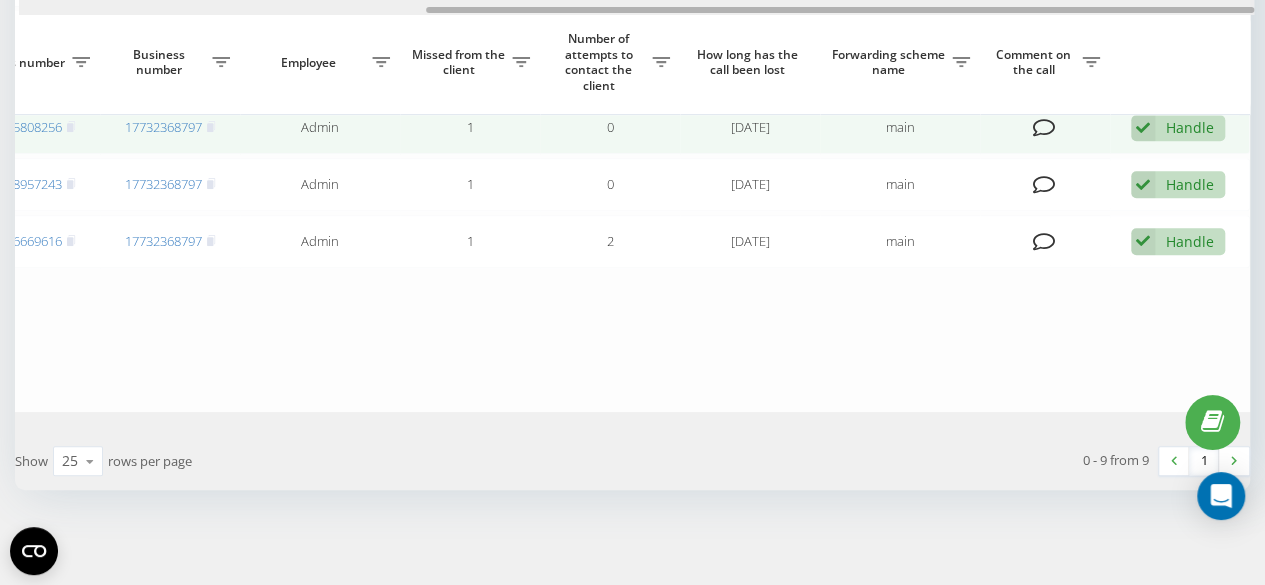 drag, startPoint x: 792, startPoint y: 7, endPoint x: 1224, endPoint y: 137, distance: 451.13635 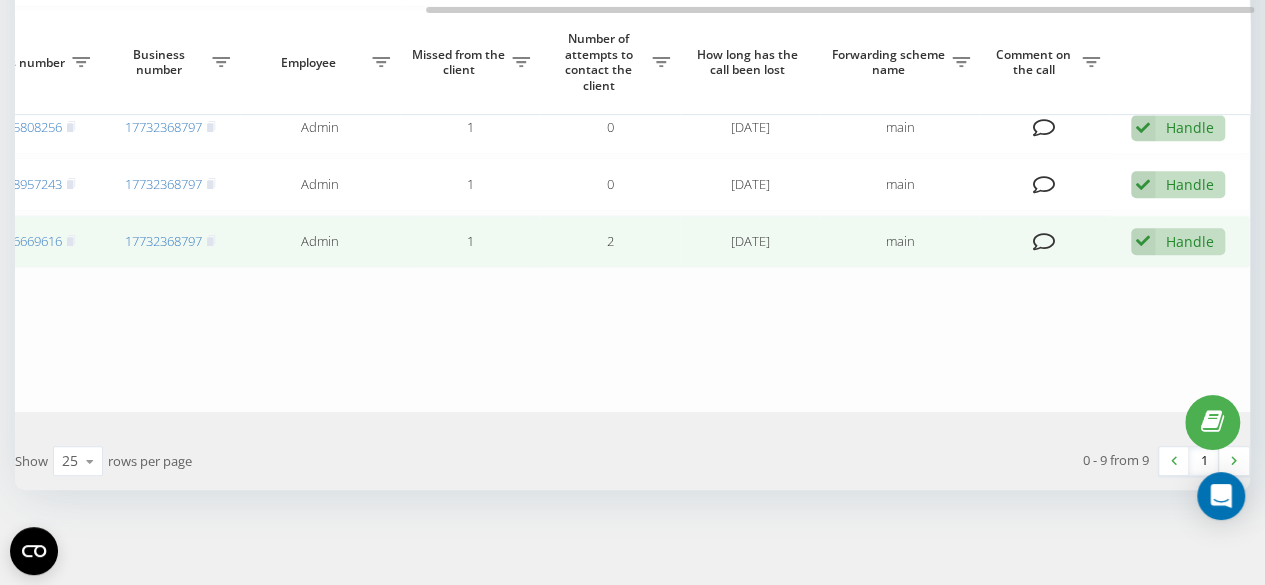click on "Handle Failed to contact Contacted the client using another channel The client called back from another number Another variant" at bounding box center [1178, 241] 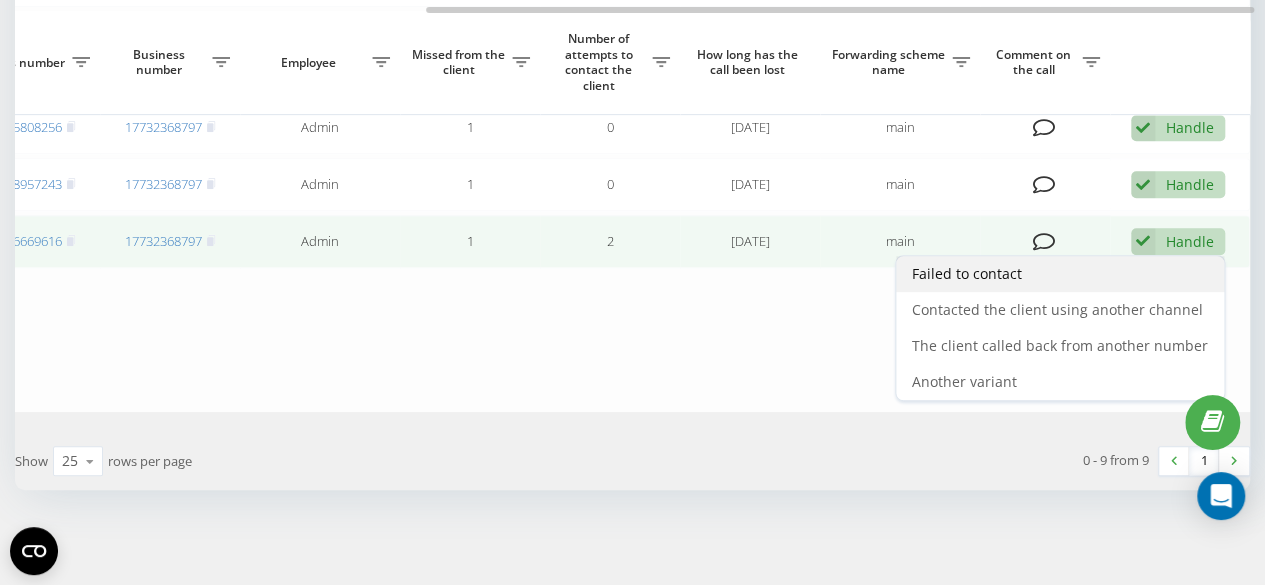click on "Failed to contact" at bounding box center [1060, 274] 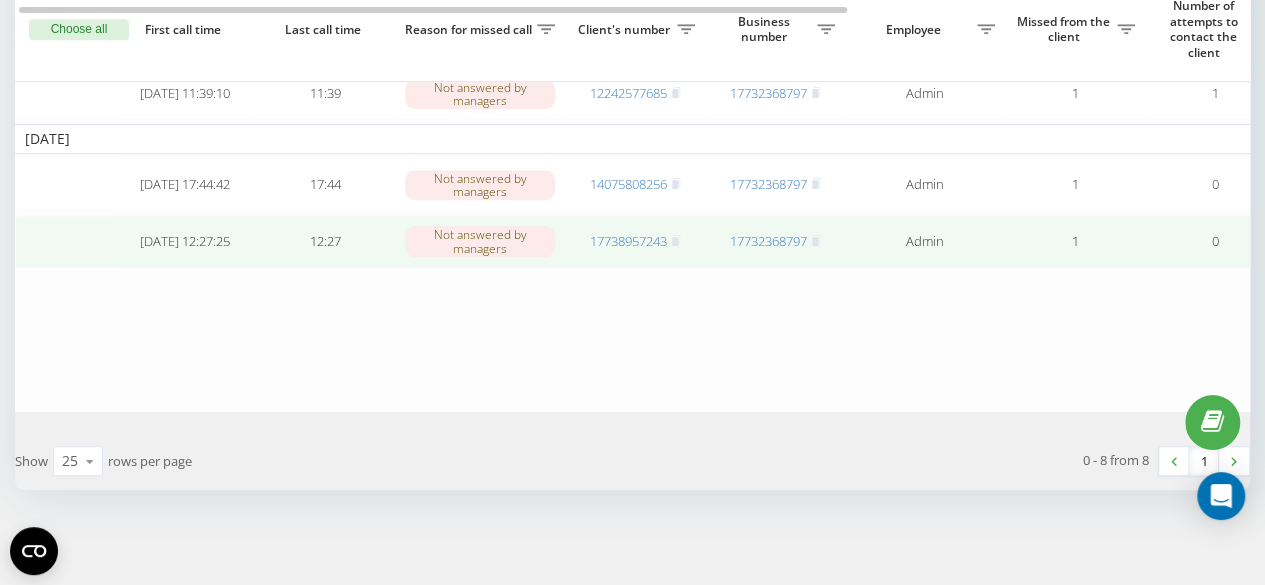 scroll, scrollTop: 412, scrollLeft: 0, axis: vertical 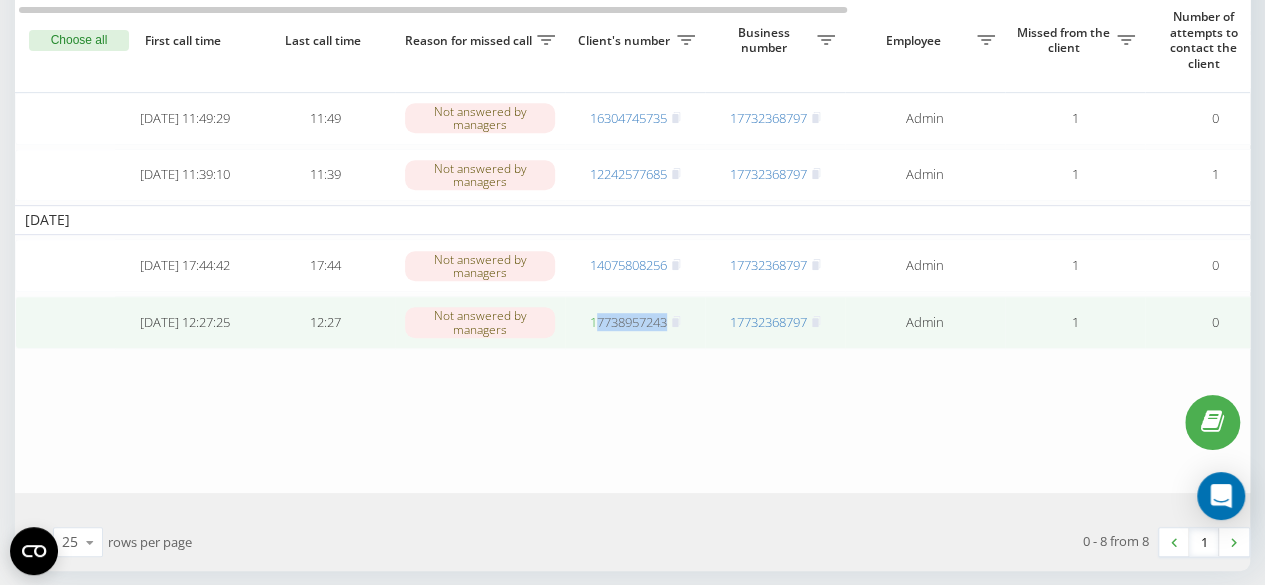 drag, startPoint x: 687, startPoint y: 345, endPoint x: 594, endPoint y: 338, distance: 93.26307 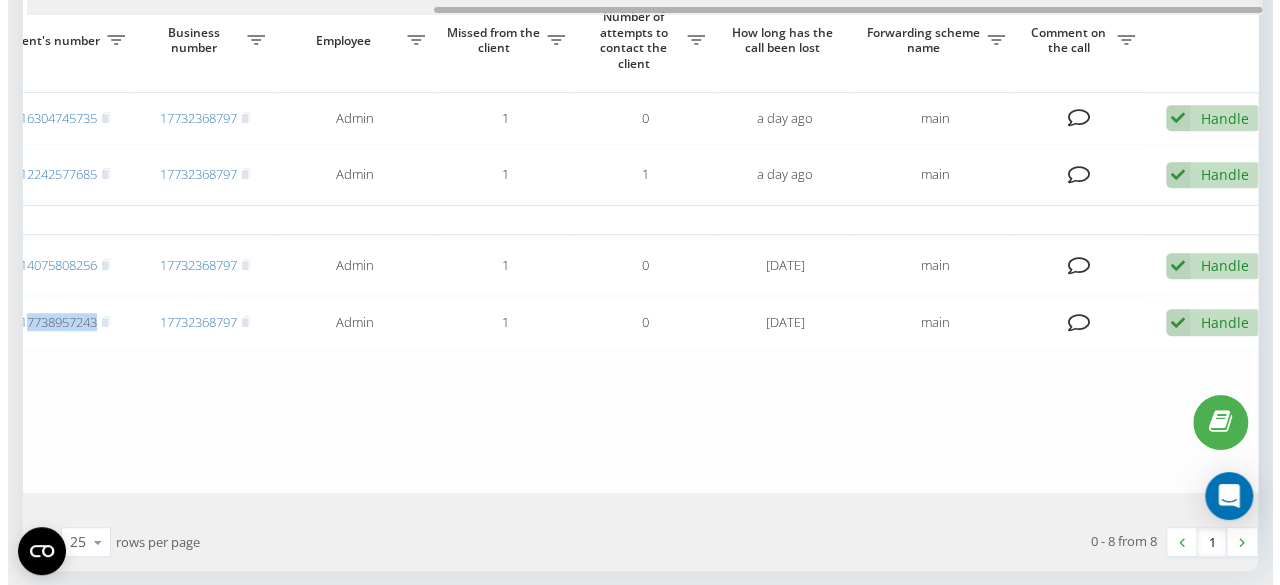 scroll, scrollTop: 0, scrollLeft: 605, axis: horizontal 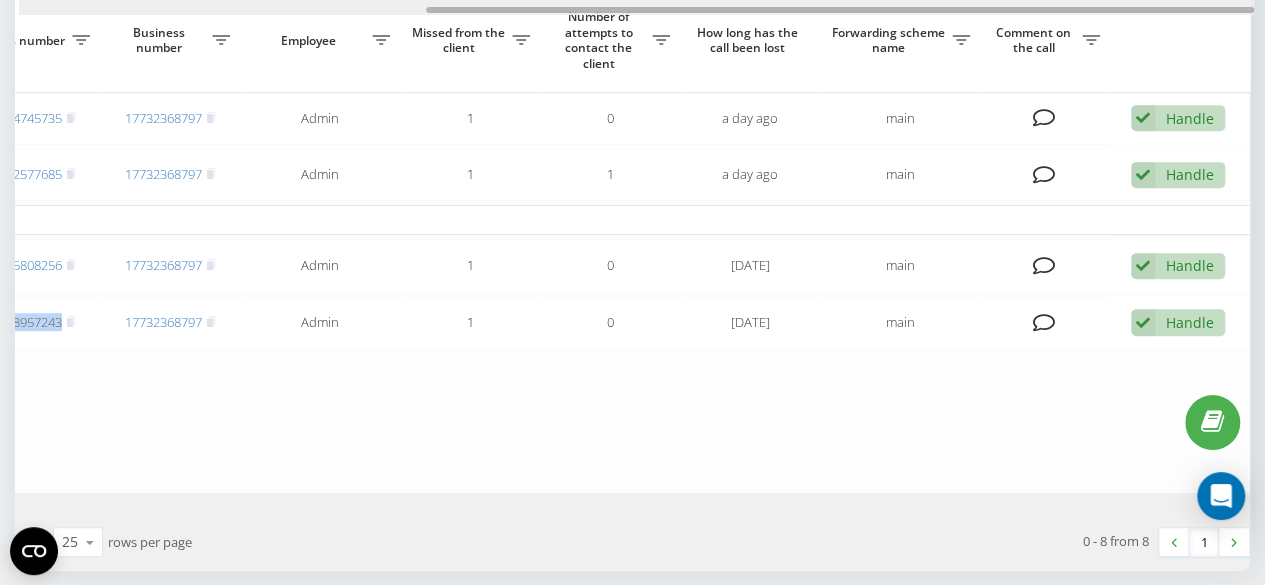 drag, startPoint x: 445, startPoint y: 11, endPoint x: 930, endPoint y: 64, distance: 487.88727 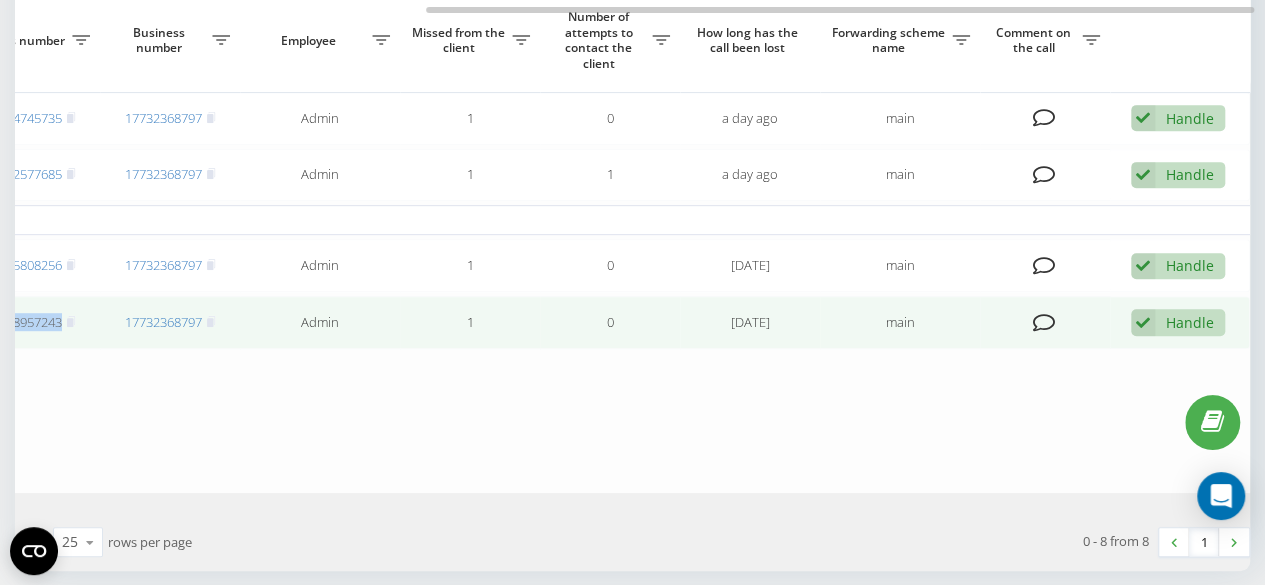 click on "Handle Failed to contact Contacted the client using another channel The client called back from another number Another variant" at bounding box center (1178, 322) 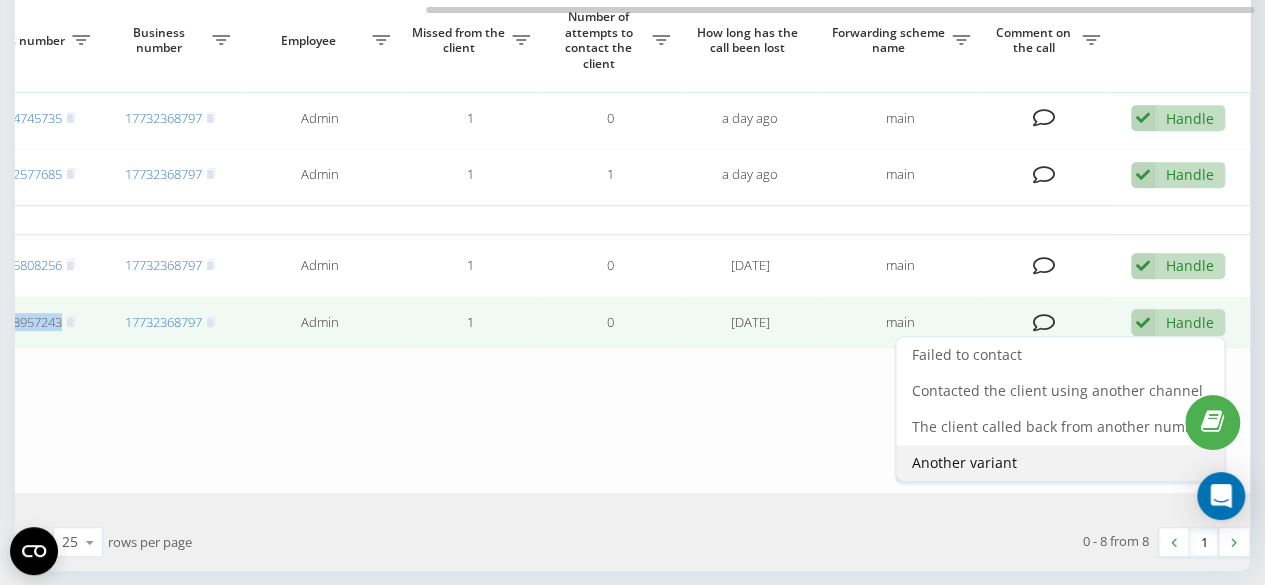 click on "Another variant" at bounding box center [964, 462] 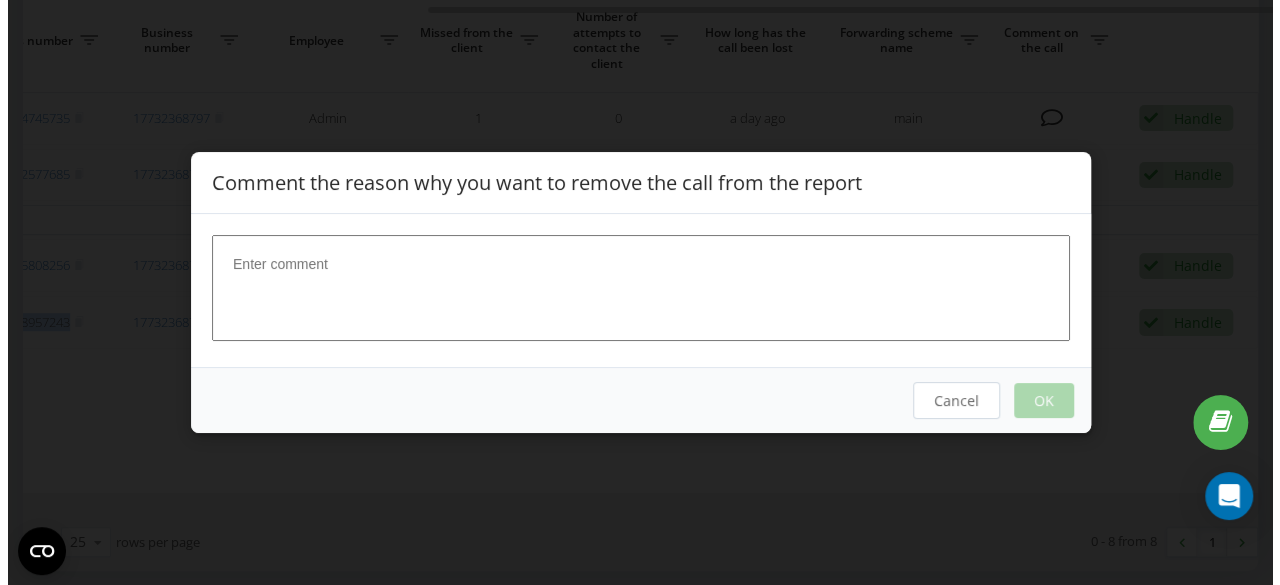 scroll, scrollTop: 0, scrollLeft: 590, axis: horizontal 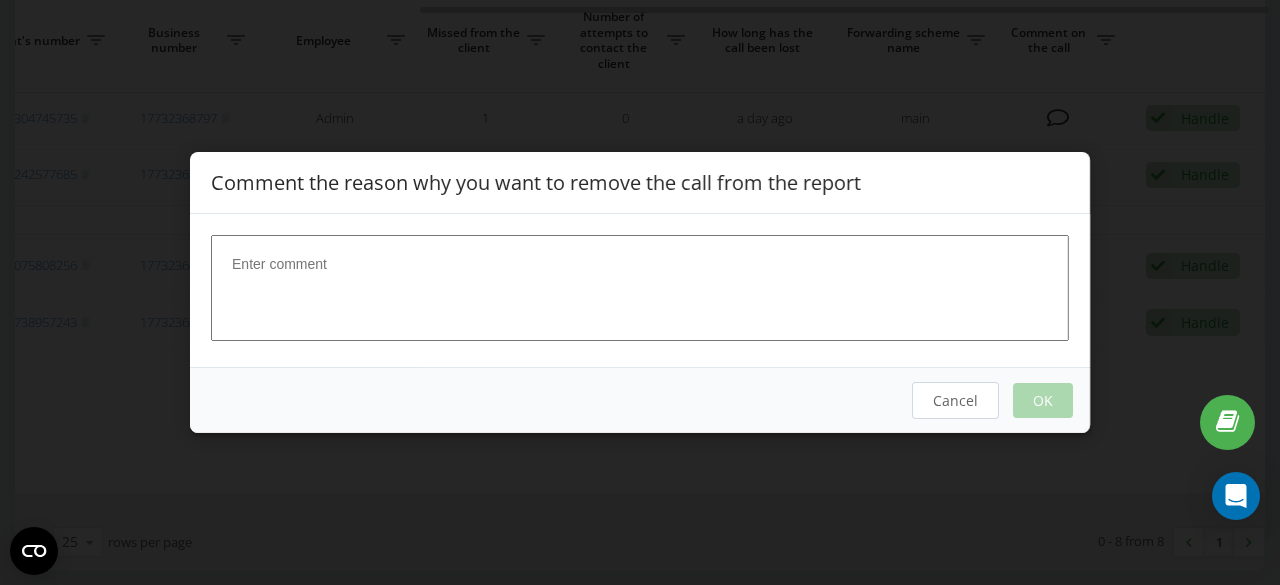 click at bounding box center (640, 288) 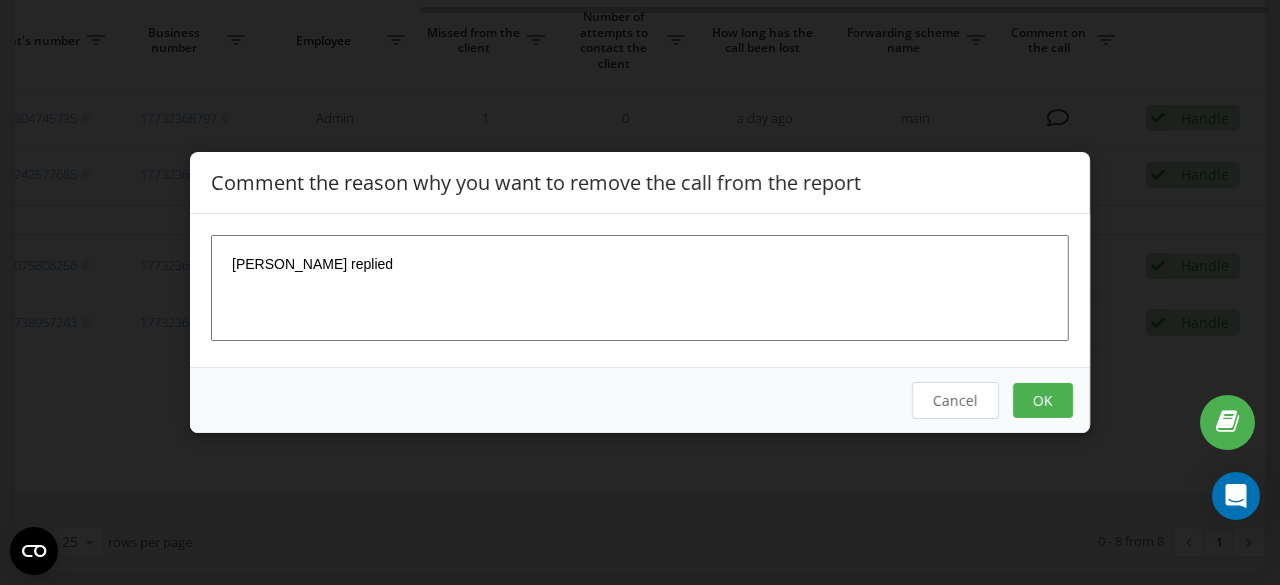 type on "[PERSON_NAME] replied" 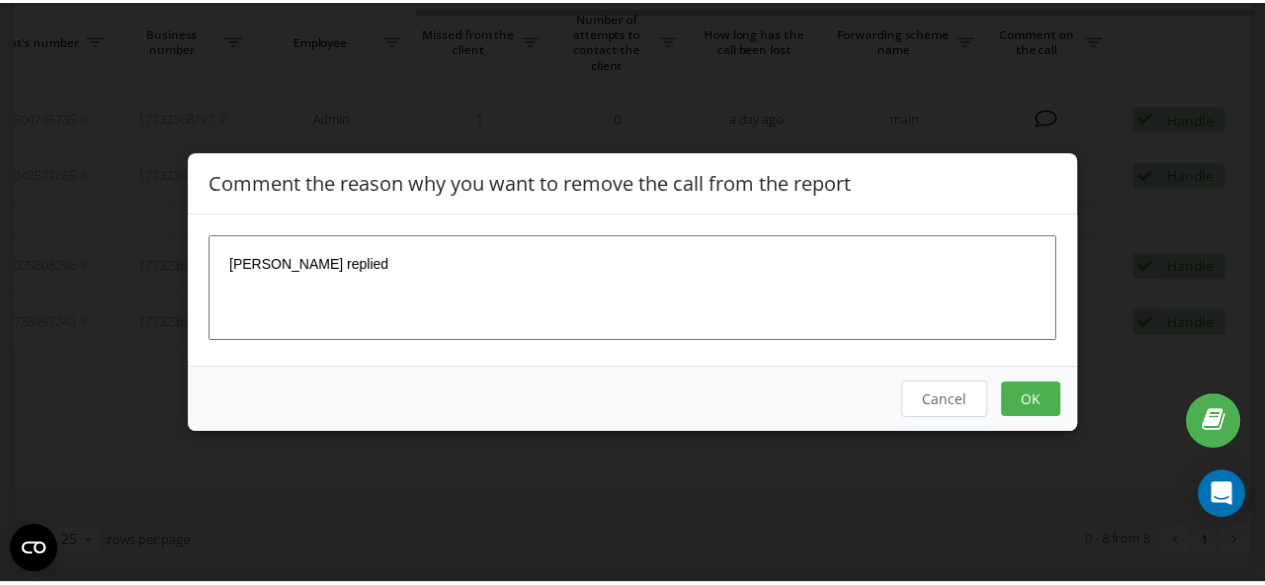 scroll, scrollTop: 0, scrollLeft: 0, axis: both 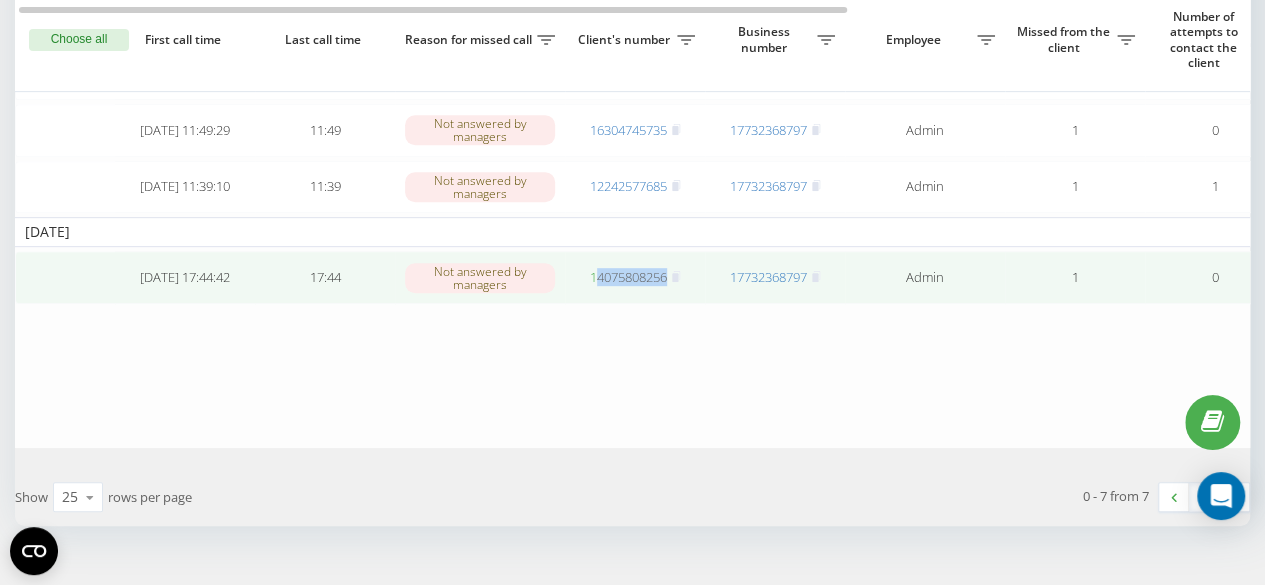 drag, startPoint x: 688, startPoint y: 306, endPoint x: 595, endPoint y: 298, distance: 93.34345 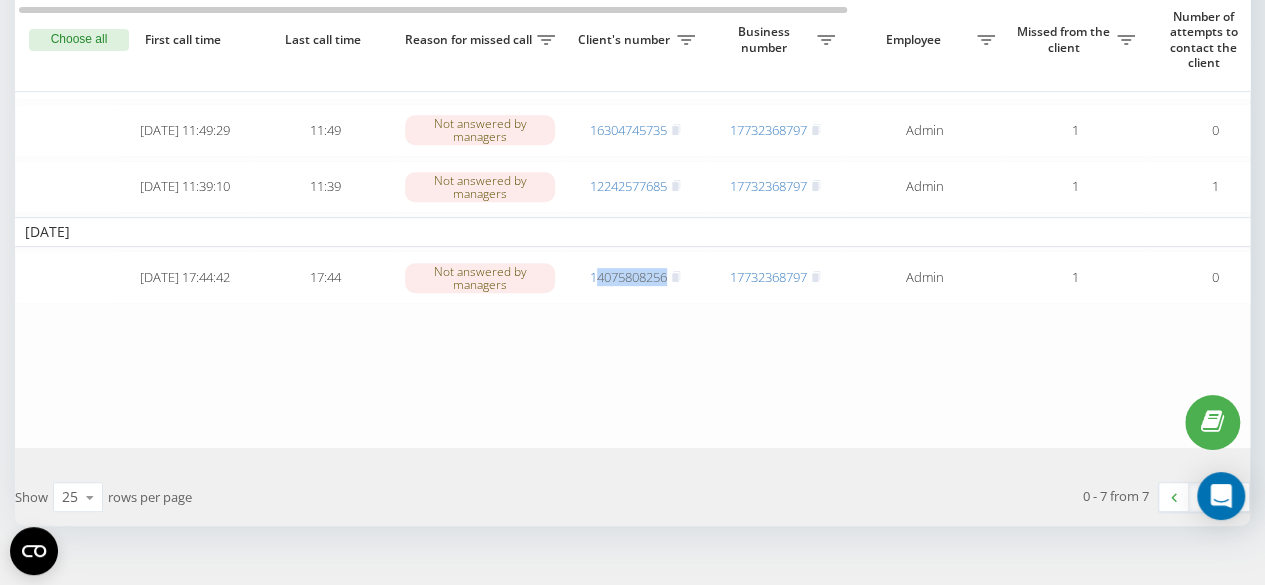 copy on "4075808256" 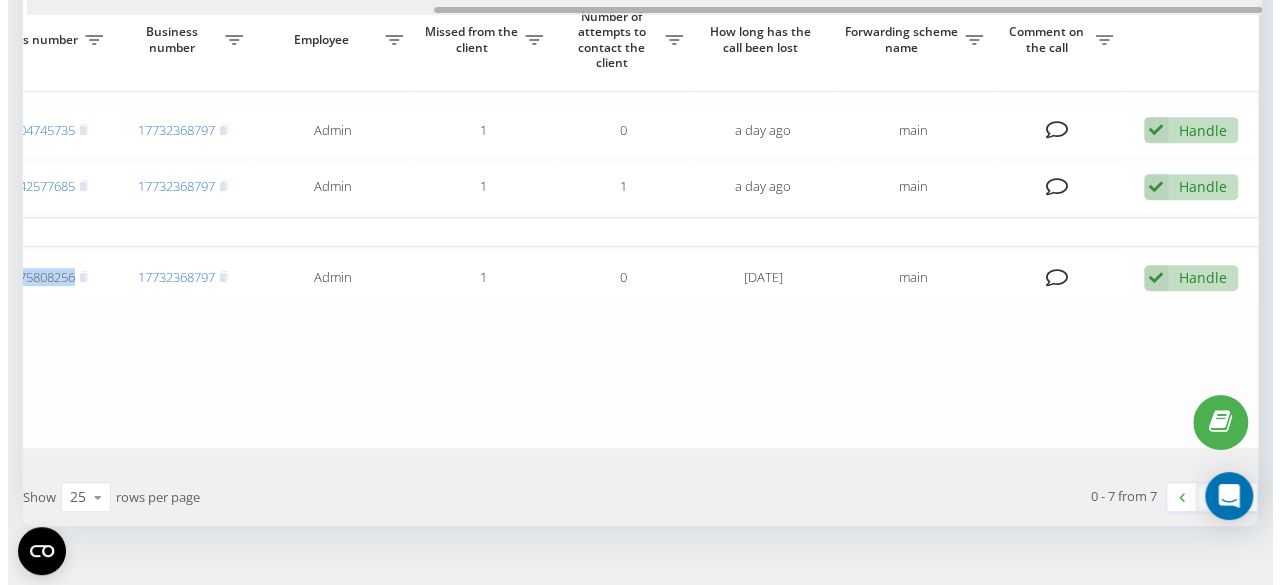scroll, scrollTop: 0, scrollLeft: 605, axis: horizontal 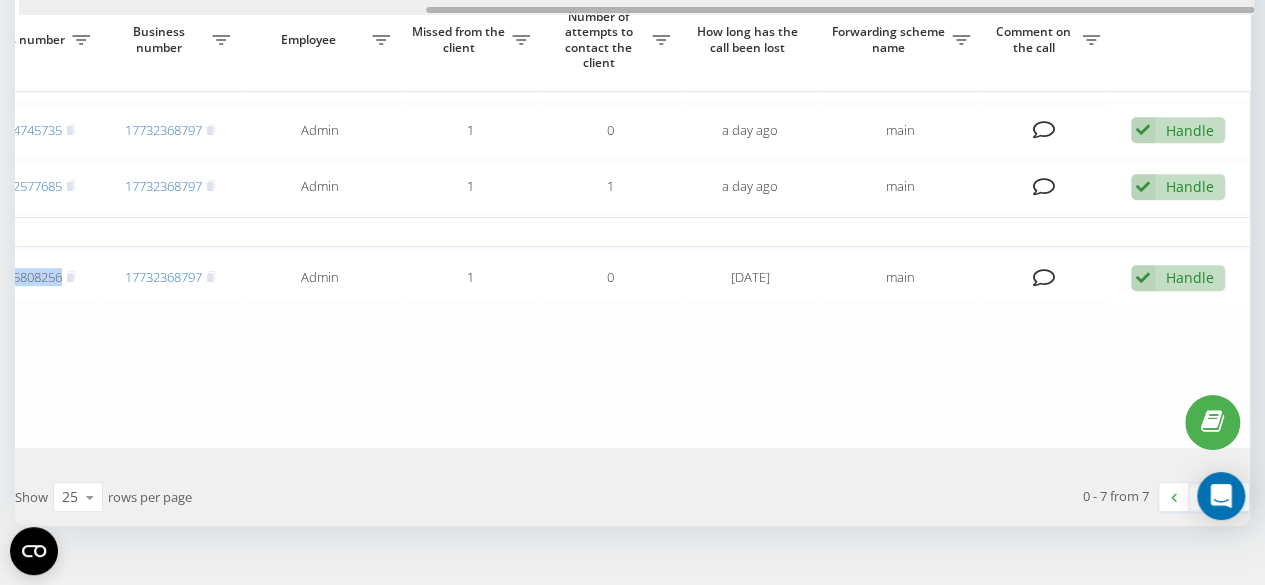 drag, startPoint x: 702, startPoint y: 7, endPoint x: 1118, endPoint y: 49, distance: 418.1148 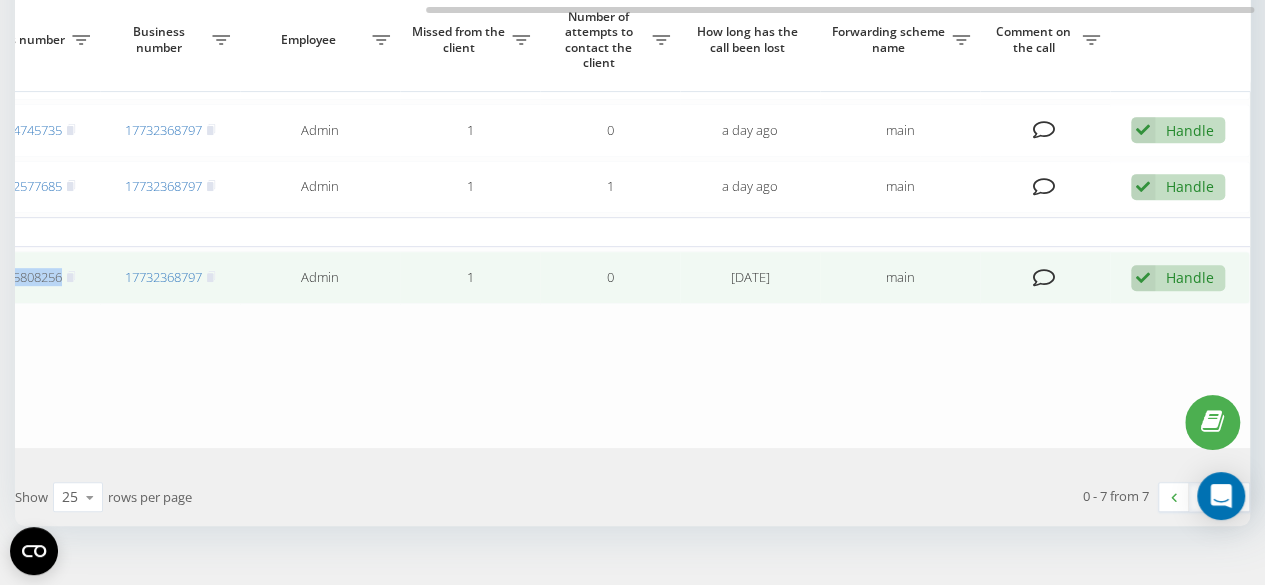 click on "Handle" at bounding box center (1190, 277) 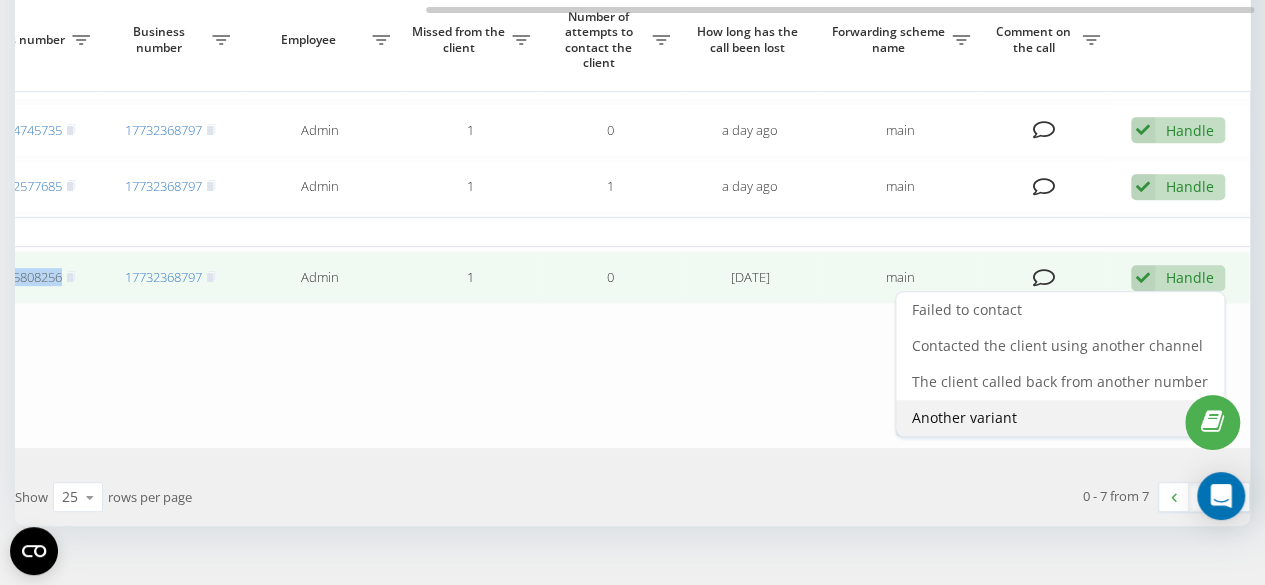 click on "Another variant" at bounding box center (964, 417) 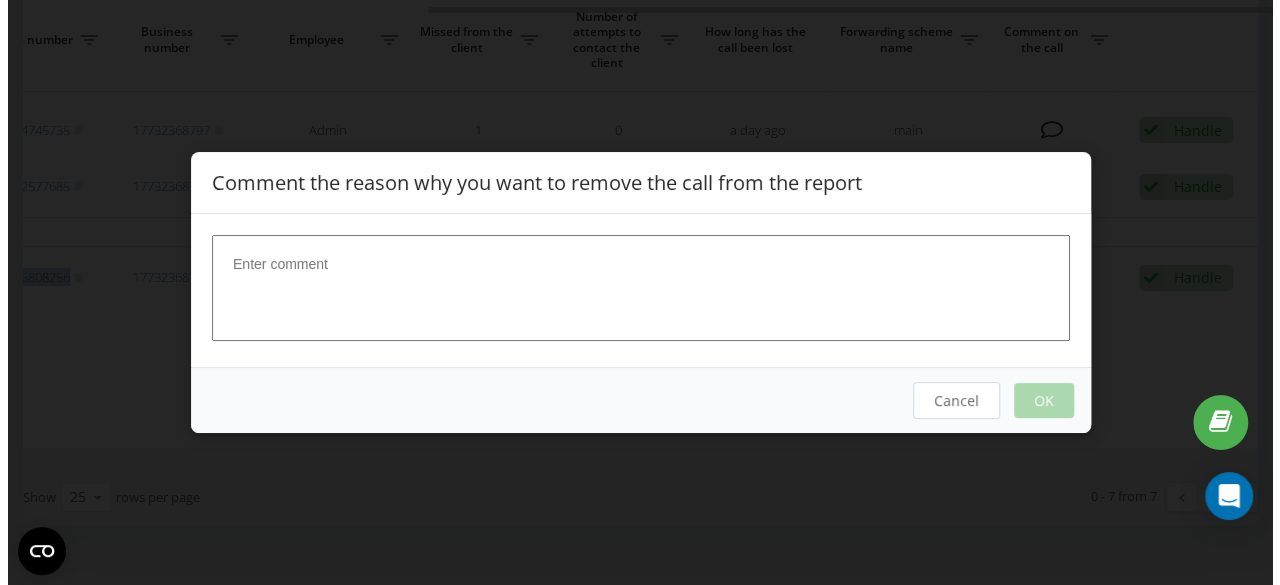 scroll, scrollTop: 0, scrollLeft: 590, axis: horizontal 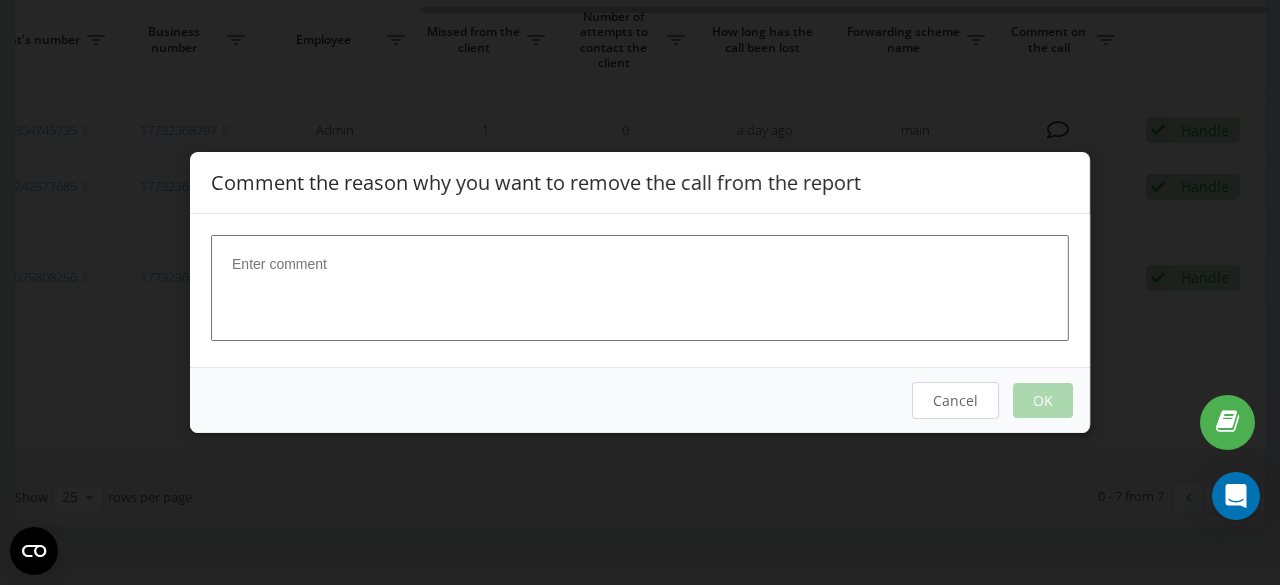 click at bounding box center [640, 288] 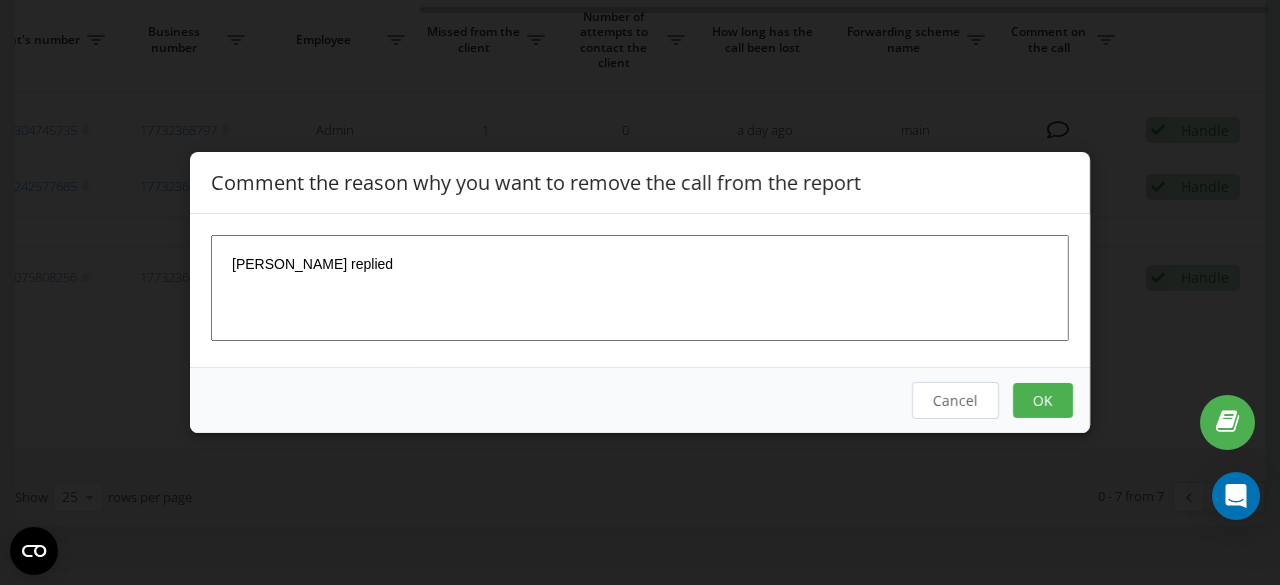 type on "[PERSON_NAME] replied" 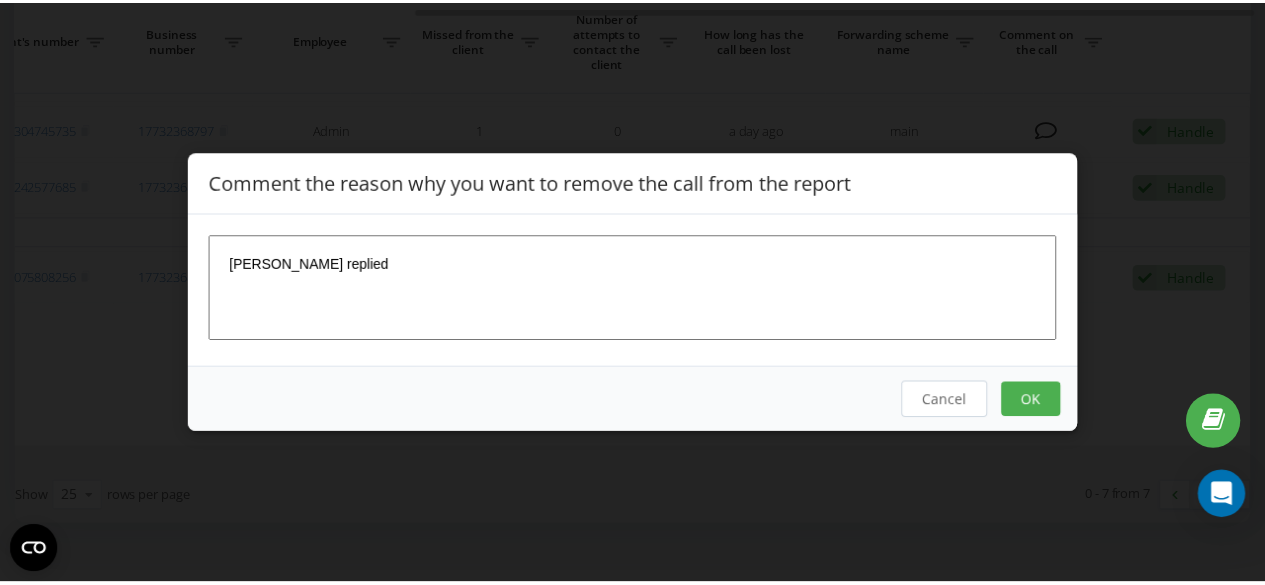 scroll, scrollTop: 0, scrollLeft: 0, axis: both 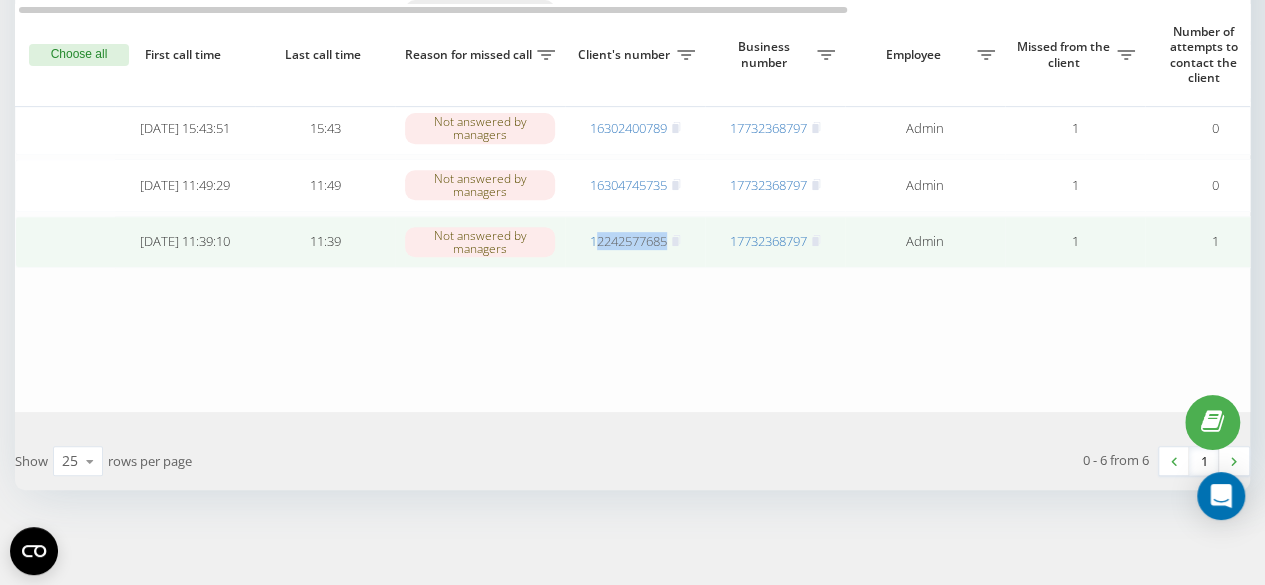 drag, startPoint x: 700, startPoint y: 242, endPoint x: 594, endPoint y: 264, distance: 108.25895 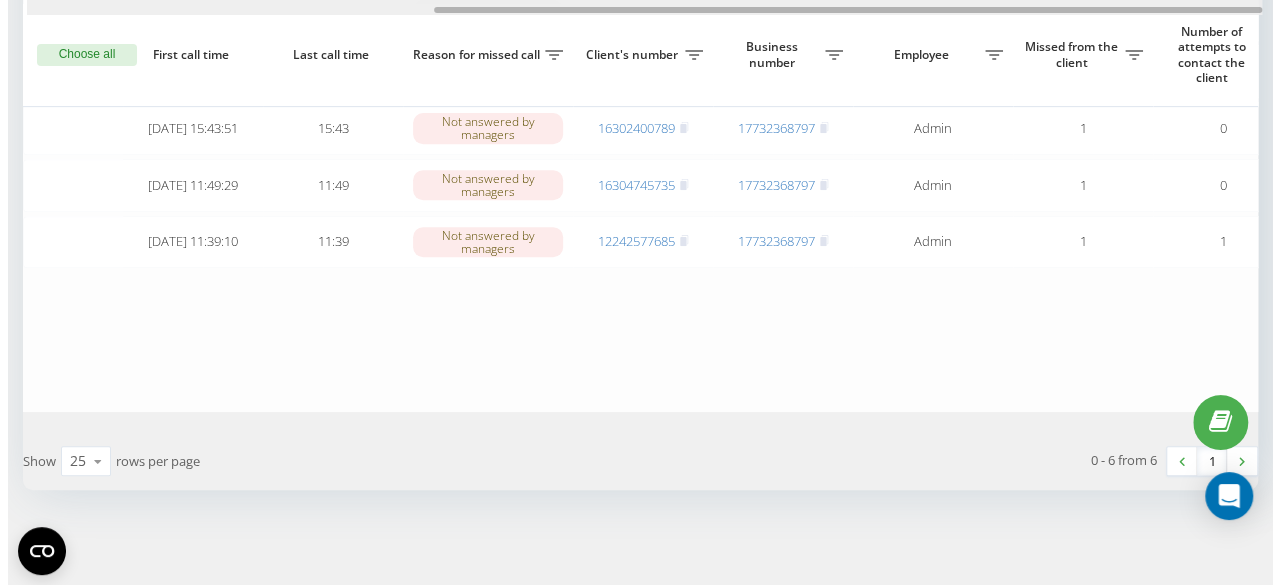 scroll, scrollTop: 0, scrollLeft: 605, axis: horizontal 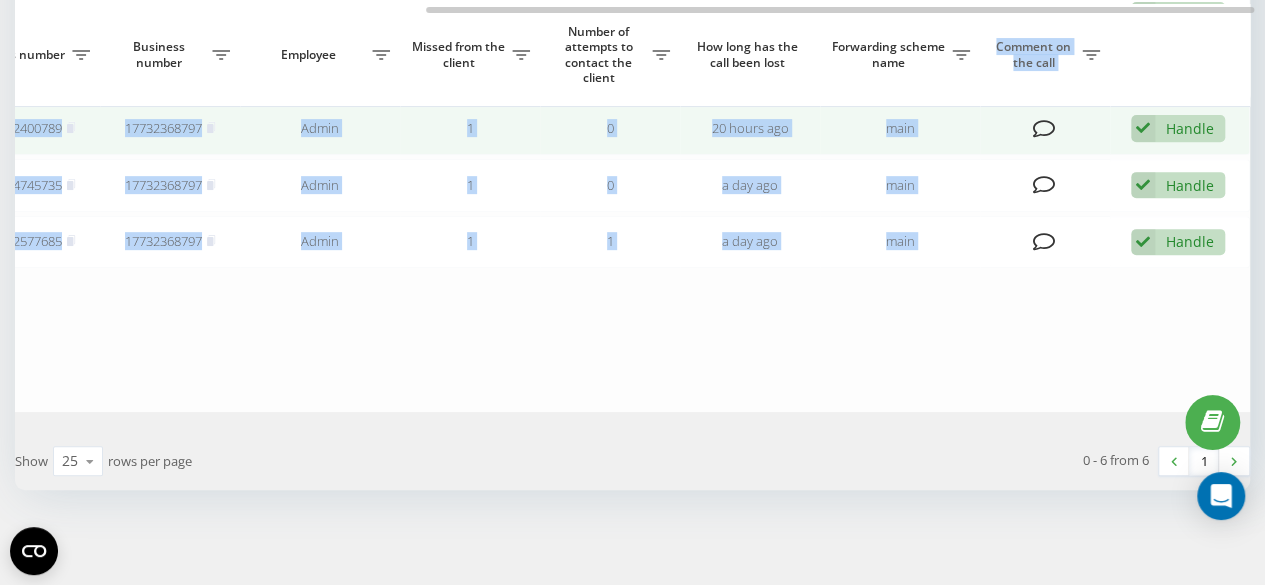drag, startPoint x: 586, startPoint y: 5, endPoint x: 1064, endPoint y: 146, distance: 498.3623 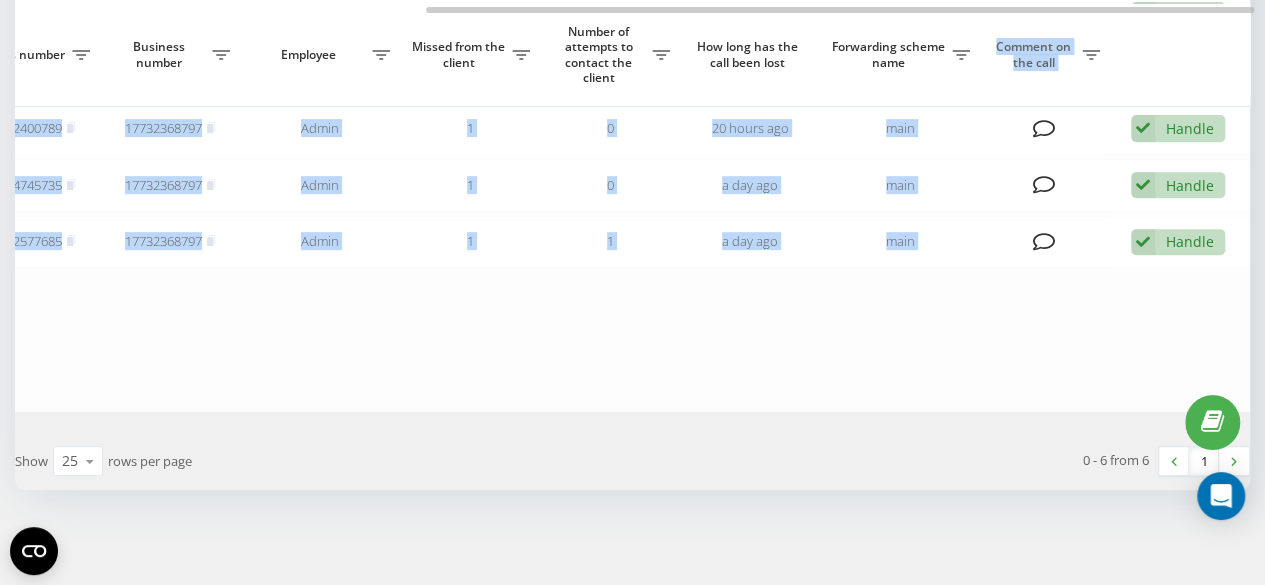 click on "[DATE] [DATE] 18:24:54 18:24 Outside of business hours 17733365560 17732368797 Admin 1 1 17 hours ago main Handle Failed to contact Contacted the client using another channel The client called back from another number Another variant [DATE] 18:03:36 18:03 Outside of business hours 14074740068 17732368797 Admin 2 0 17 hours ago main Handle Failed to contact Contacted the client using another channel The client called back from another number Another variant [DATE] 17:06:41 17:19 Not answered by managers 16312588084 17732368797 Admin 4 0 18 hours ago main Handle Failed to contact Contacted the client using another channel The client called back from another number Another variant [DATE] 15:43:51 15:43 Not answered by managers 16302400789 17732368797 Admin 1 0 20 hours ago main Handle Failed to contact Contacted the client using another channel The client called back from another number Another variant [DATE] 11:49:29 11:49 Not answered by managers 16304745735 17732368797 Admin 1 0 main 1" at bounding box center [330, 102] 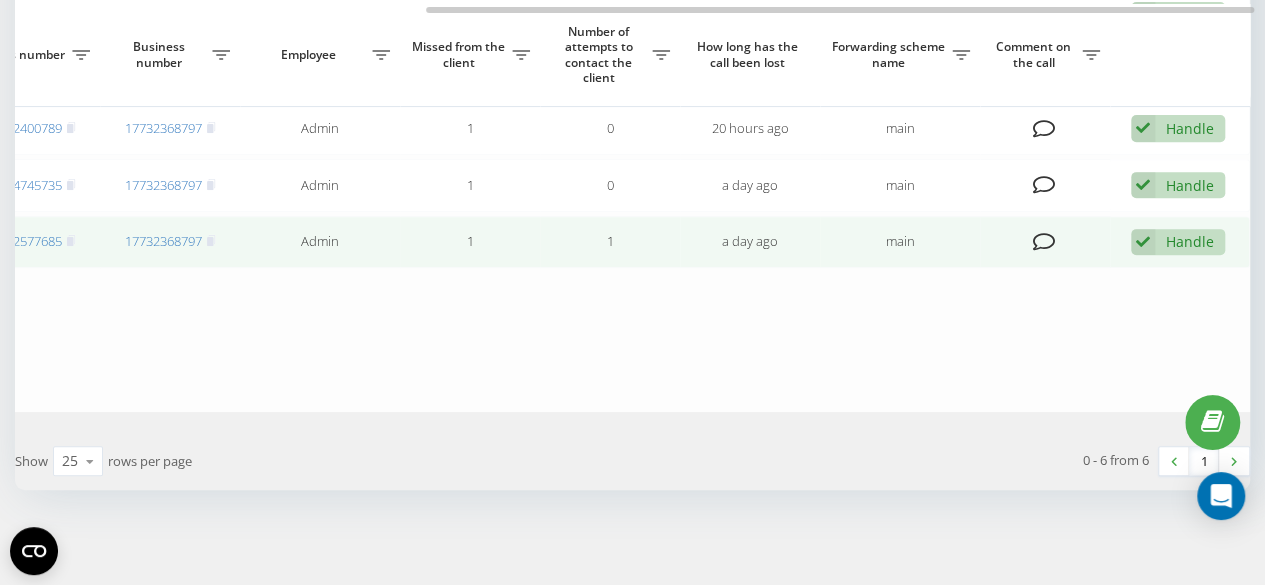 click on "Handle Failed to contact Contacted the client using another channel The client called back from another number Another variant" at bounding box center (1178, 242) 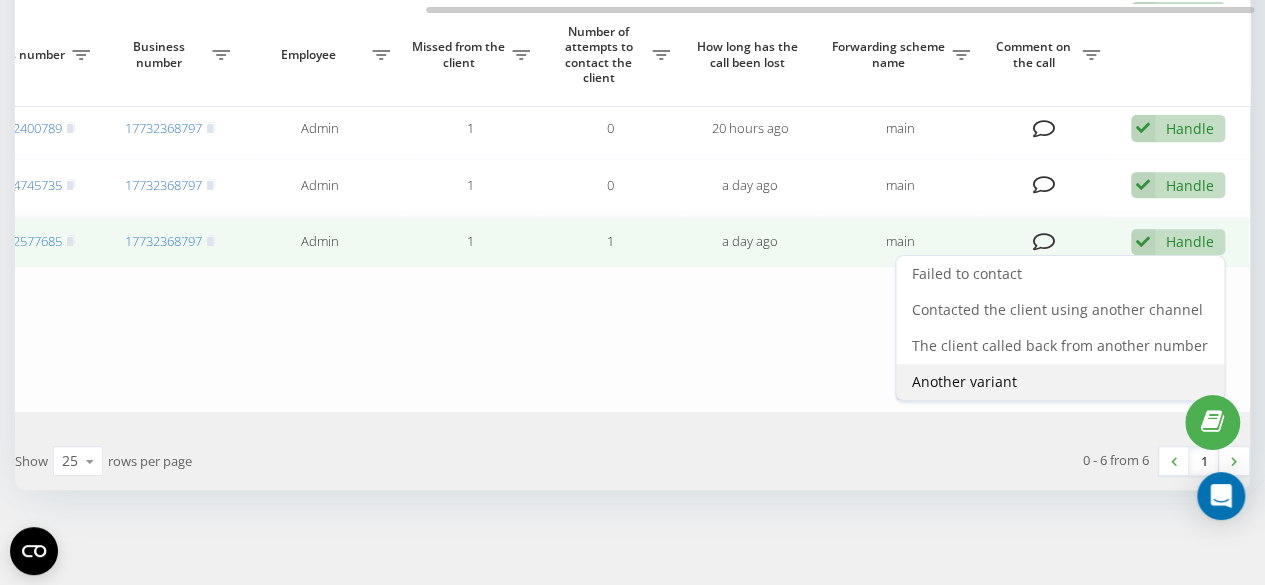 click on "Another variant" at bounding box center (1060, 382) 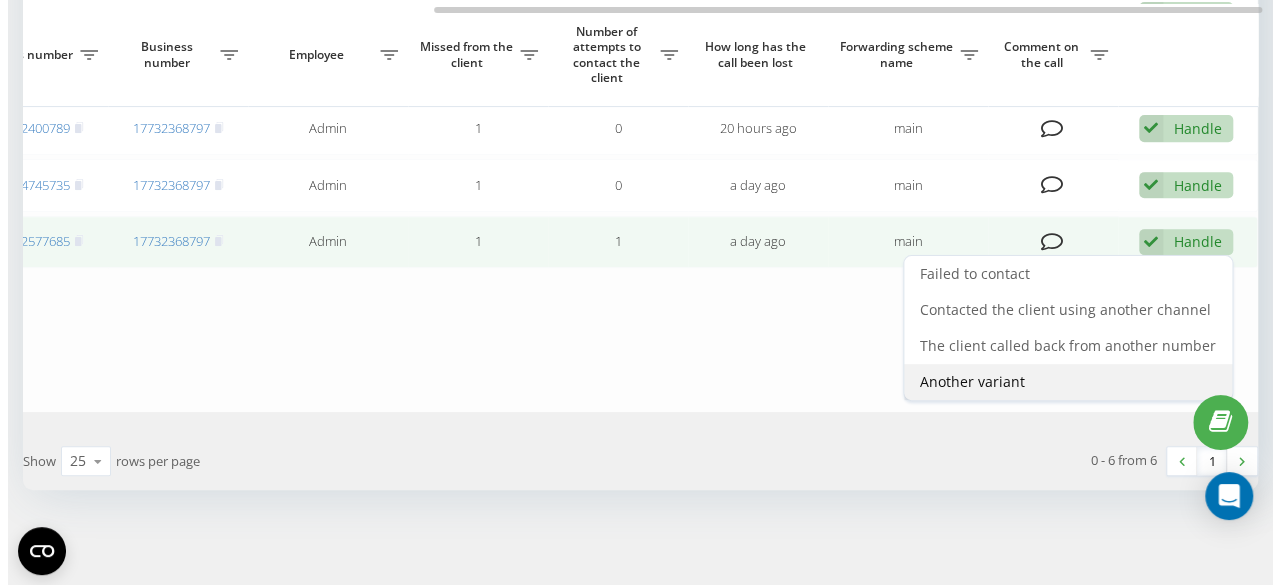 scroll, scrollTop: 0, scrollLeft: 590, axis: horizontal 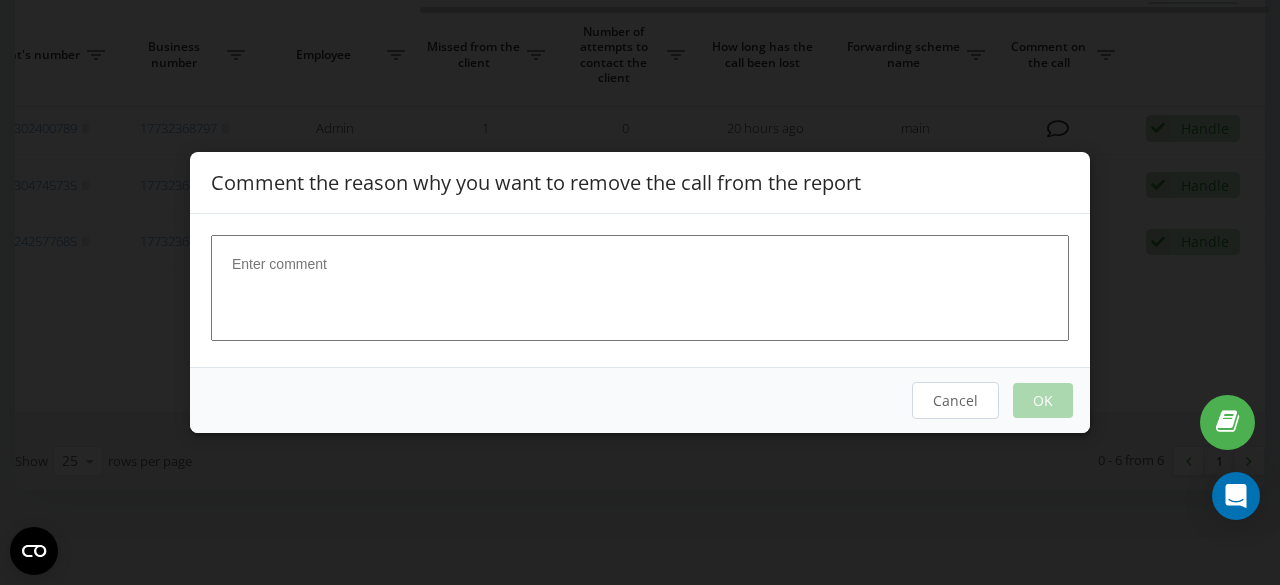 click at bounding box center [640, 288] 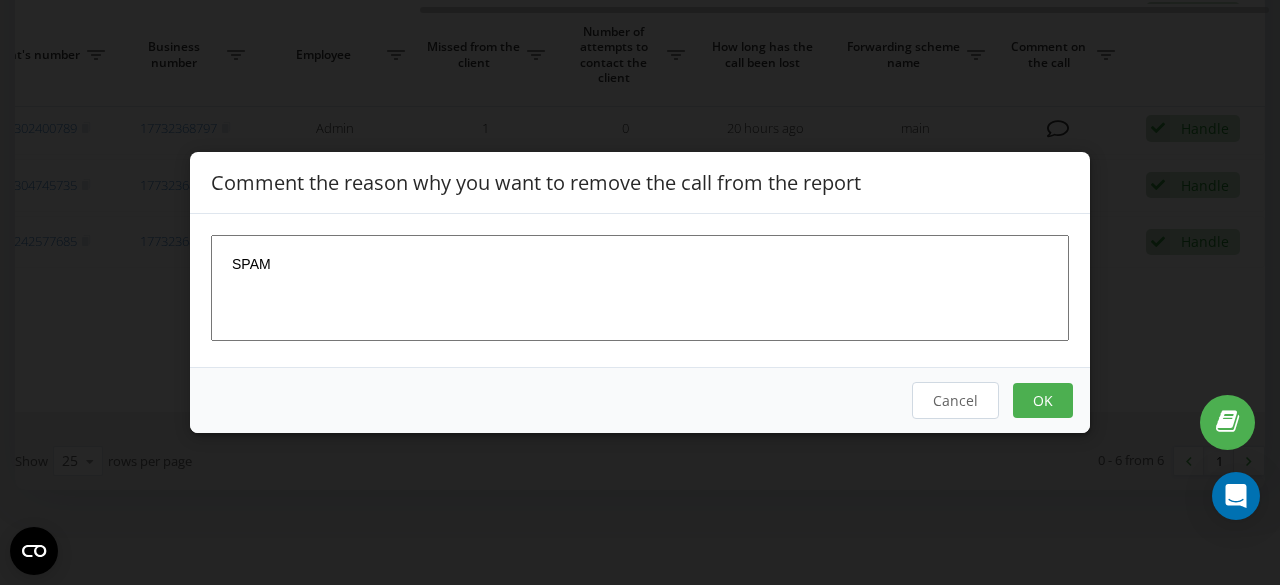 type on "SPAM" 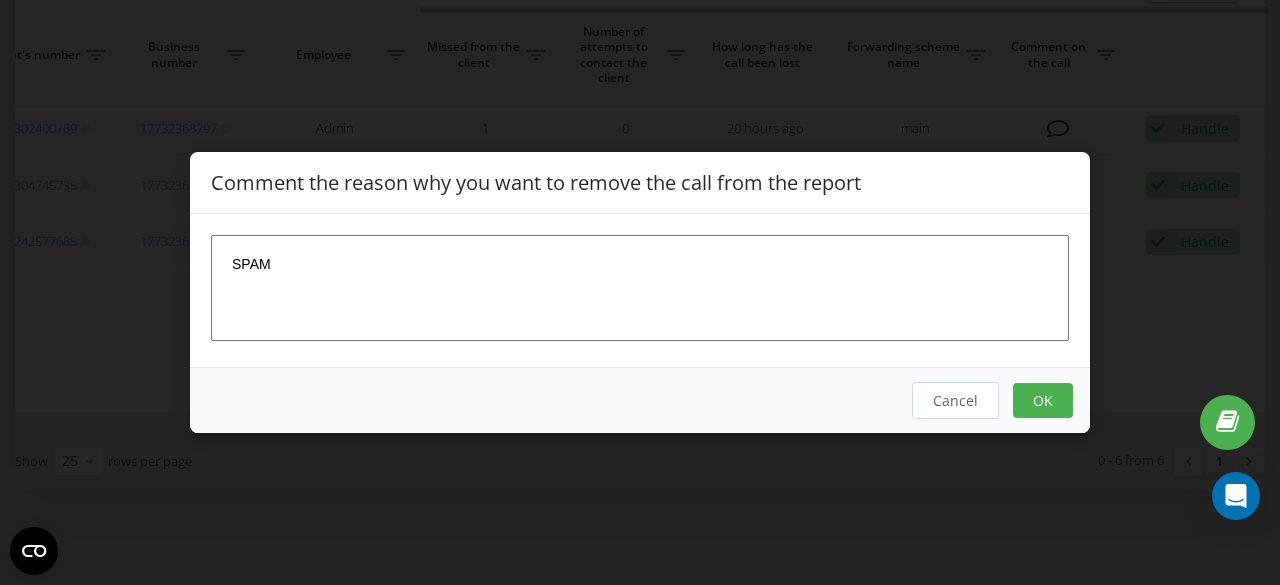 click on "OK" at bounding box center [1043, 400] 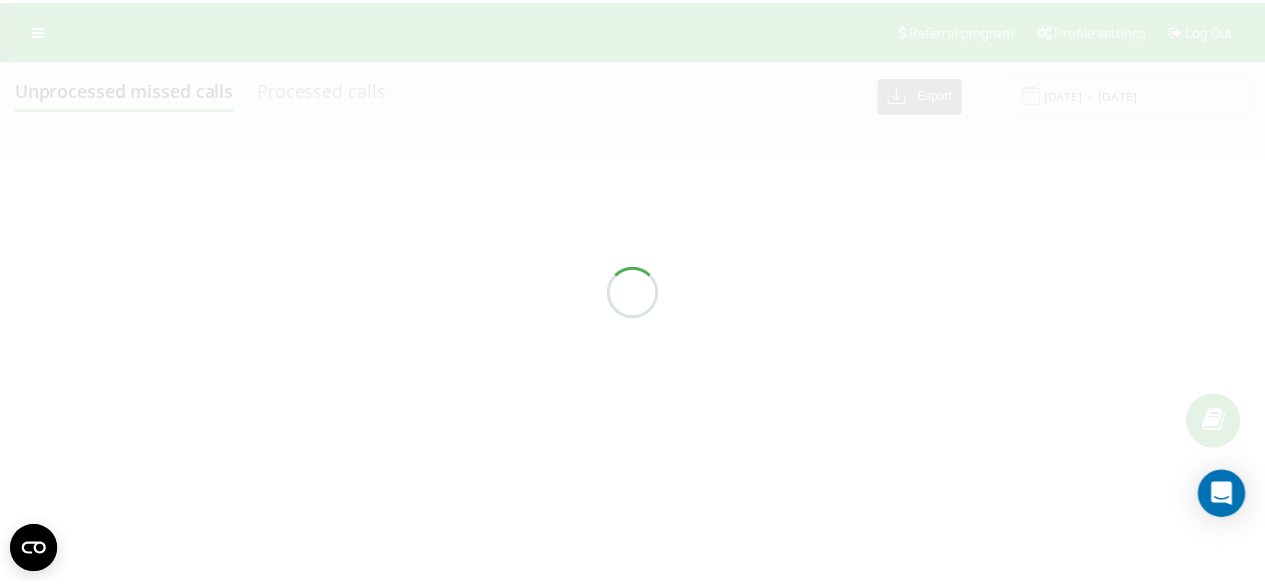 scroll, scrollTop: 0, scrollLeft: 0, axis: both 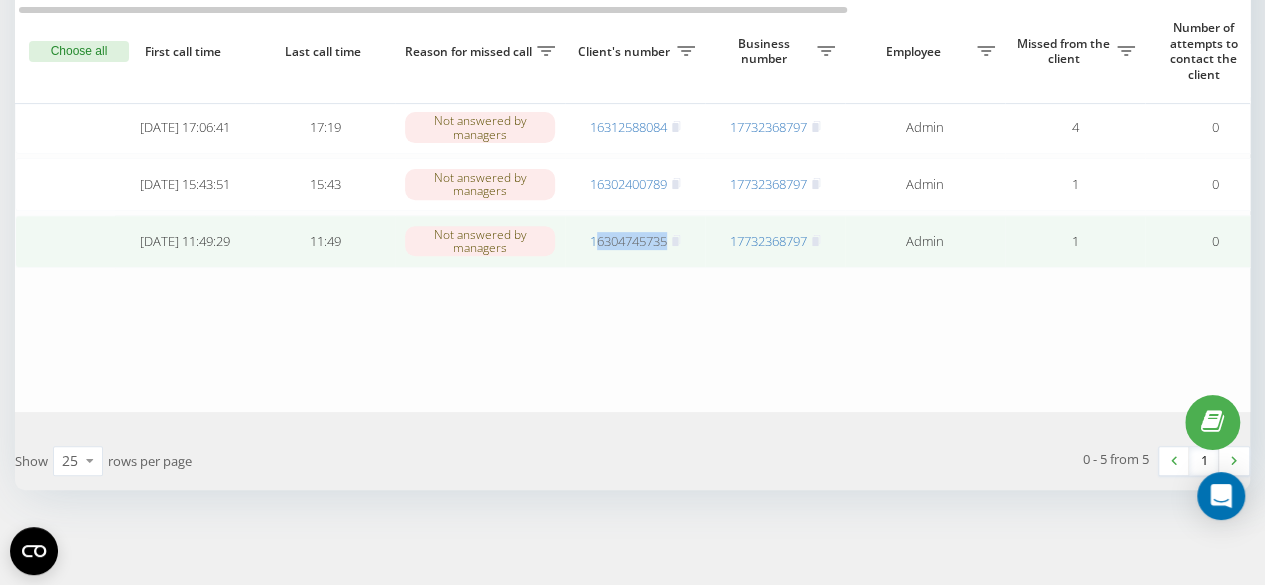 drag, startPoint x: 686, startPoint y: 256, endPoint x: 598, endPoint y: 253, distance: 88.051125 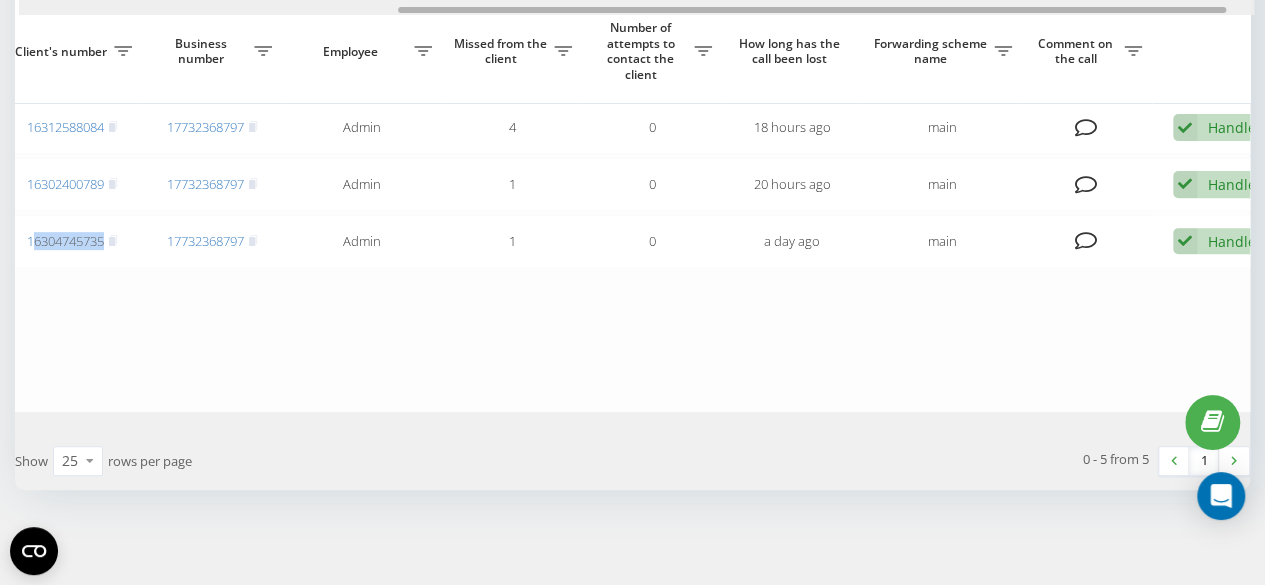 drag, startPoint x: 548, startPoint y: 8, endPoint x: 992, endPoint y: 39, distance: 445.0809 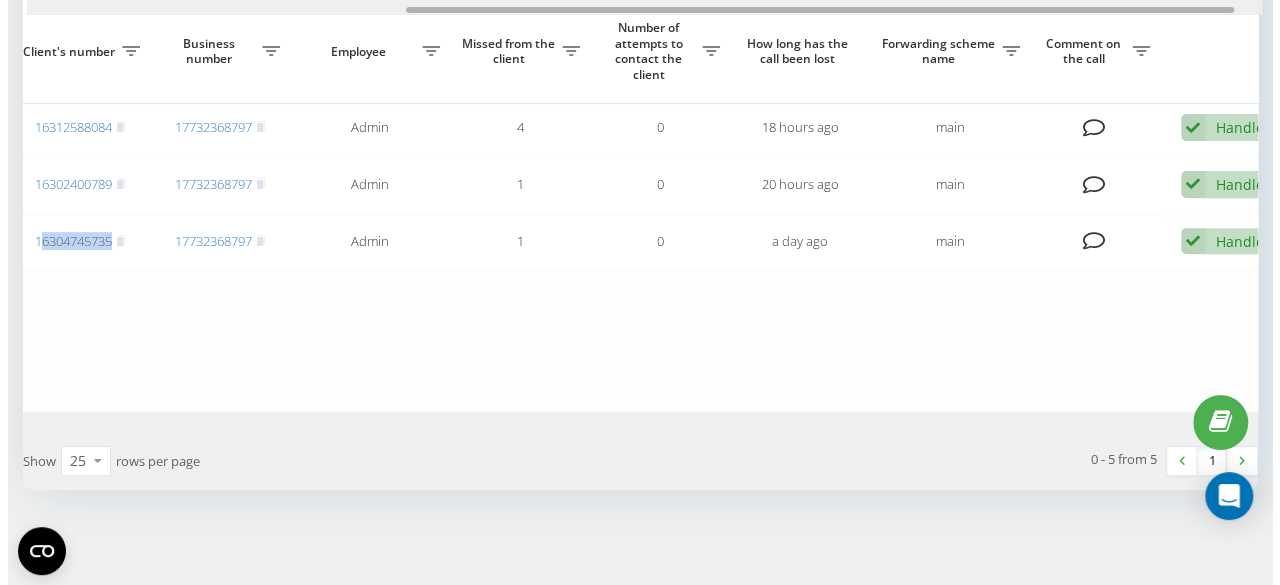 scroll, scrollTop: 0, scrollLeft: 570, axis: horizontal 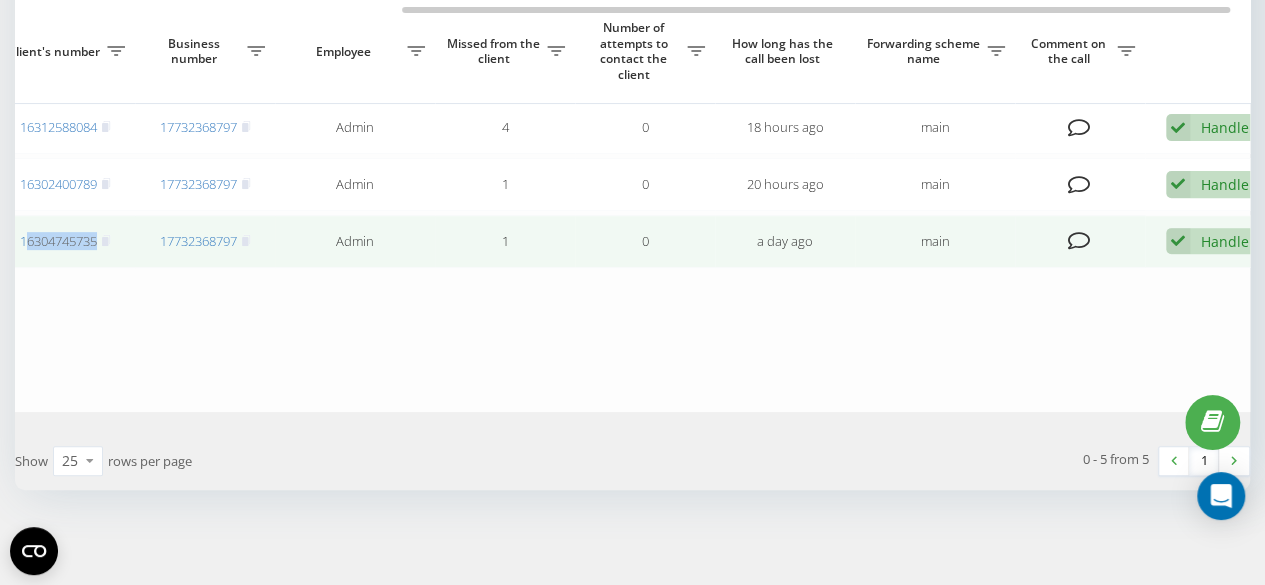 click on "Handle" at bounding box center [1225, 241] 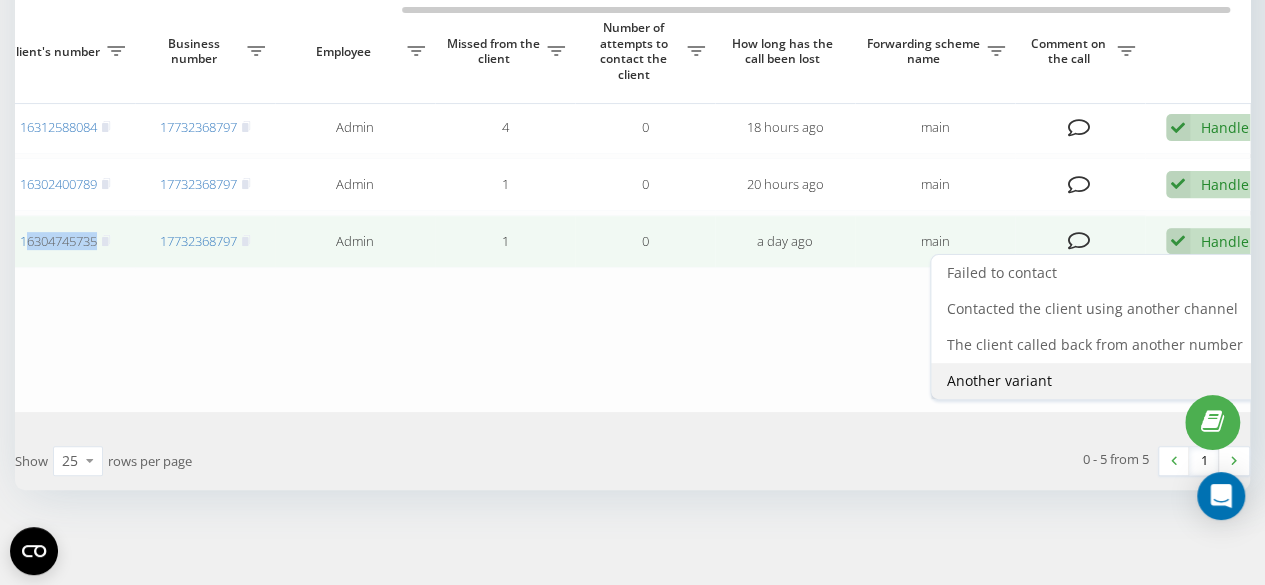 click on "Another variant" at bounding box center [999, 380] 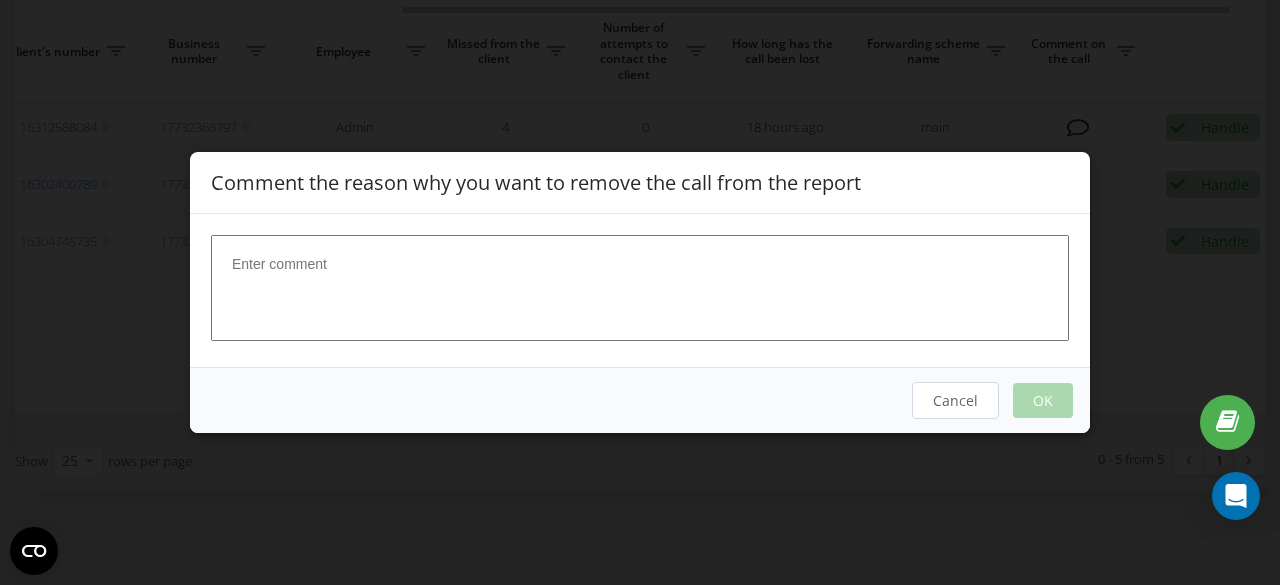 click at bounding box center [640, 288] 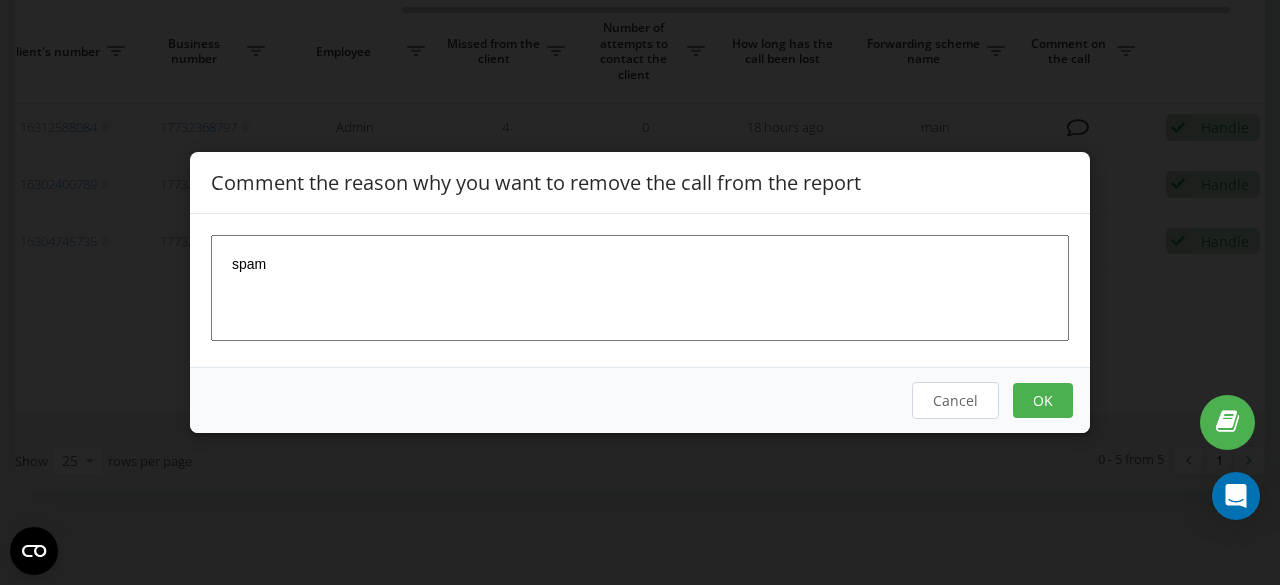 type on "spam" 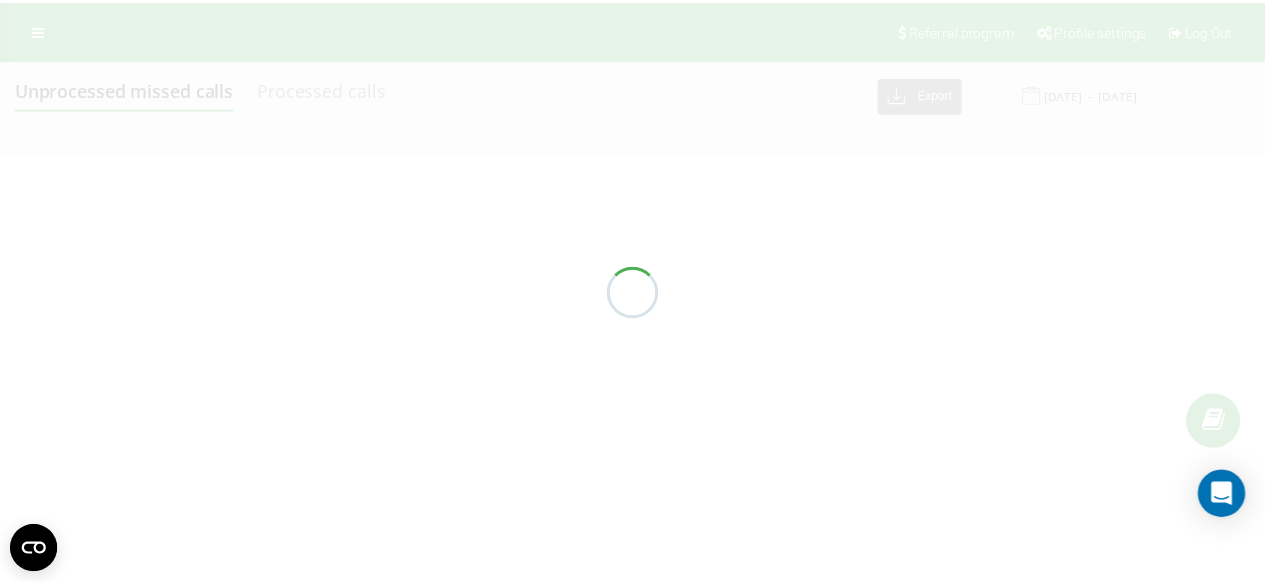 scroll, scrollTop: 0, scrollLeft: 0, axis: both 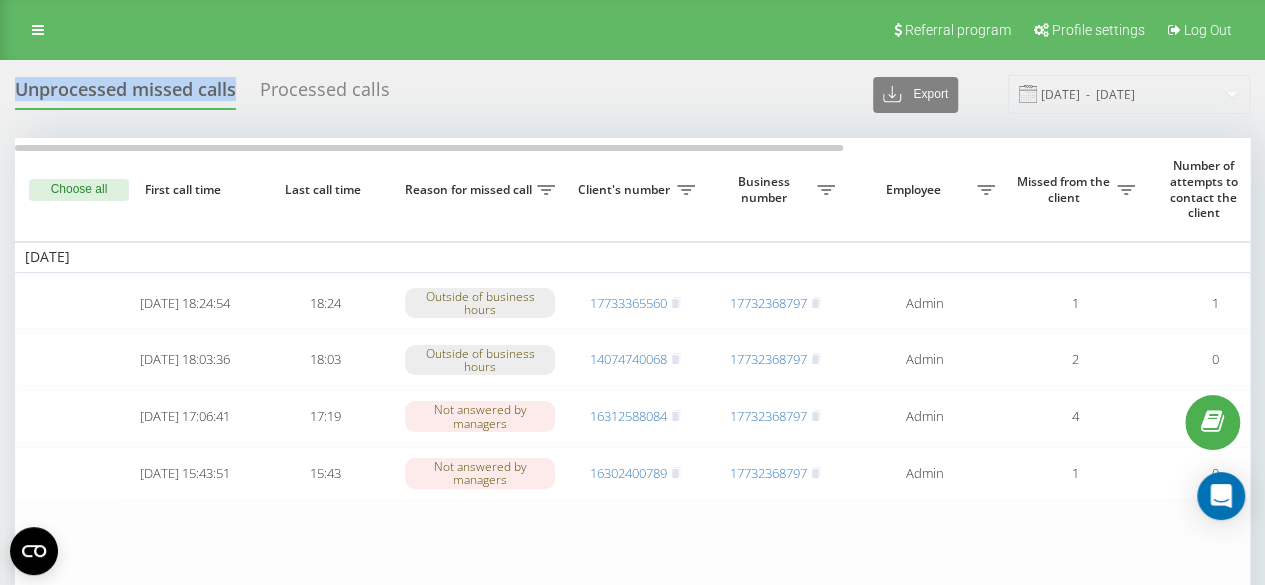 drag, startPoint x: 242, startPoint y: 84, endPoint x: 23, endPoint y: 79, distance: 219.05707 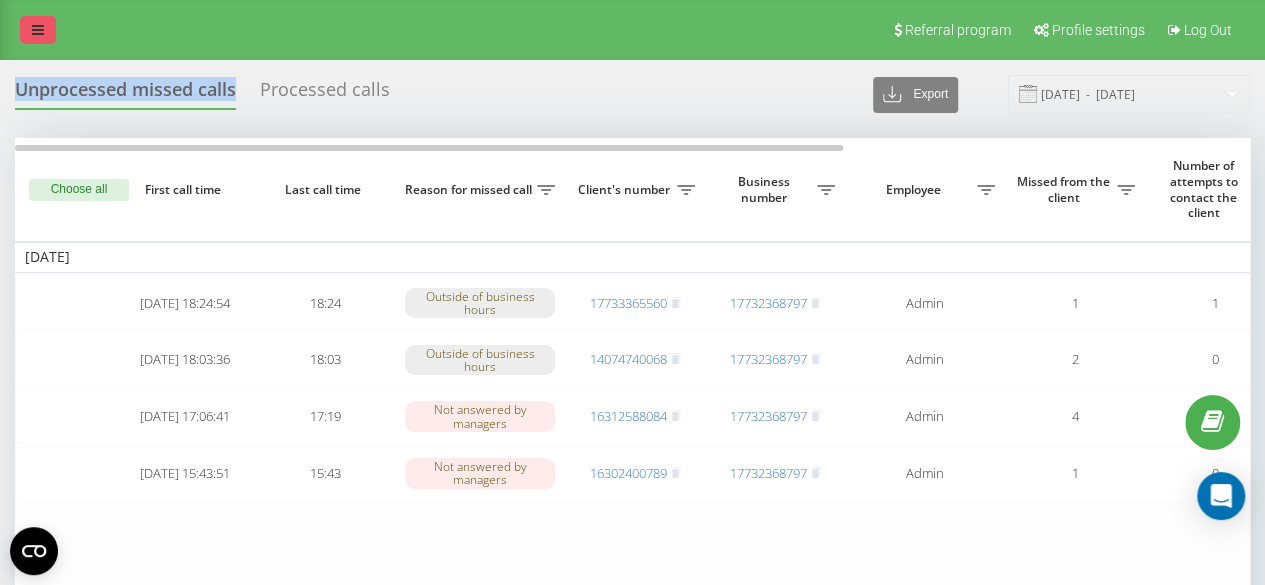 copy on "Unprocessed missed calls" 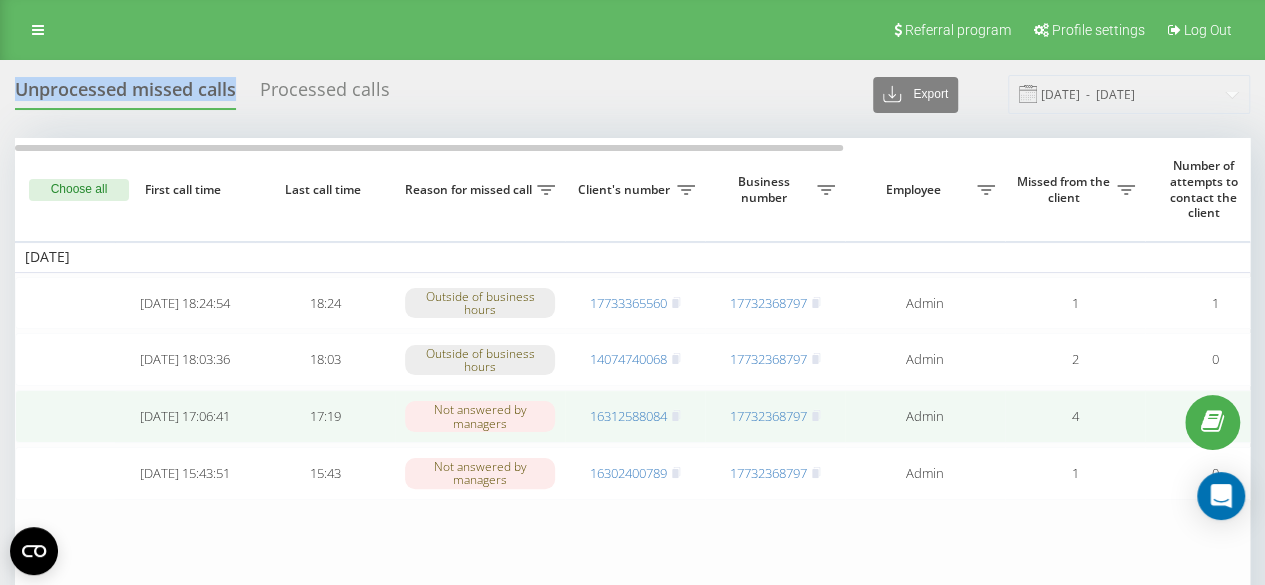 scroll, scrollTop: 200, scrollLeft: 0, axis: vertical 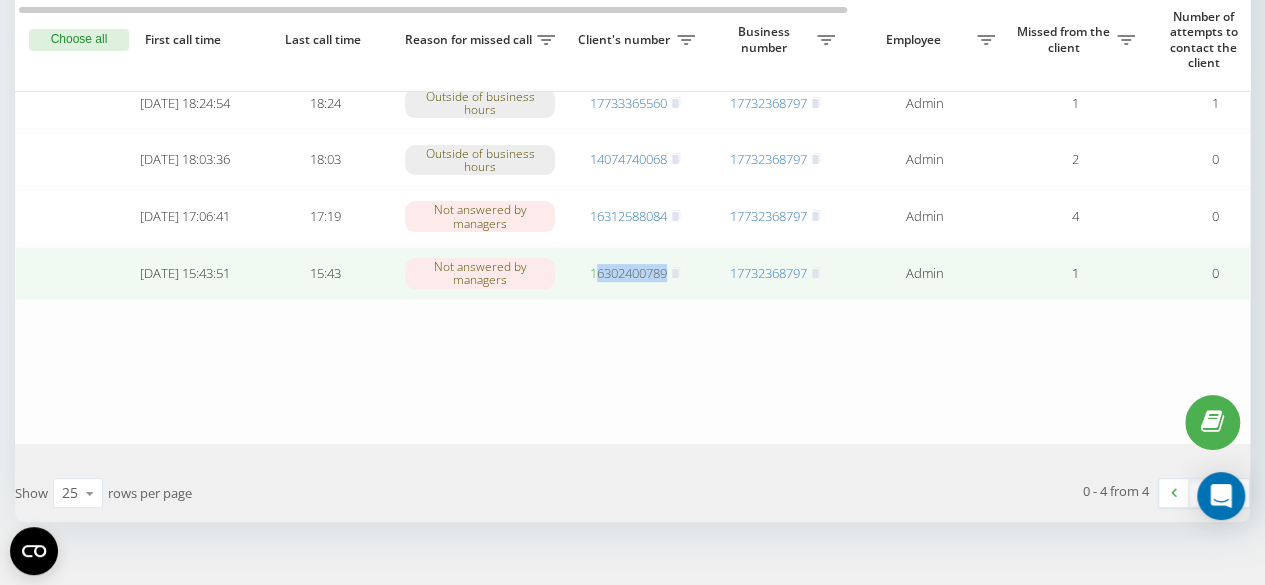 drag, startPoint x: 683, startPoint y: 284, endPoint x: 594, endPoint y: 287, distance: 89.050545 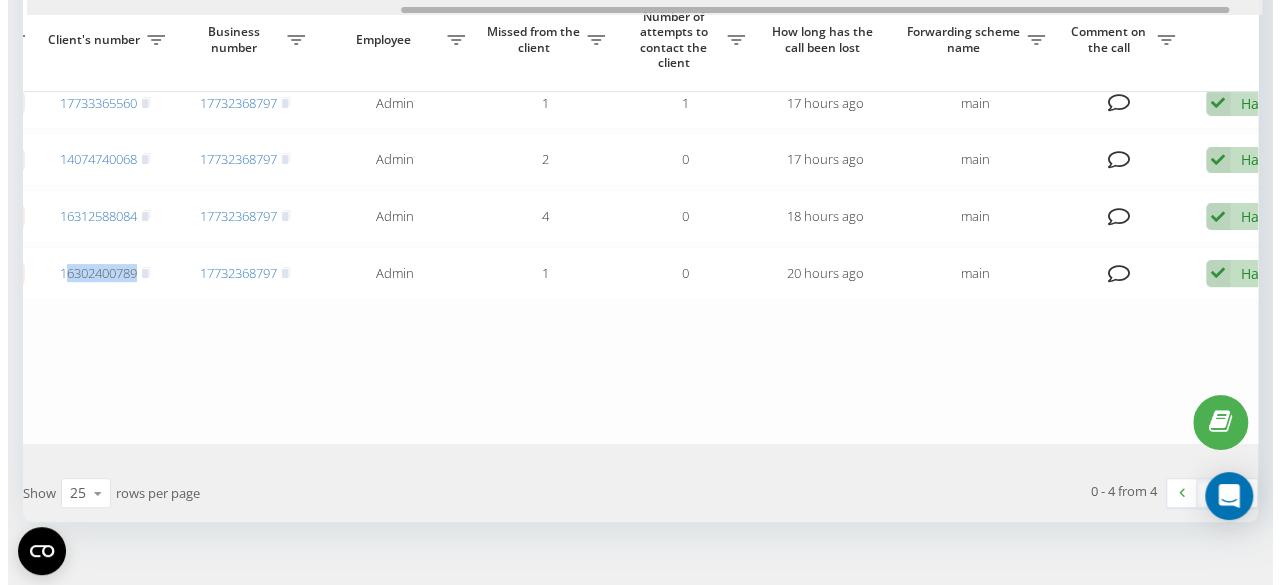 scroll, scrollTop: 0, scrollLeft: 605, axis: horizontal 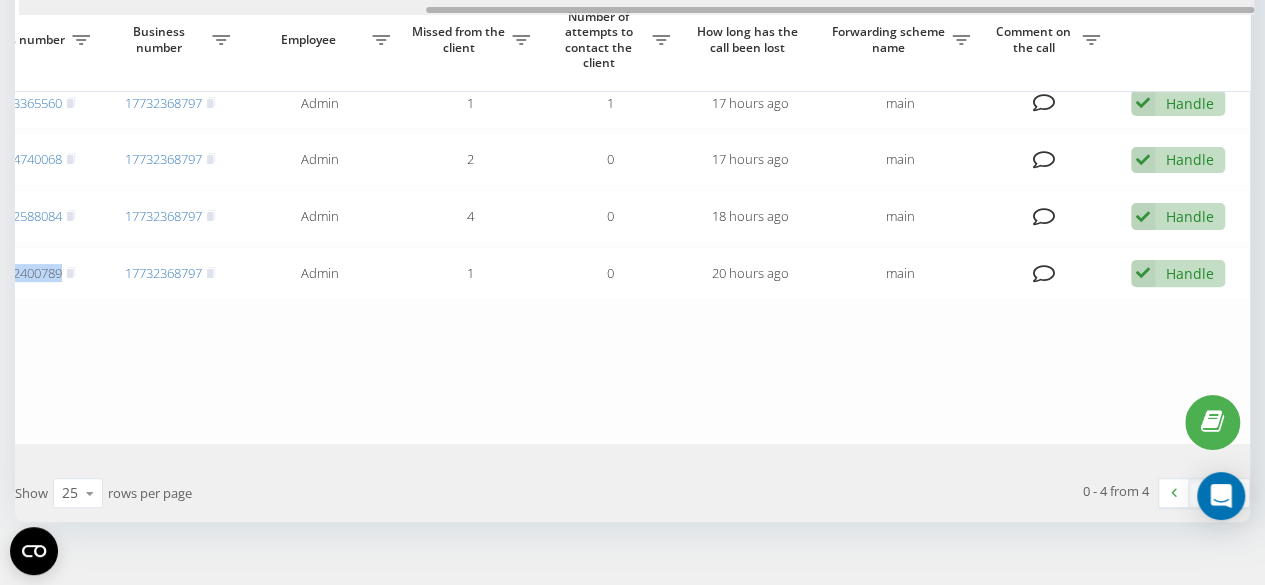 drag, startPoint x: 718, startPoint y: 10, endPoint x: 1160, endPoint y: 23, distance: 442.19113 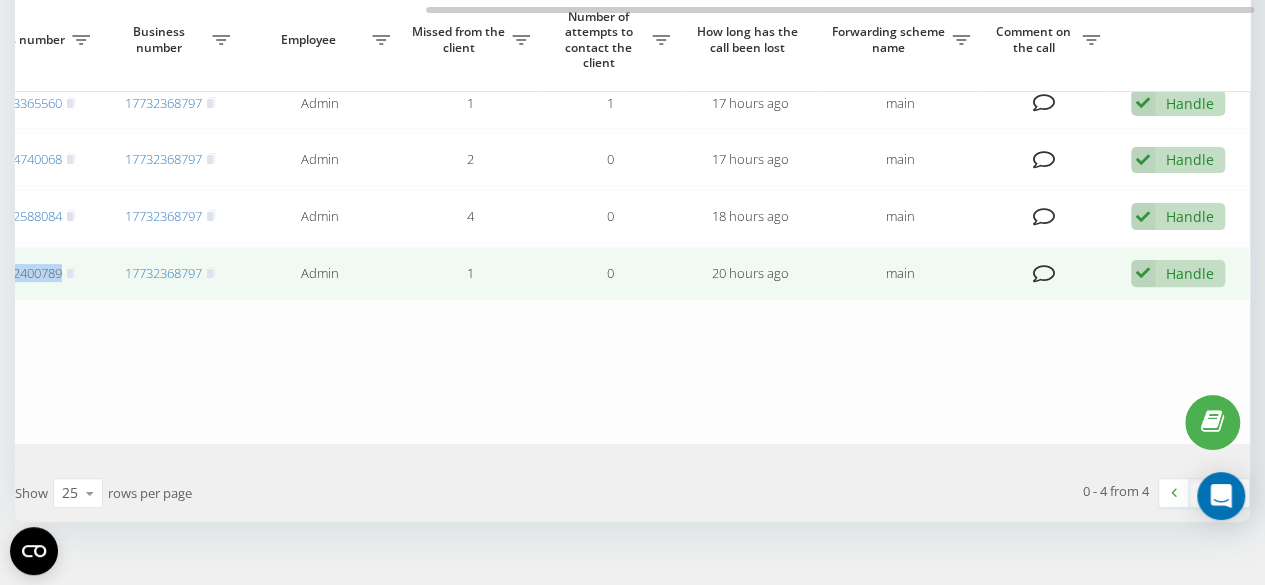 click on "Handle Failed to contact Contacted the client using another channel The client called back from another number Another variant" at bounding box center [1178, 273] 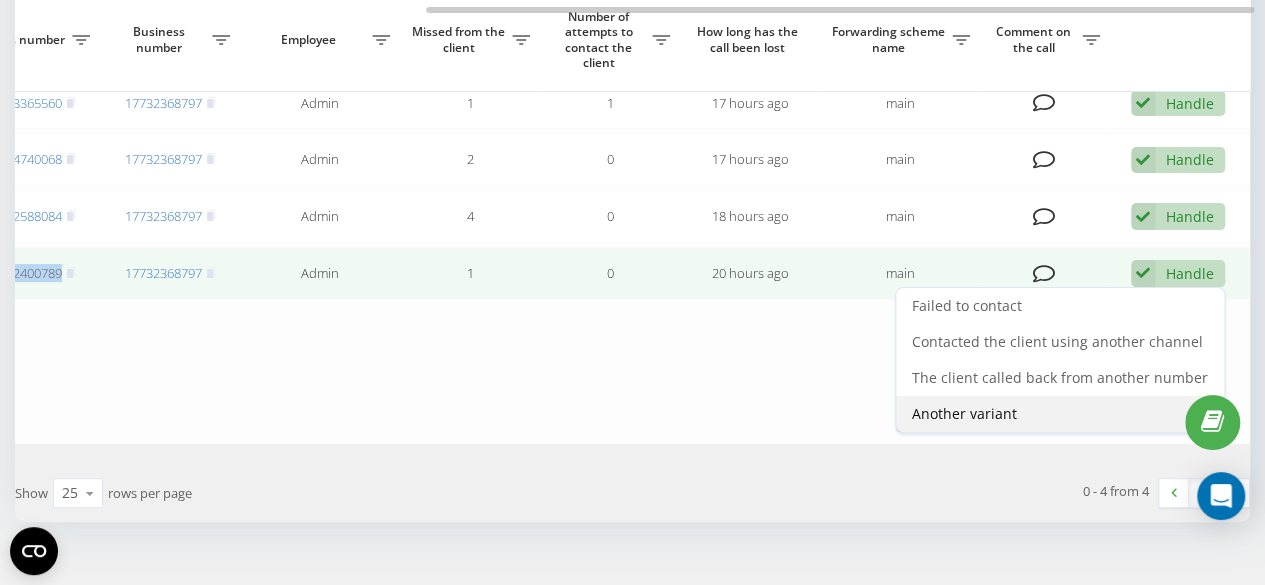 click on "Another variant" at bounding box center [964, 413] 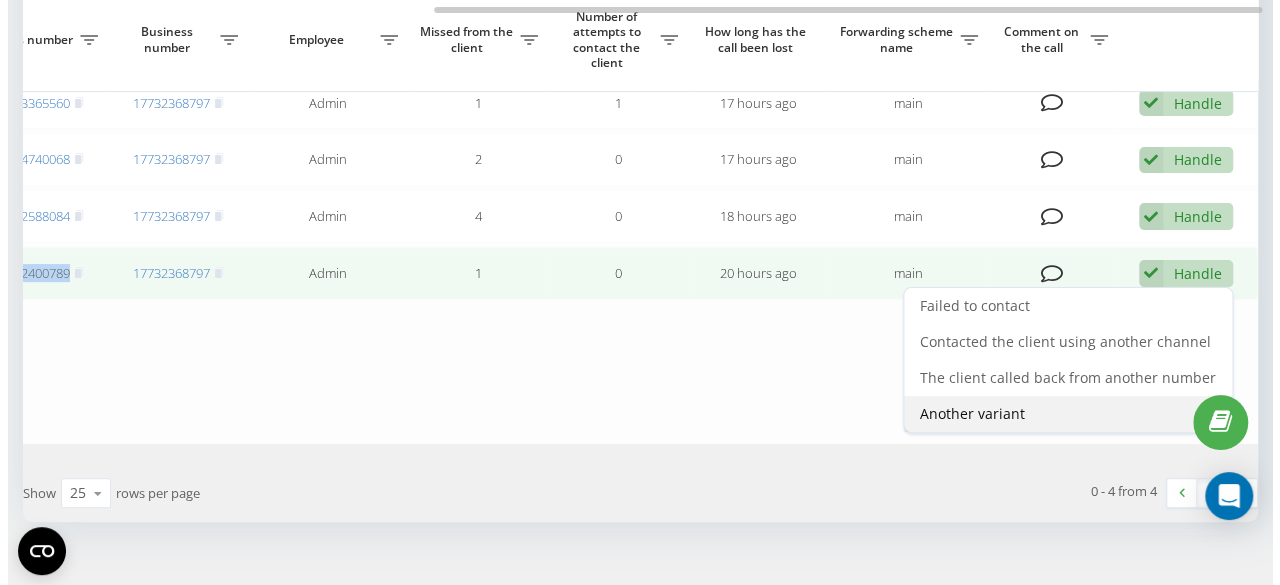 scroll, scrollTop: 0, scrollLeft: 590, axis: horizontal 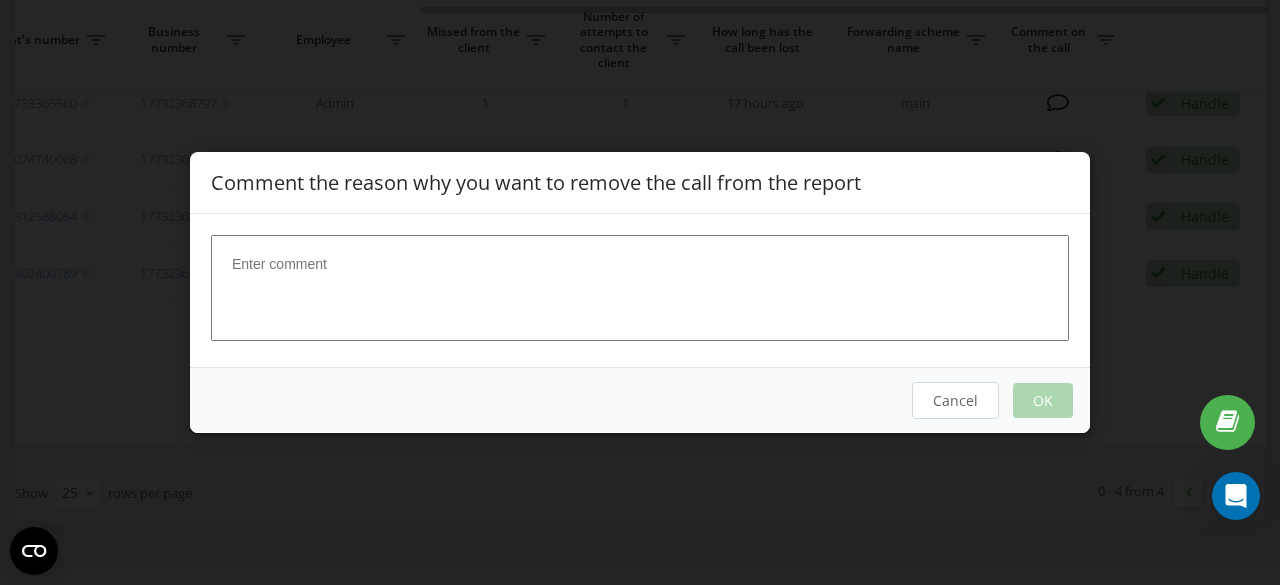 click at bounding box center [640, 288] 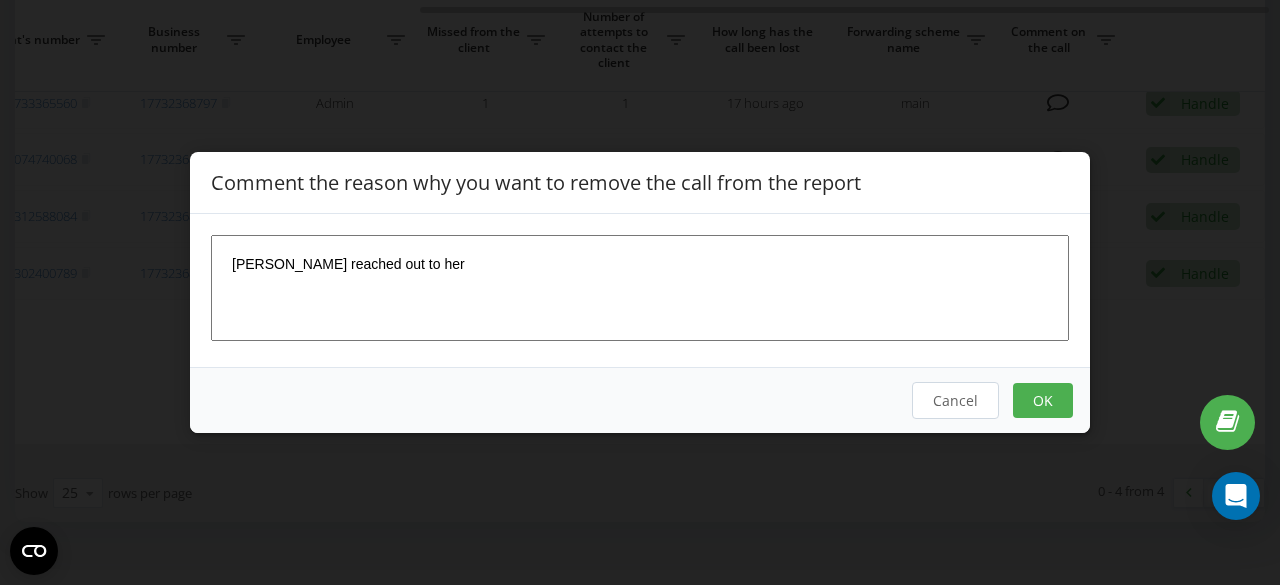 type on "[PERSON_NAME] reached out to her" 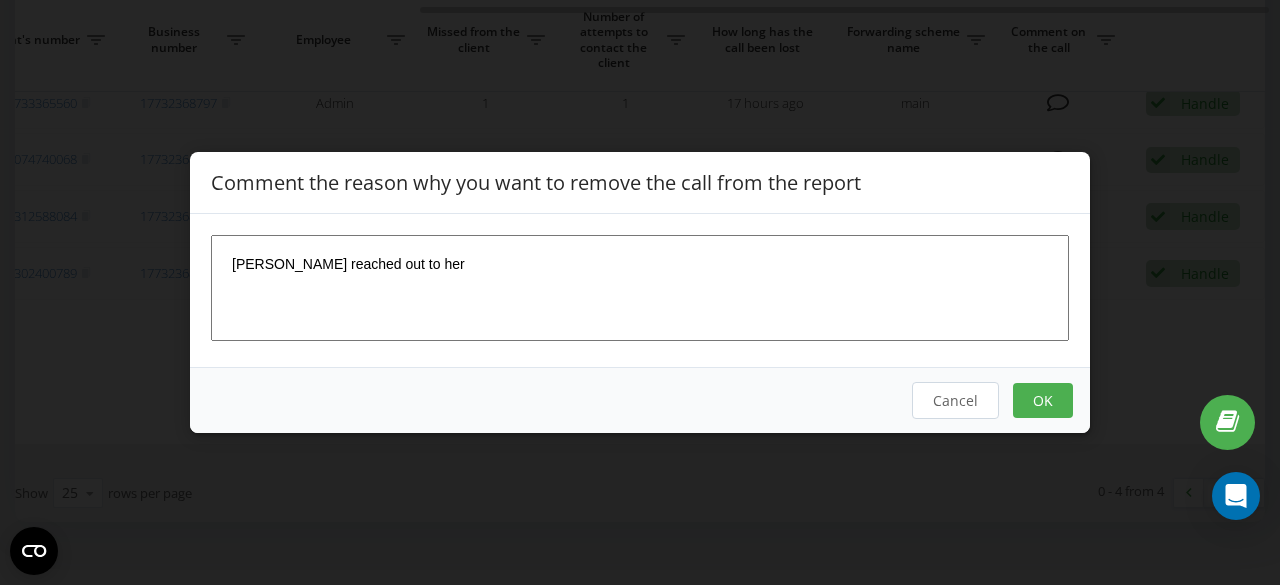 click on "OK" at bounding box center (1043, 400) 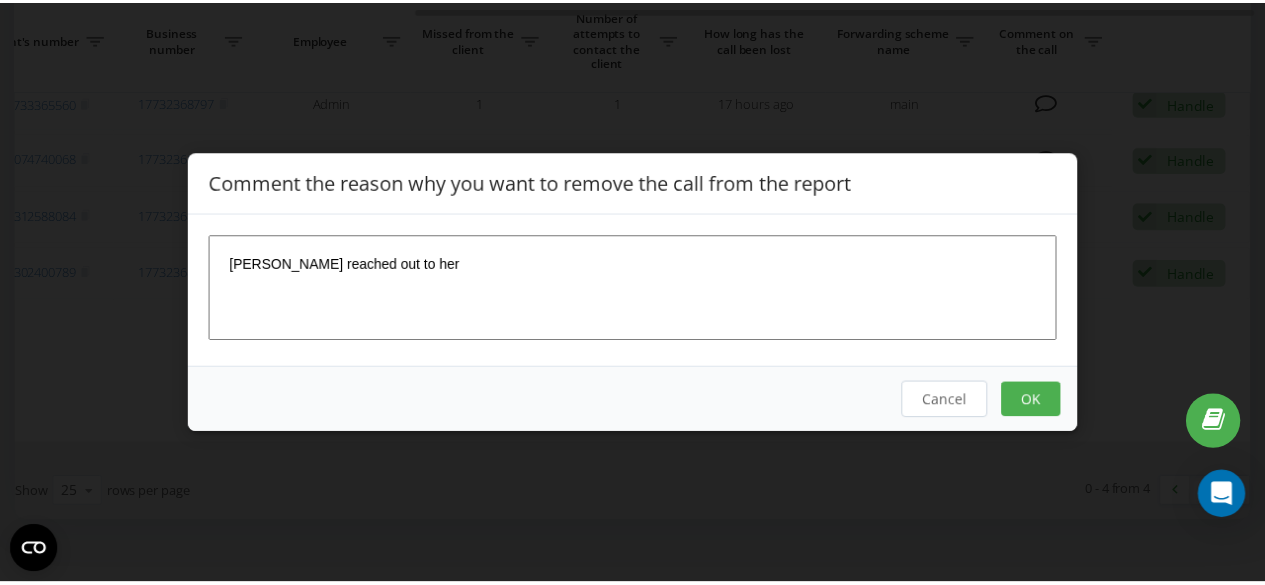 scroll, scrollTop: 0, scrollLeft: 0, axis: both 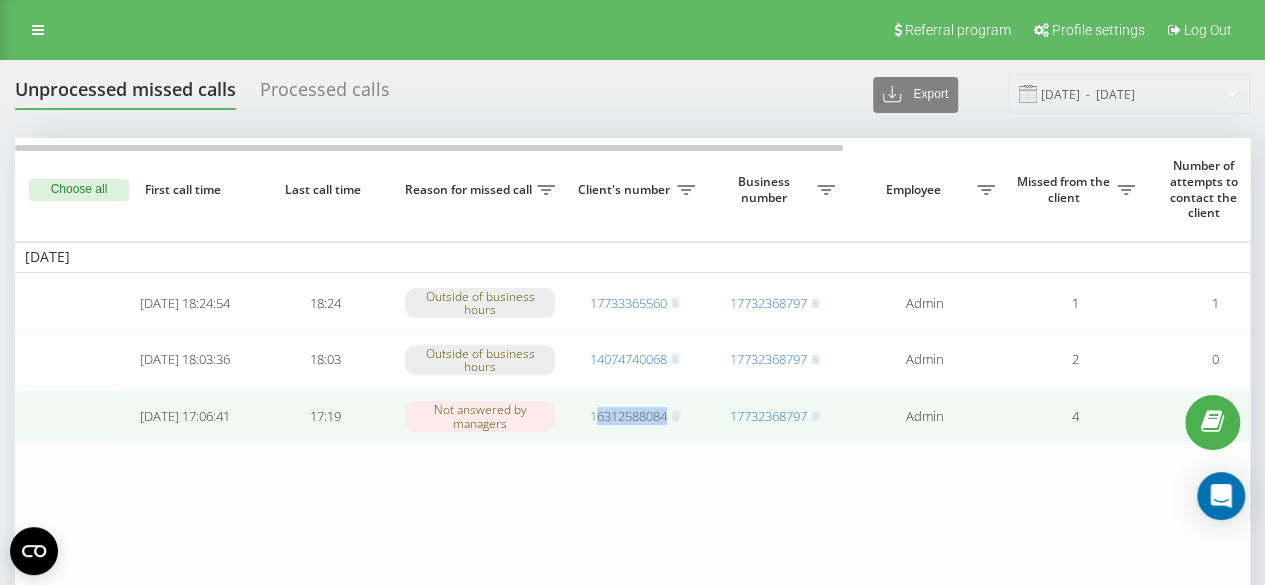 drag, startPoint x: 692, startPoint y: 427, endPoint x: 595, endPoint y: 429, distance: 97.020615 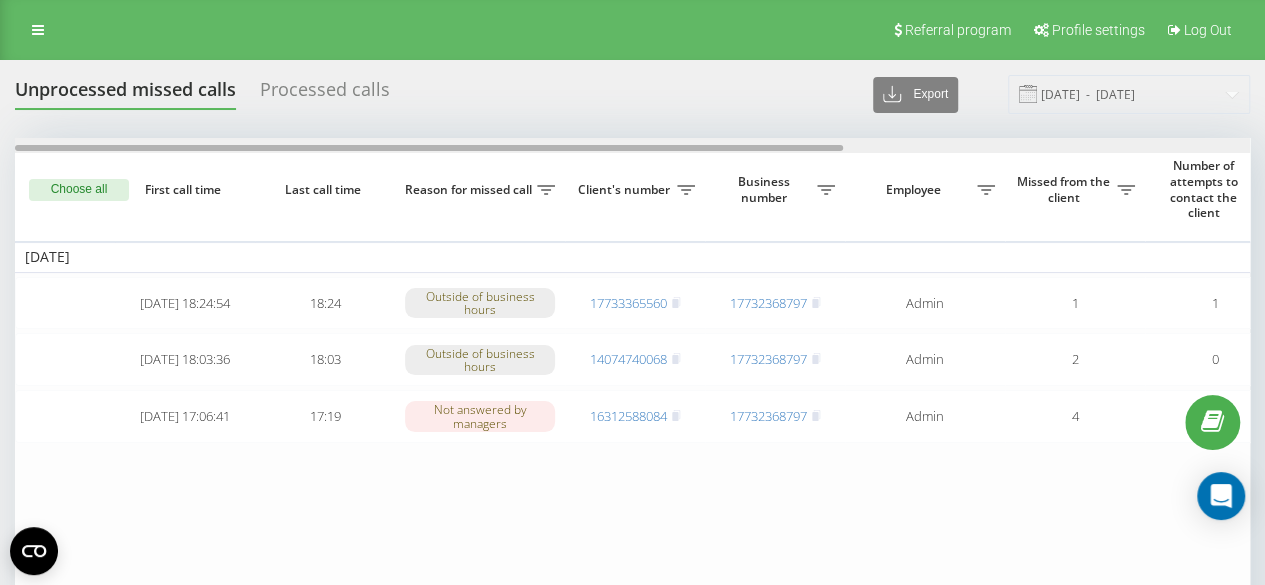 scroll, scrollTop: 0, scrollLeft: 605, axis: horizontal 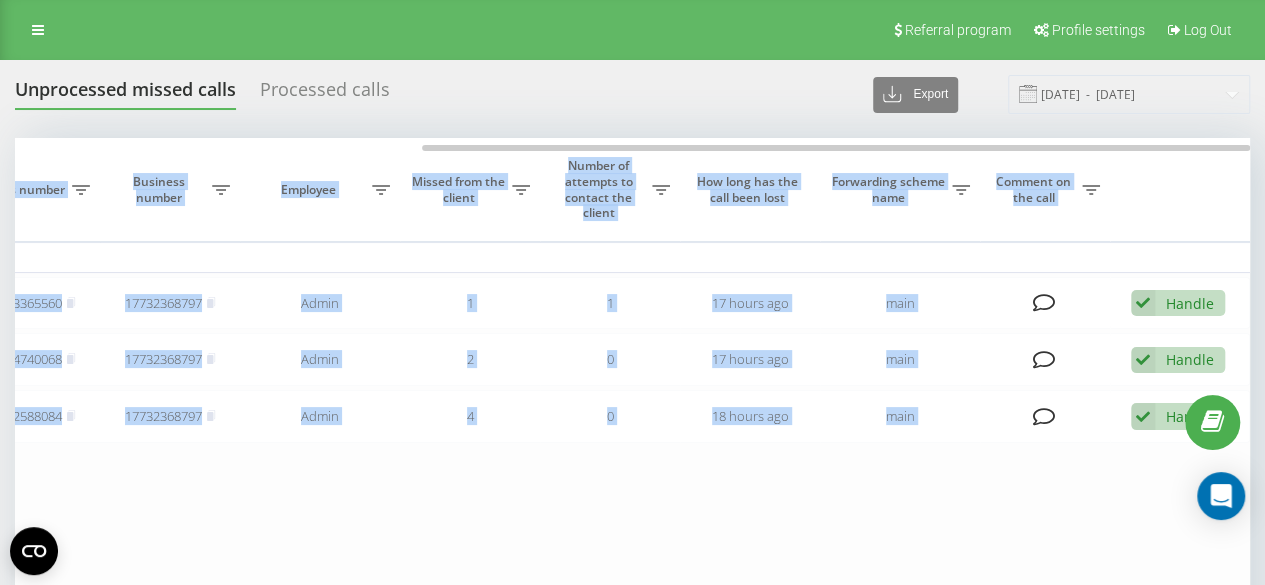 drag, startPoint x: 834, startPoint y: 143, endPoint x: 1151, endPoint y: 175, distance: 318.61105 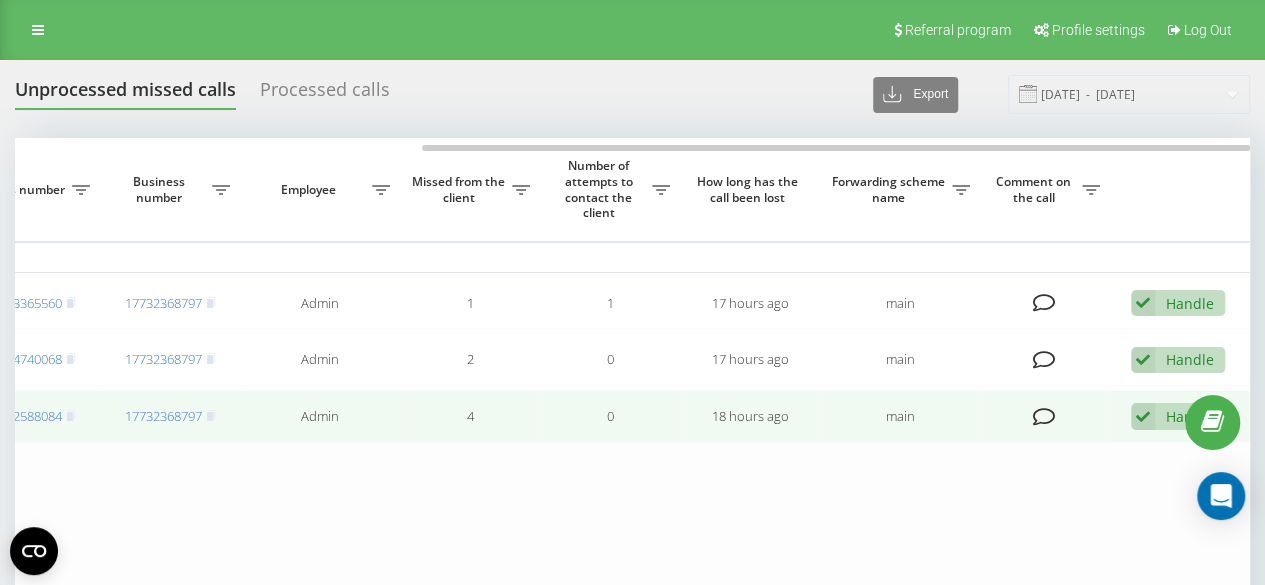 click on "Handle" at bounding box center [1190, 416] 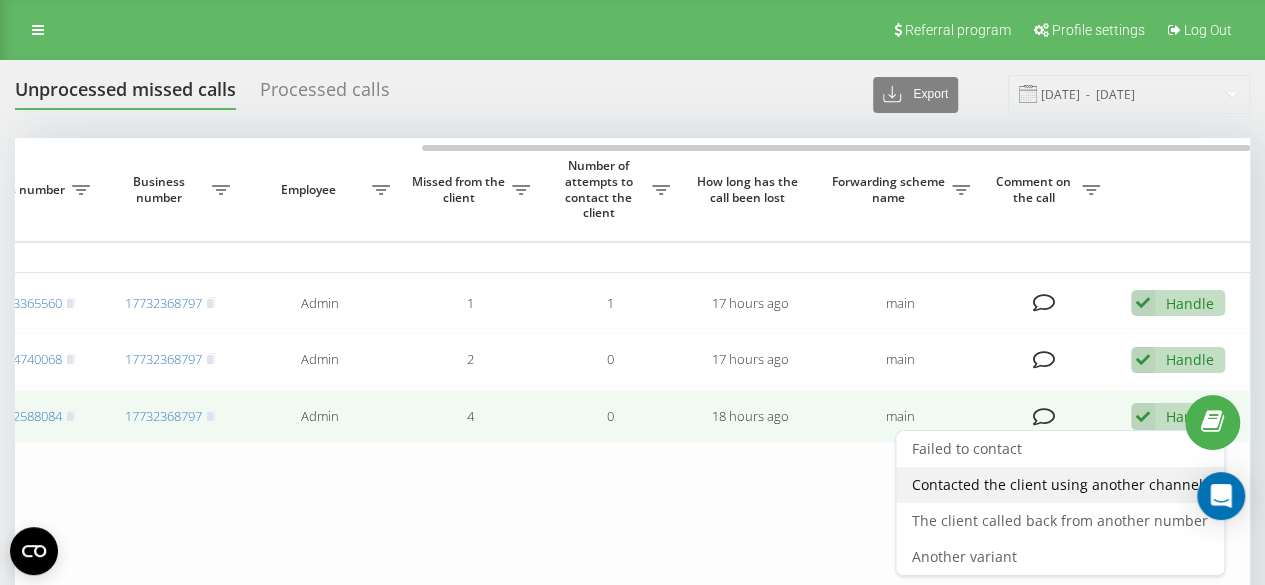 click on "Contacted the client using another channel" at bounding box center (1060, 485) 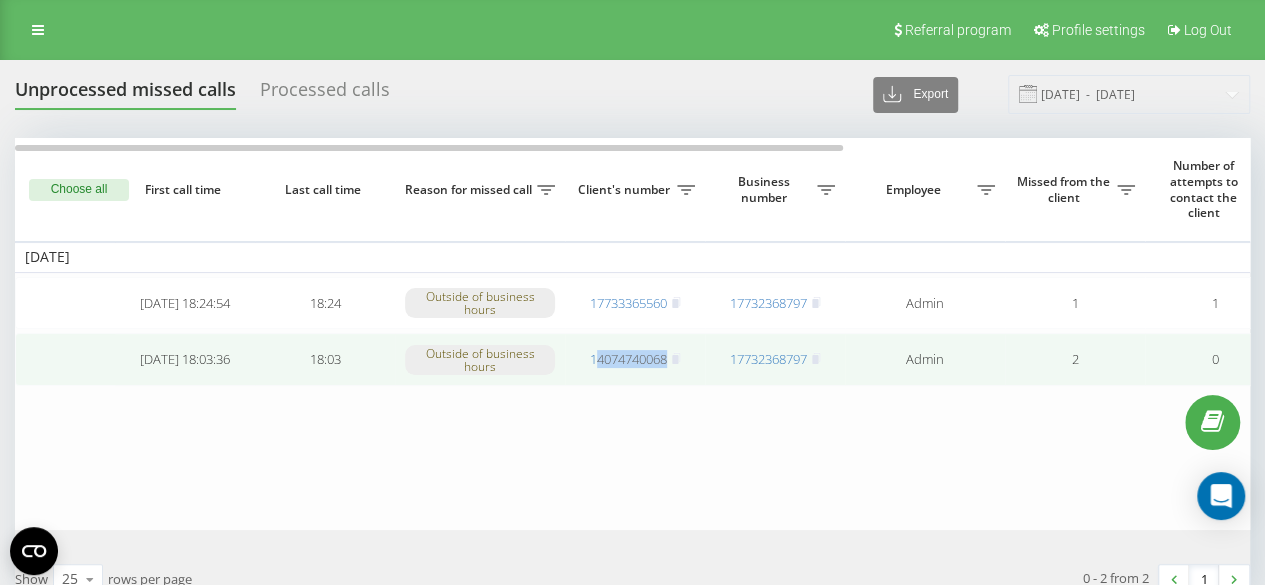 drag, startPoint x: 685, startPoint y: 376, endPoint x: 594, endPoint y: 383, distance: 91.26884 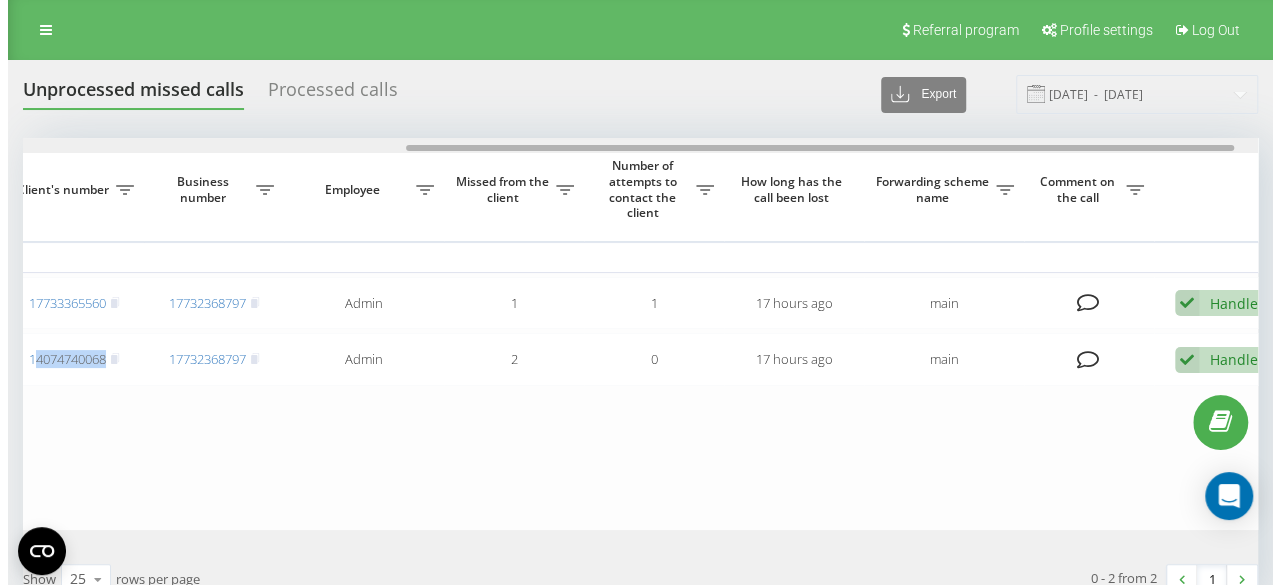 scroll, scrollTop: 0, scrollLeft: 605, axis: horizontal 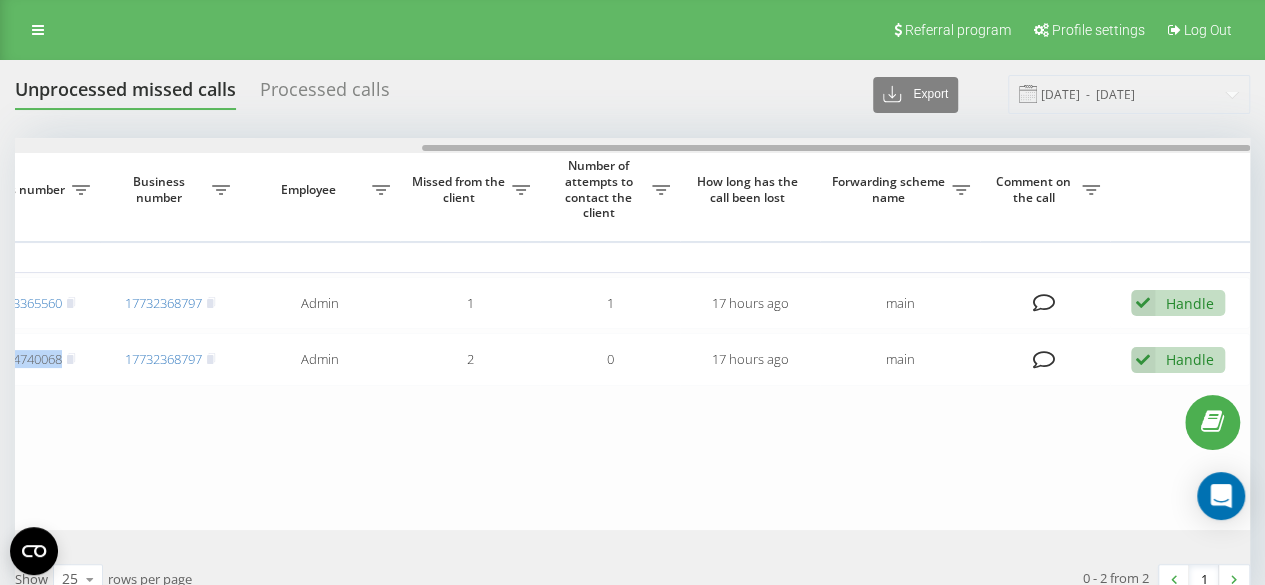 drag, startPoint x: 811, startPoint y: 146, endPoint x: 1221, endPoint y: 192, distance: 412.57242 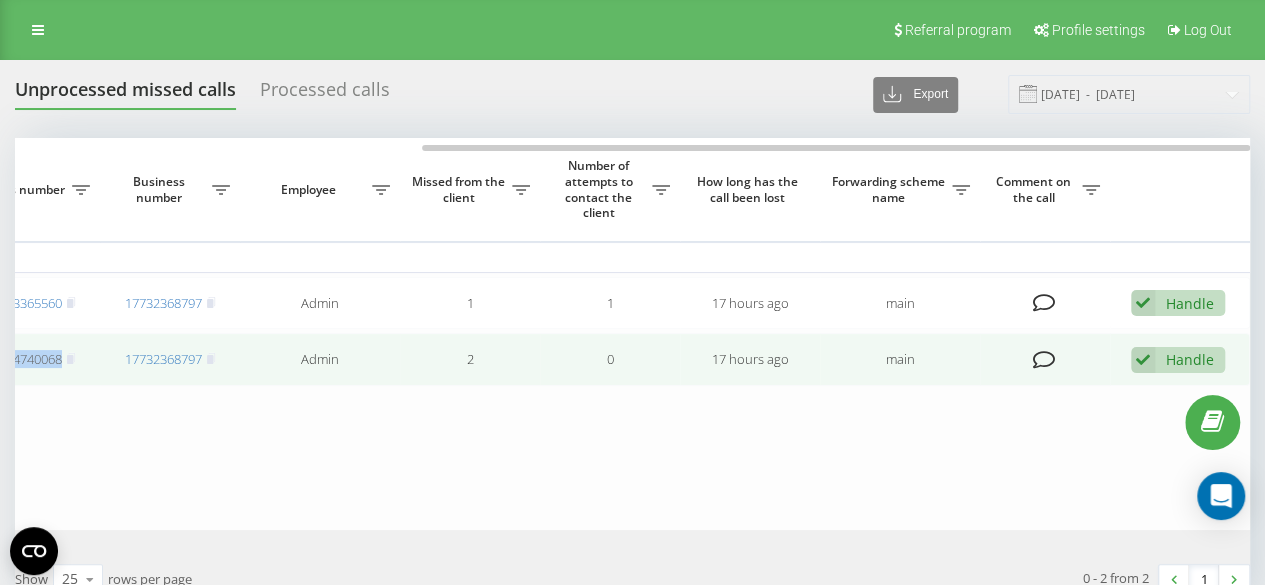 click on "Handle Failed to contact Contacted the client using another channel The client called back from another number Another variant" at bounding box center (1178, 360) 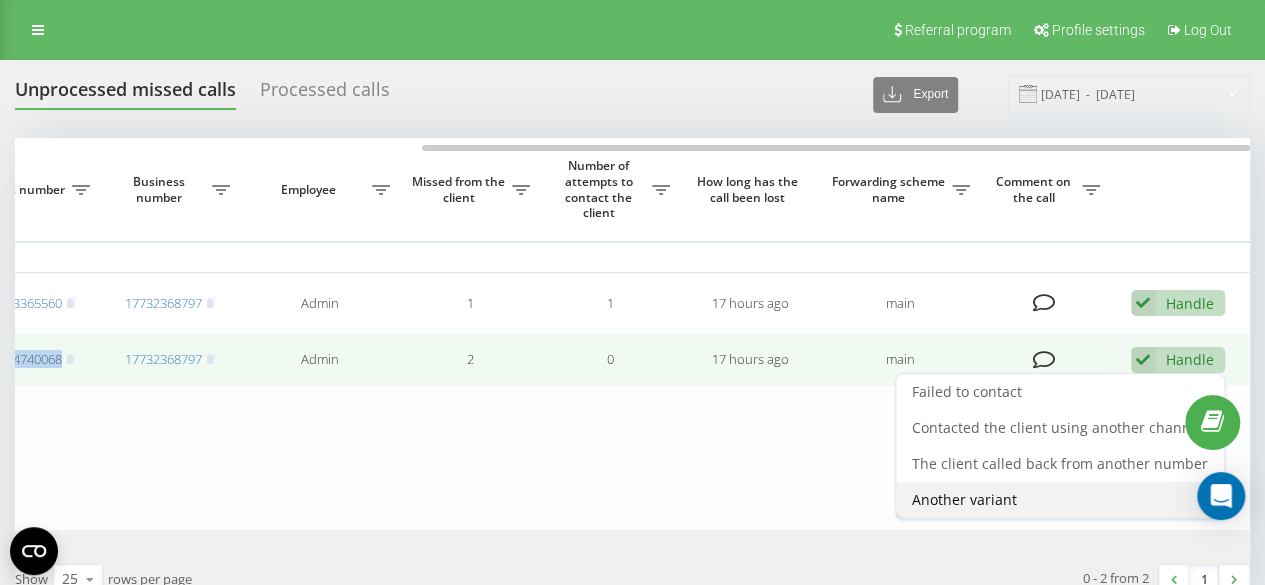 click on "Another variant" at bounding box center [964, 499] 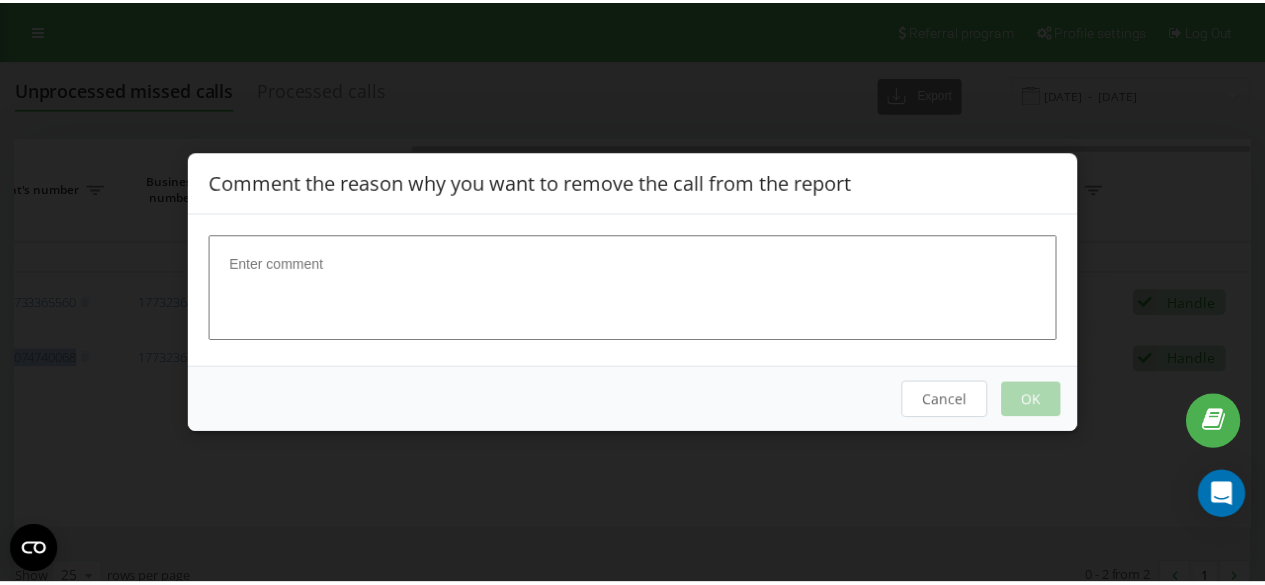 scroll, scrollTop: 0, scrollLeft: 590, axis: horizontal 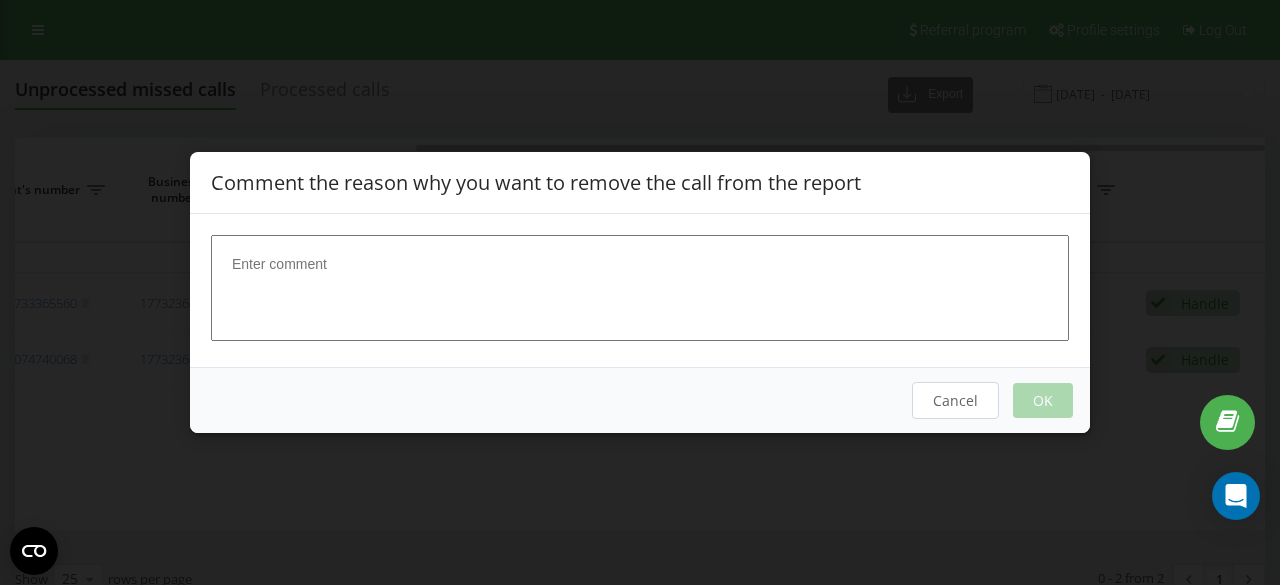 click at bounding box center [640, 288] 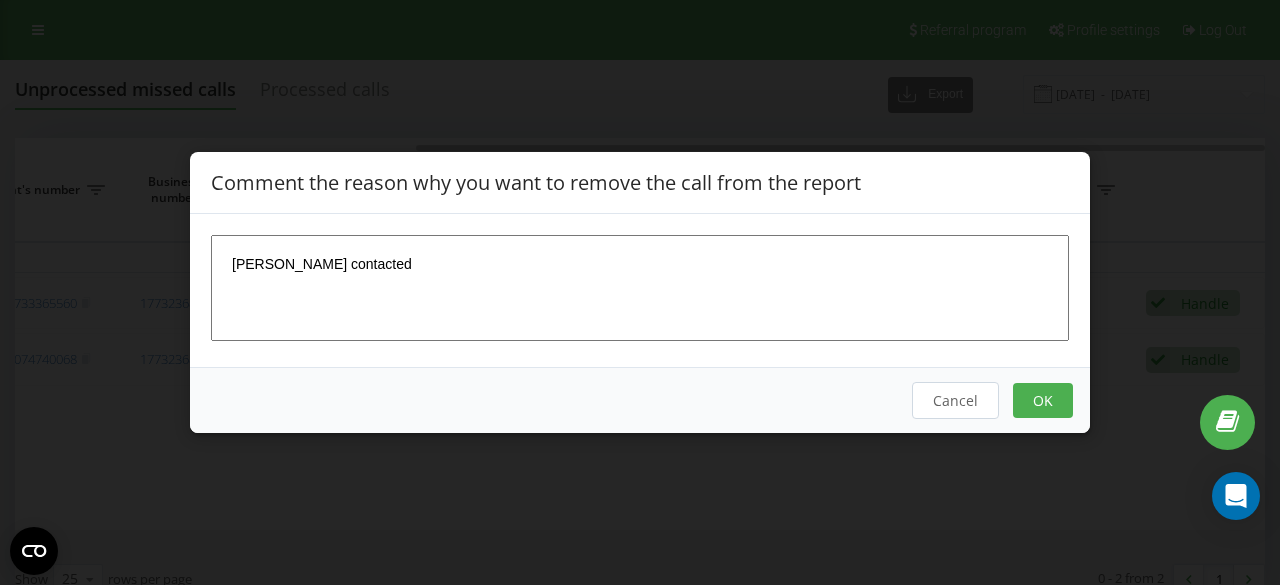type on "[PERSON_NAME] contacted" 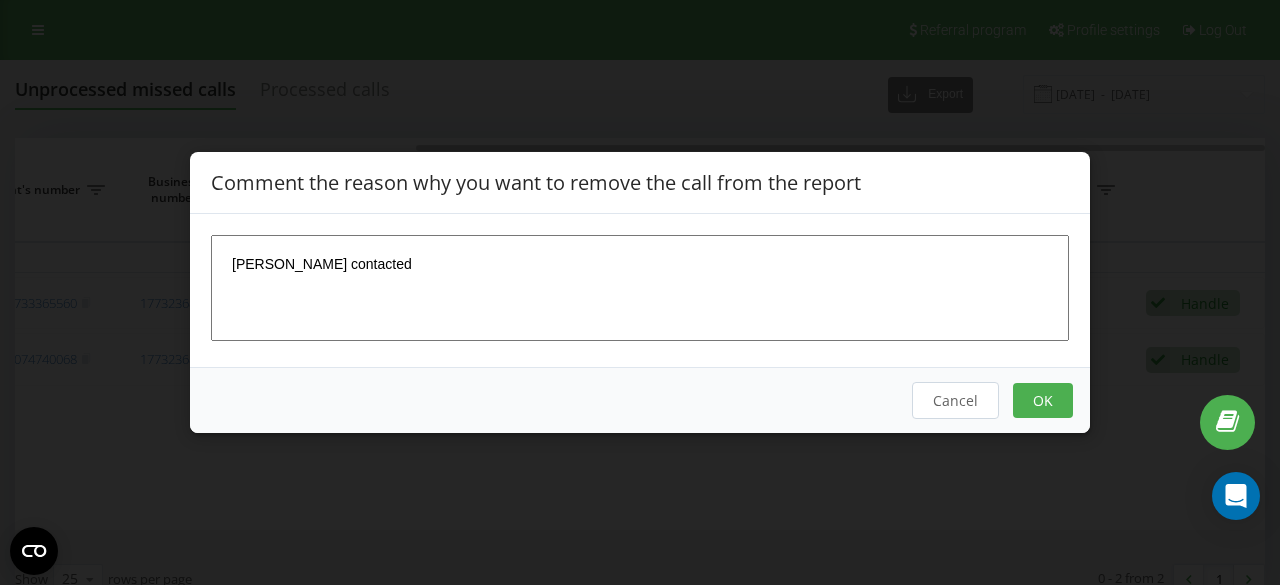 click on "OK" at bounding box center (1043, 400) 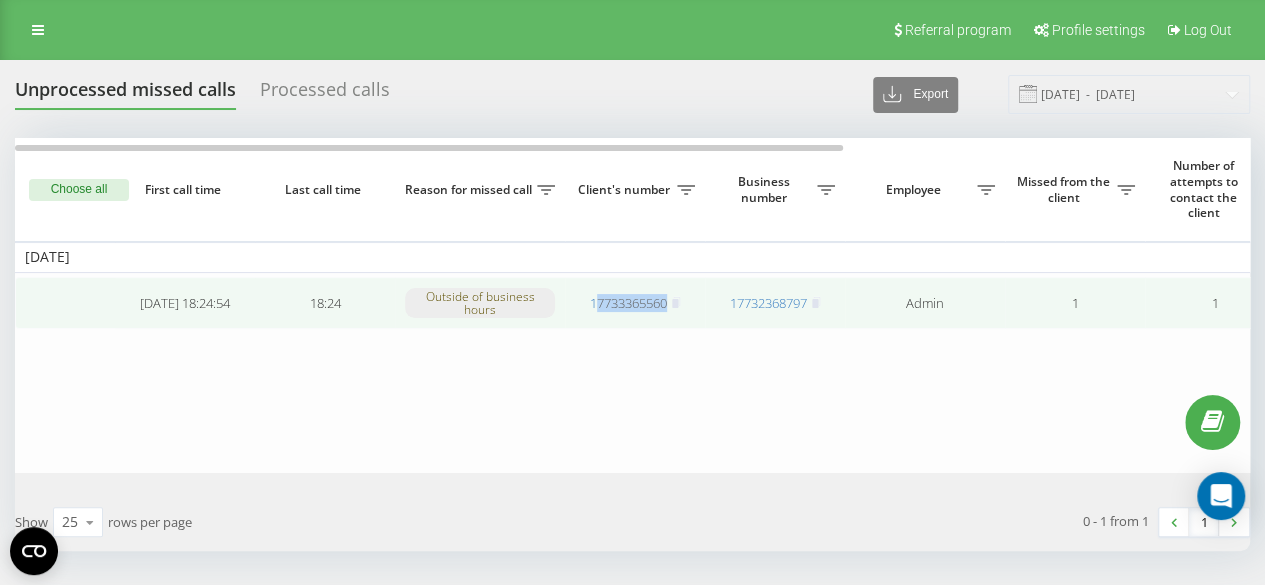 drag, startPoint x: 700, startPoint y: 314, endPoint x: 596, endPoint y: 317, distance: 104.04326 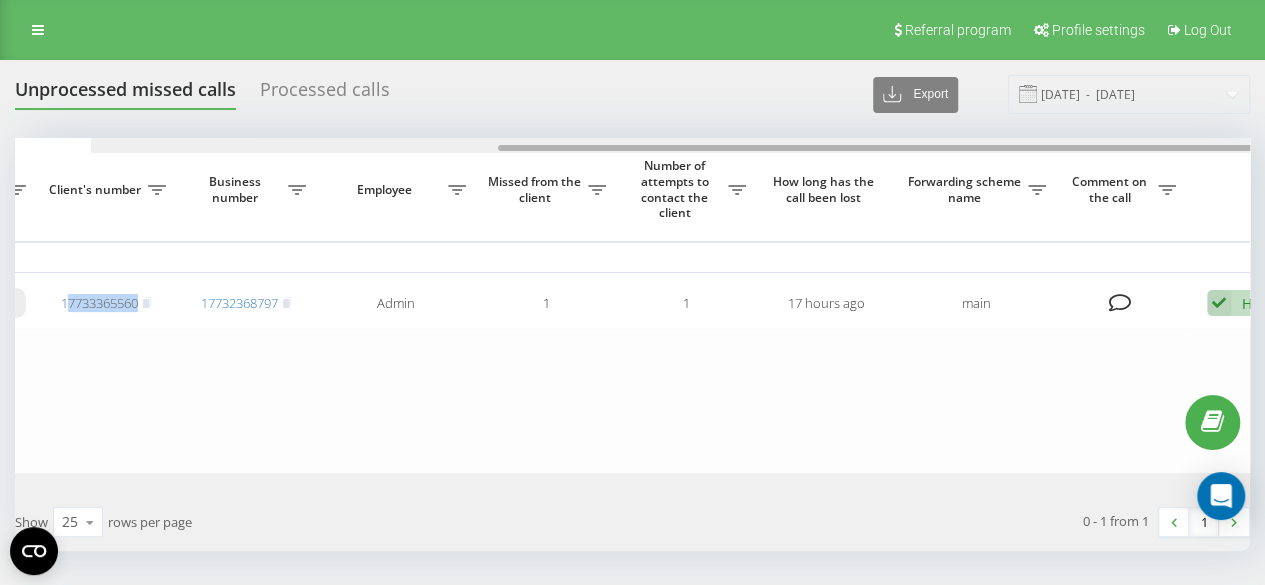 scroll, scrollTop: 0, scrollLeft: 605, axis: horizontal 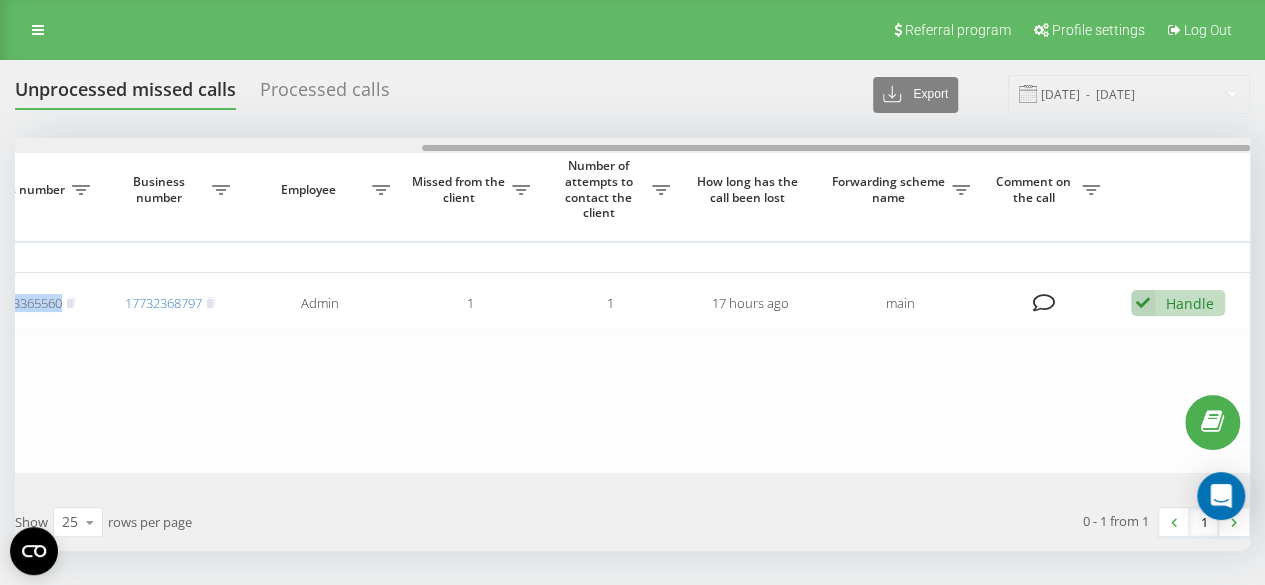 drag, startPoint x: 268, startPoint y: 144, endPoint x: 919, endPoint y: 191, distance: 652.6944 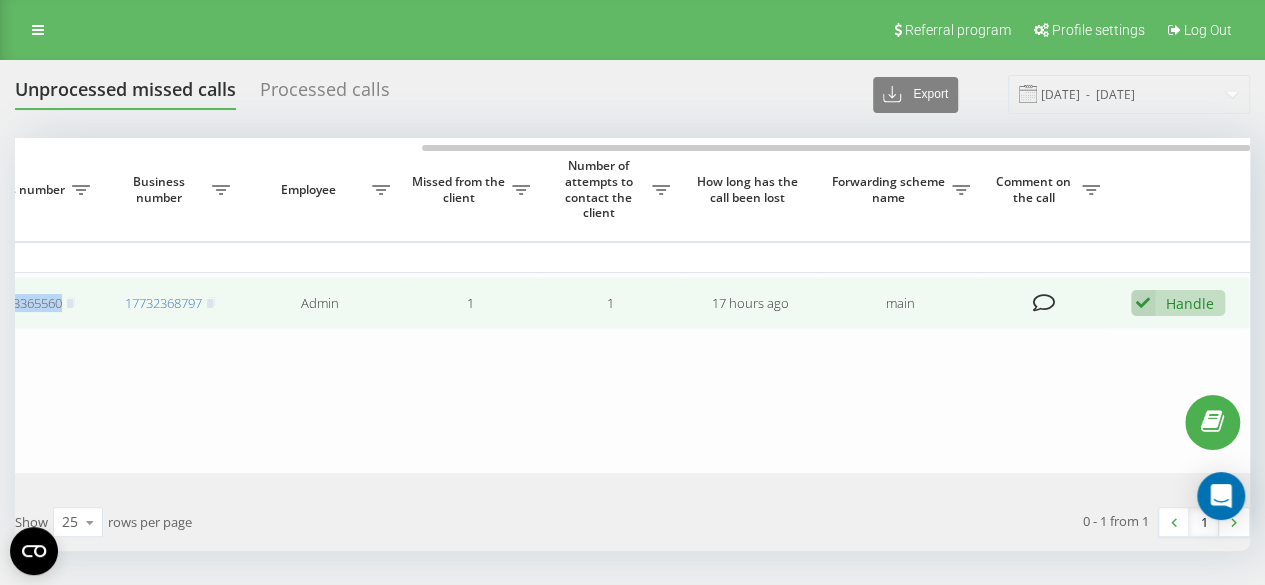 click on "Handle" at bounding box center (1190, 303) 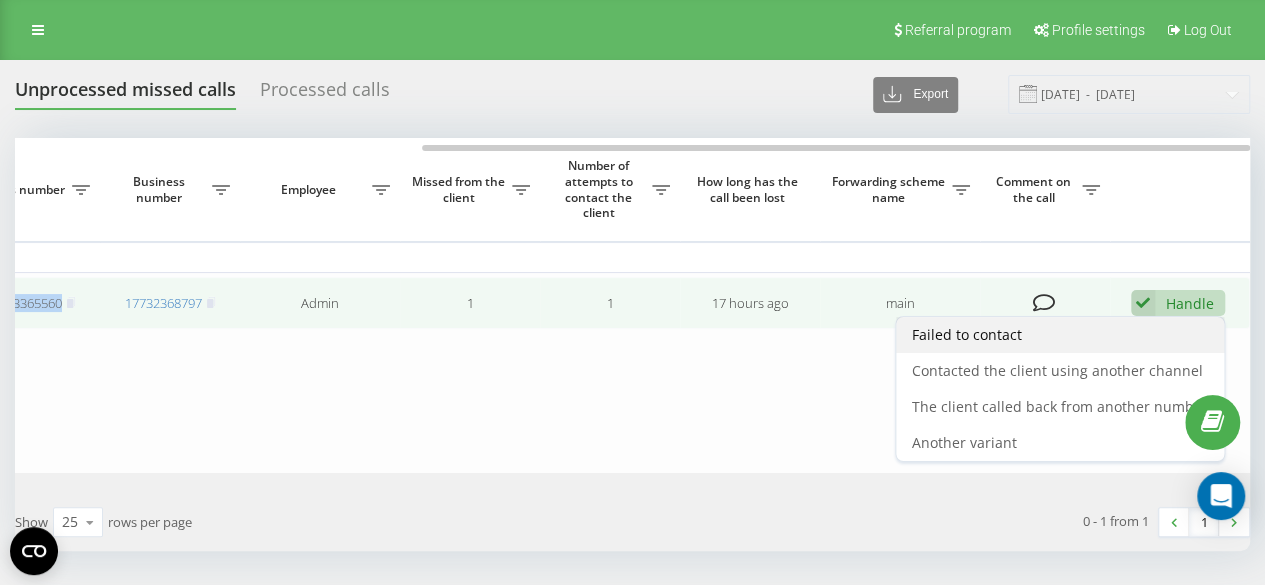 click on "Failed to contact" at bounding box center [1060, 335] 